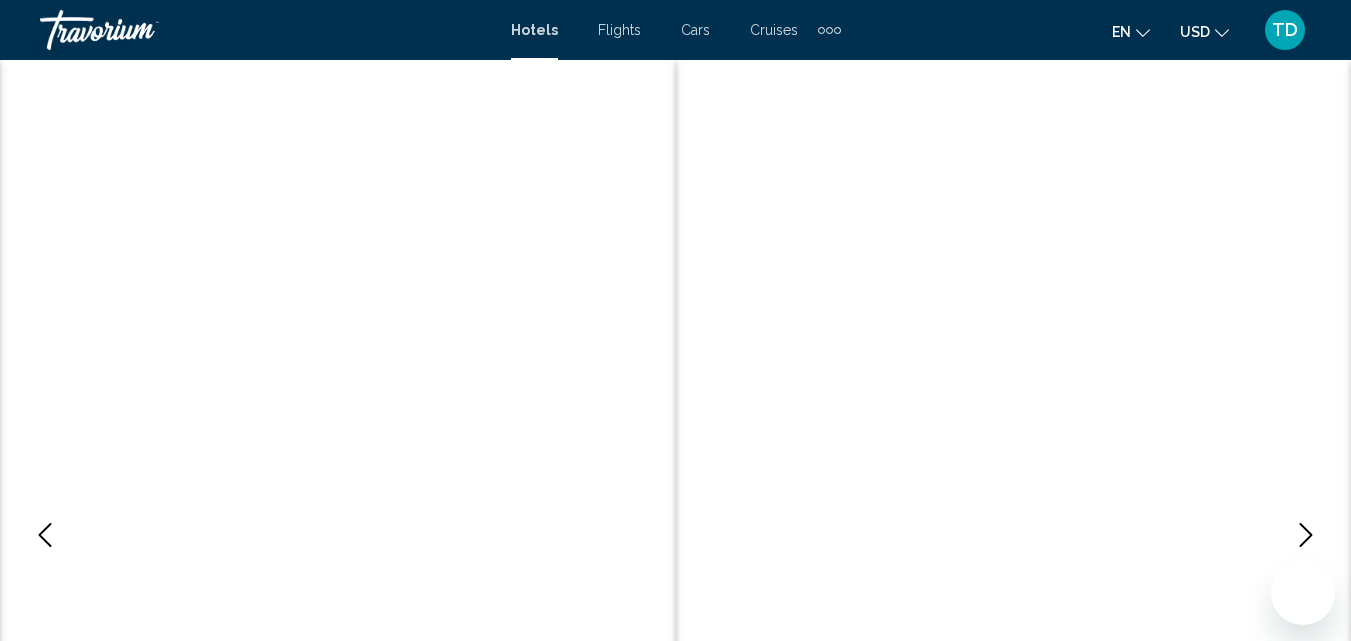 scroll, scrollTop: 2214, scrollLeft: 0, axis: vertical 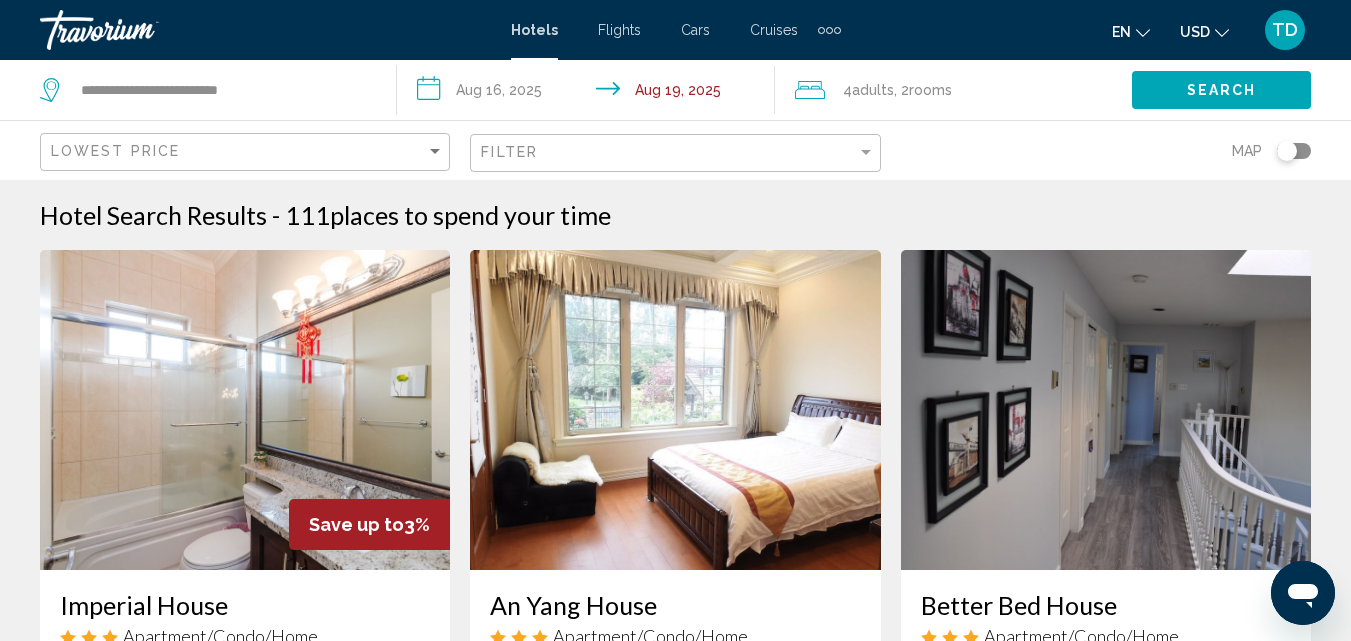 click on "rooms" at bounding box center [930, 90] 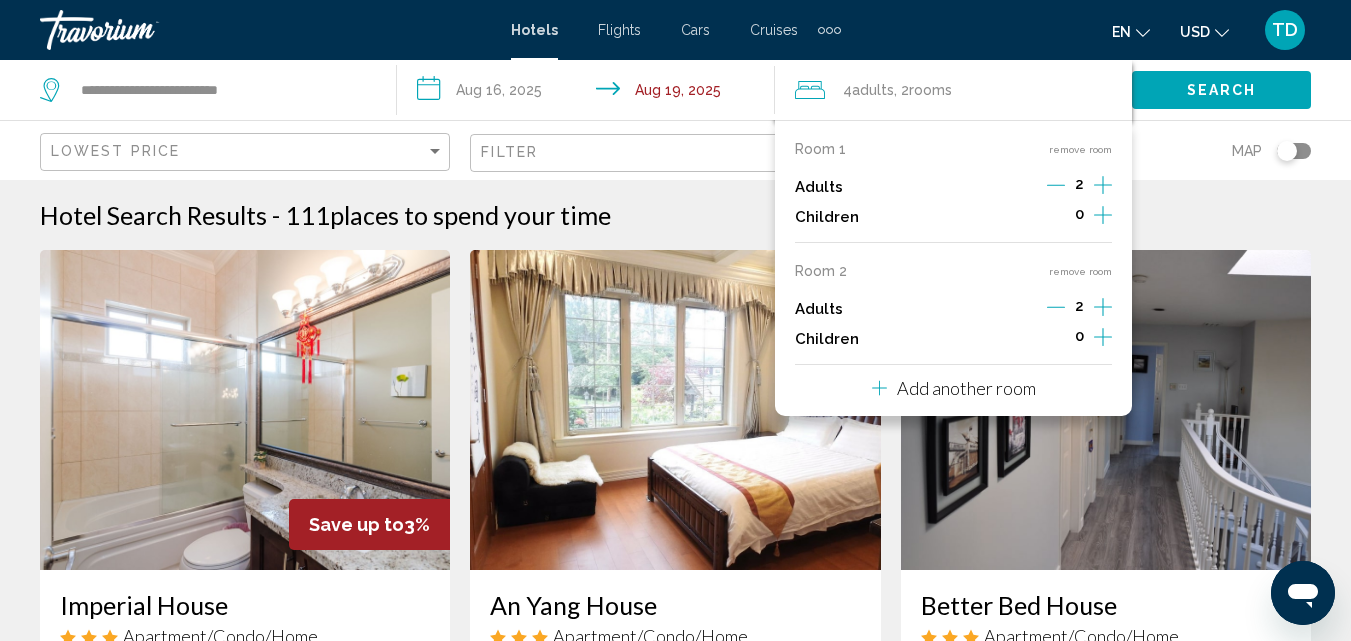 click at bounding box center [1056, 185] 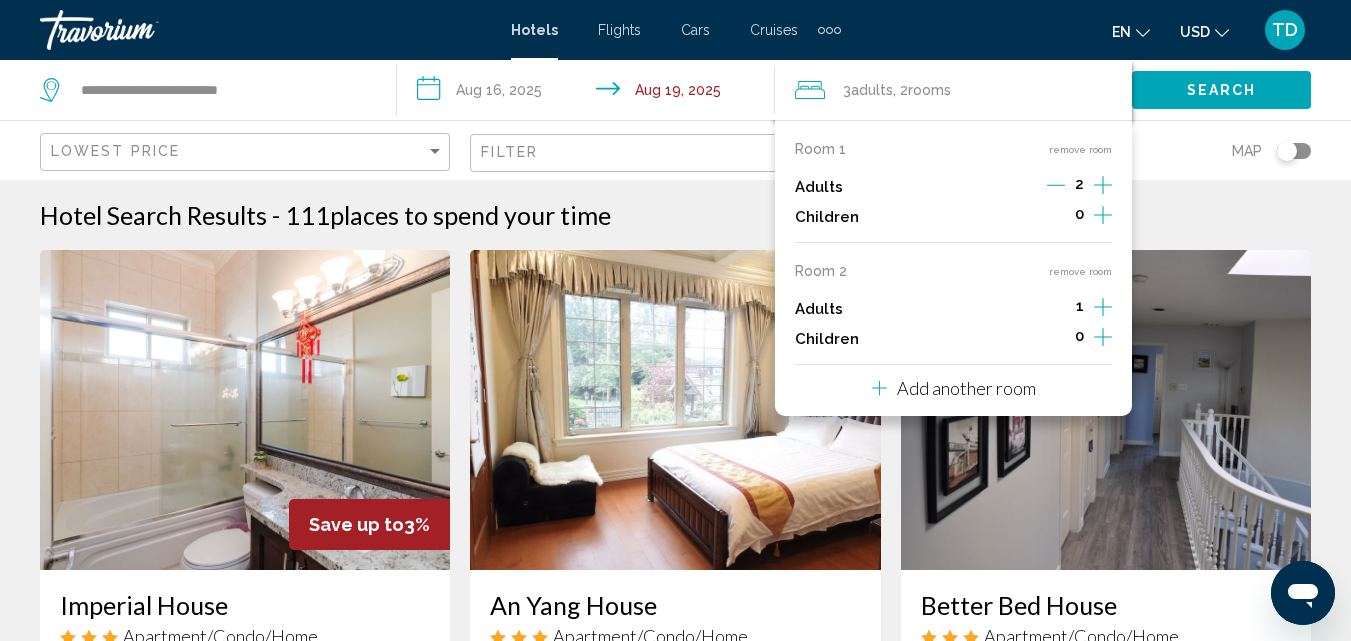 click at bounding box center (1103, 185) 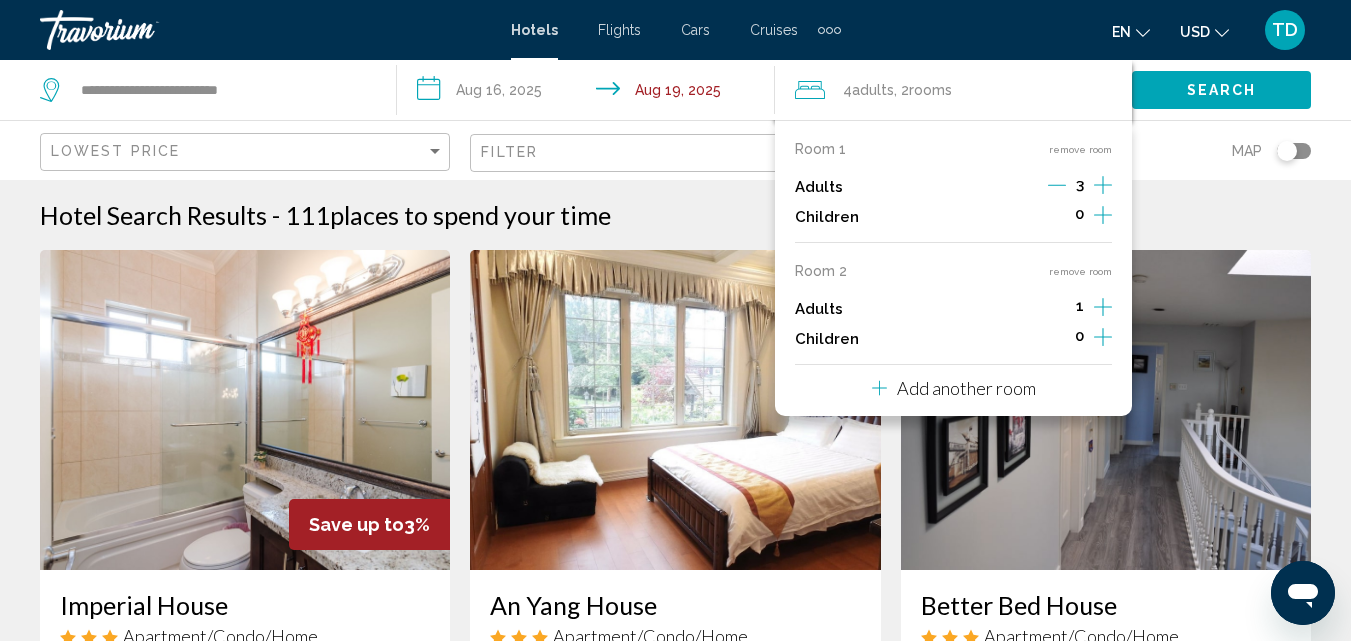 click at bounding box center [1103, 185] 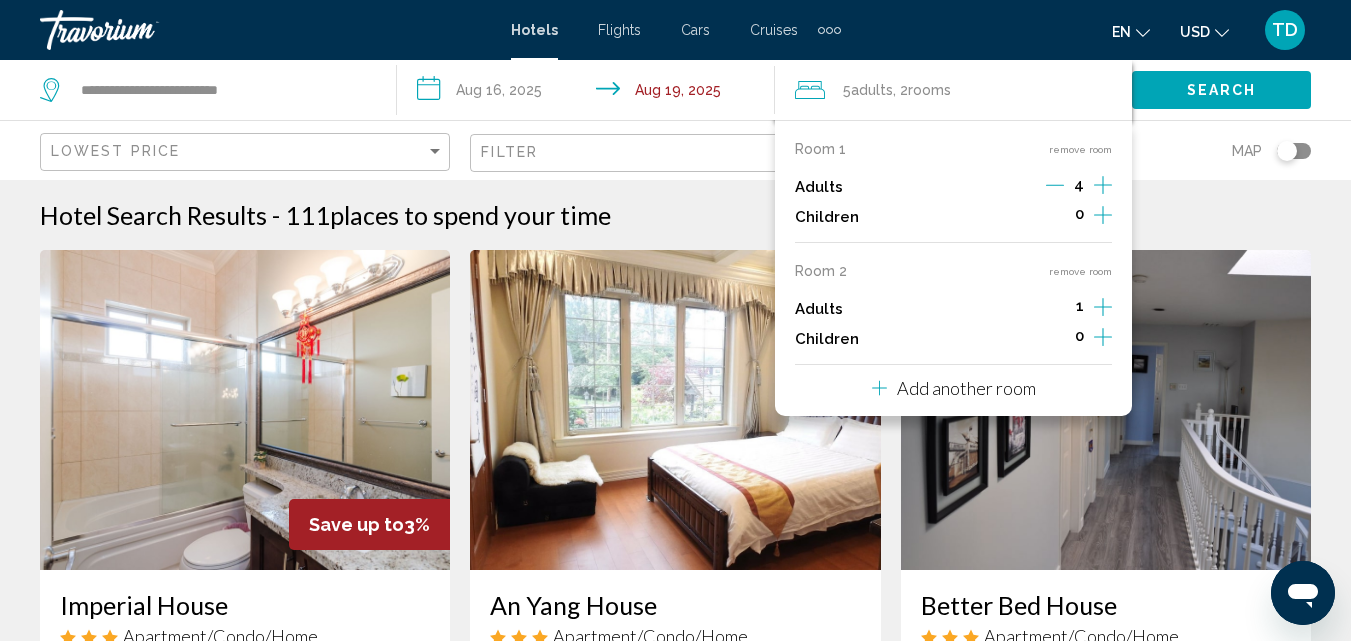 click at bounding box center [1055, 185] 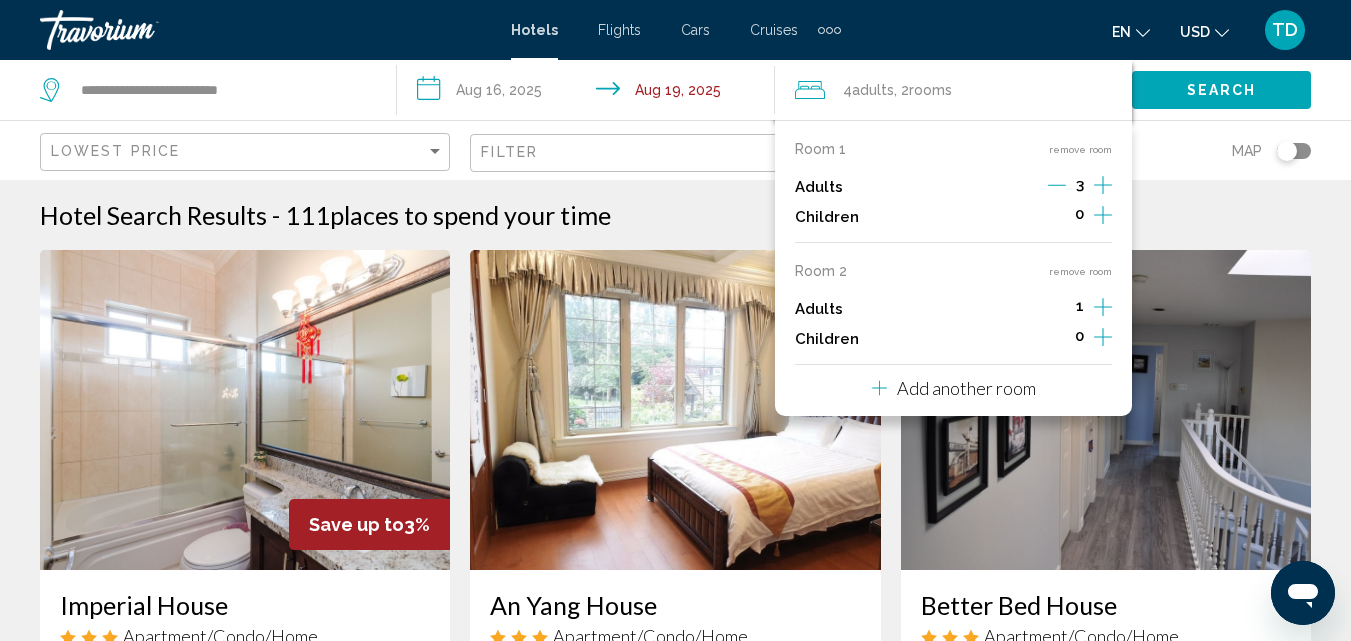 click on "Search" at bounding box center (1221, 89) 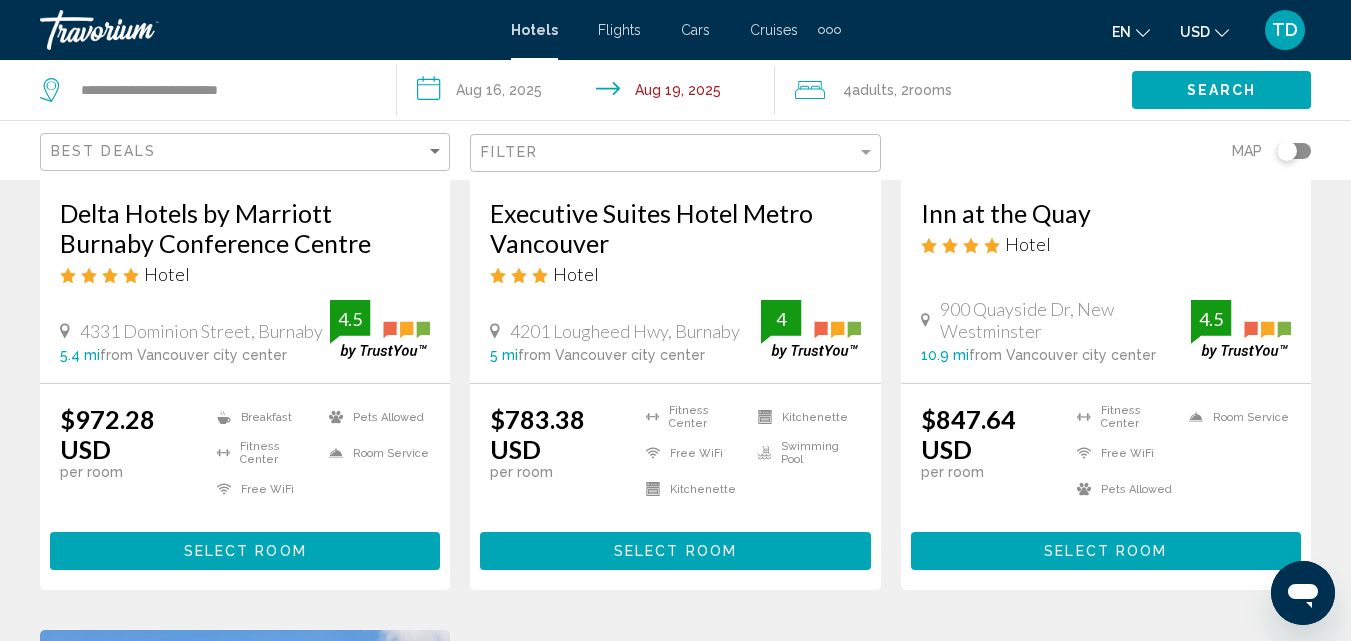 scroll, scrollTop: 400, scrollLeft: 0, axis: vertical 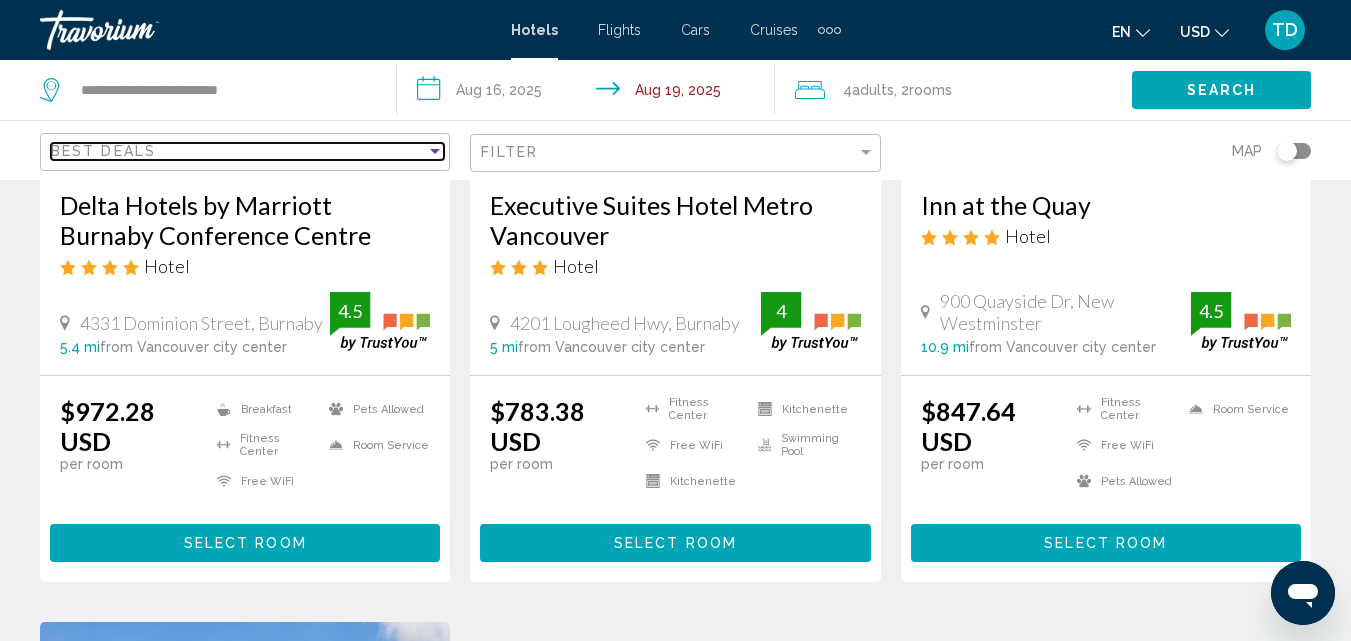 click at bounding box center [435, 151] 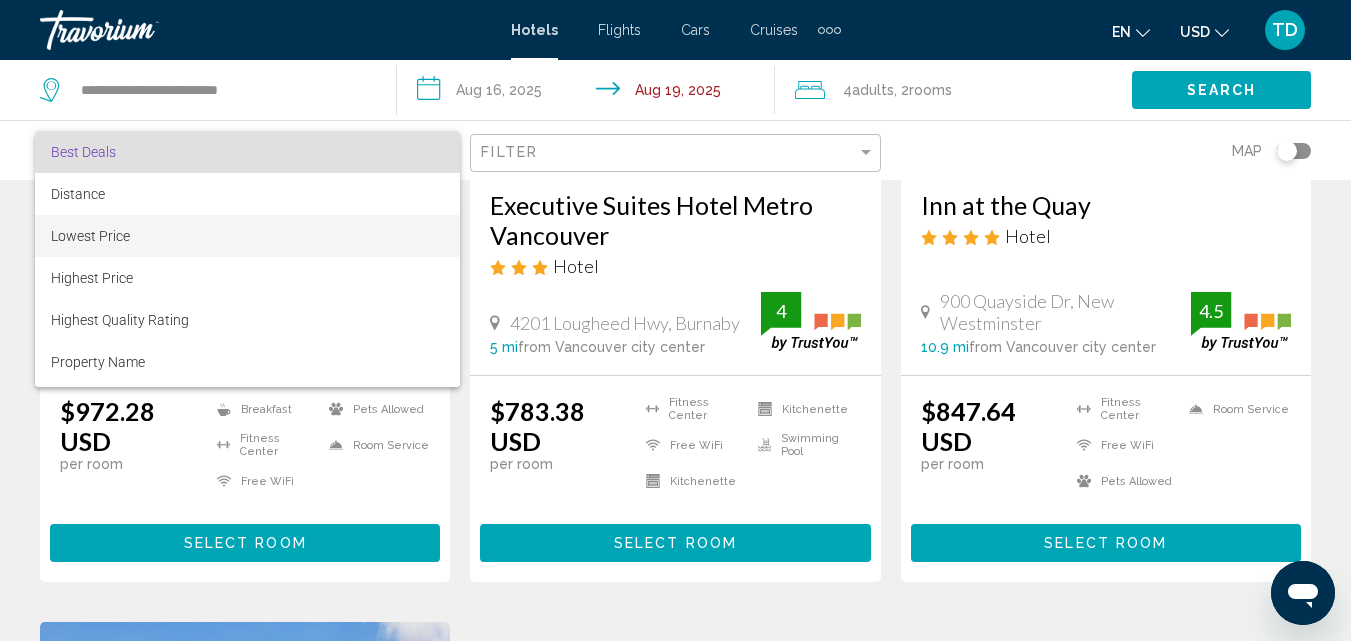 click on "Lowest Price" at bounding box center [247, 236] 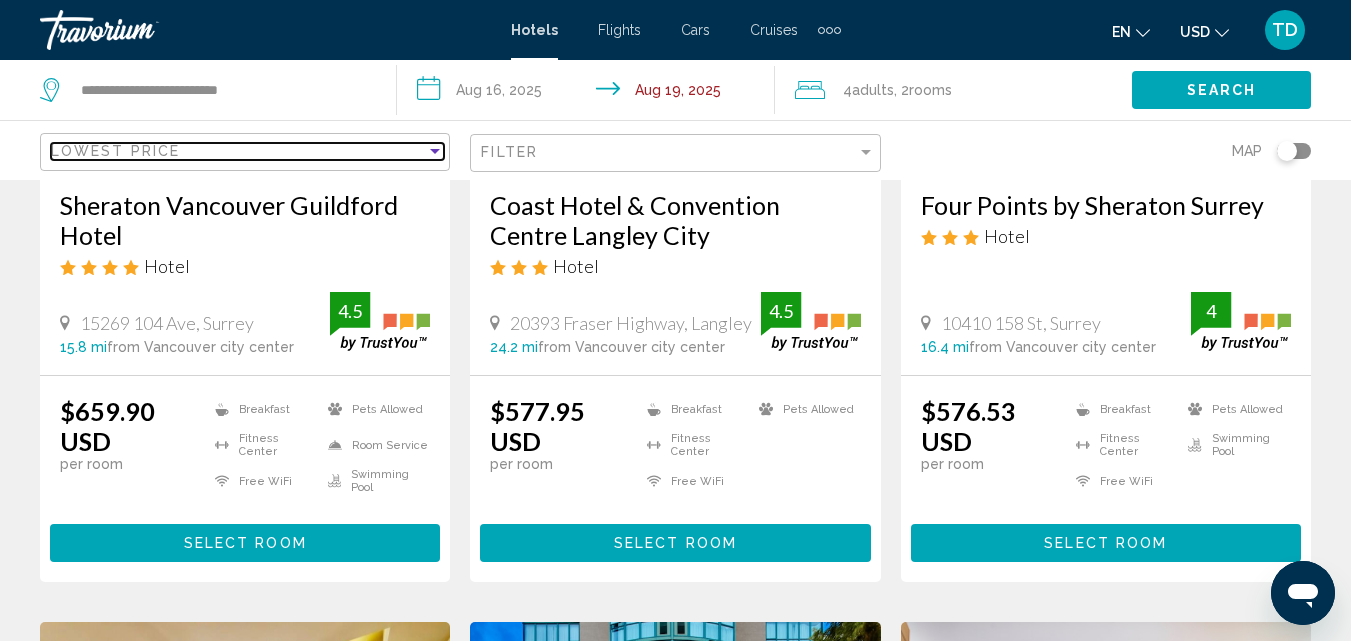 click at bounding box center (435, 151) 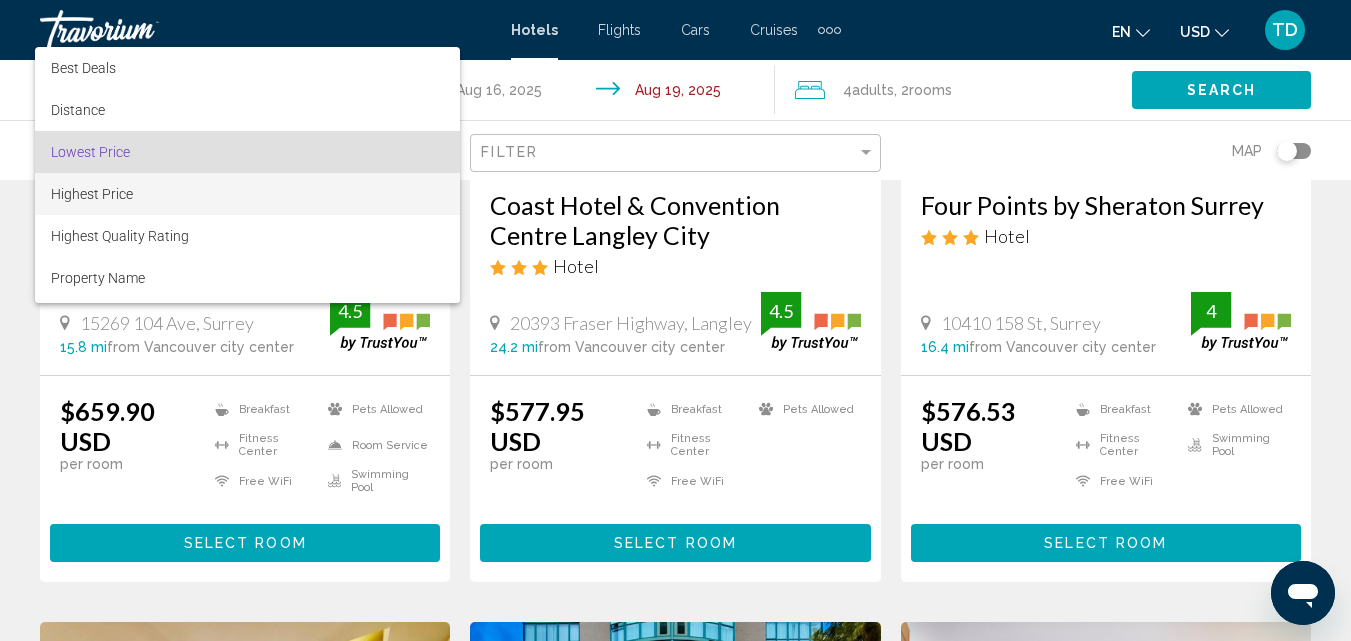 click on "Highest Price" at bounding box center [247, 194] 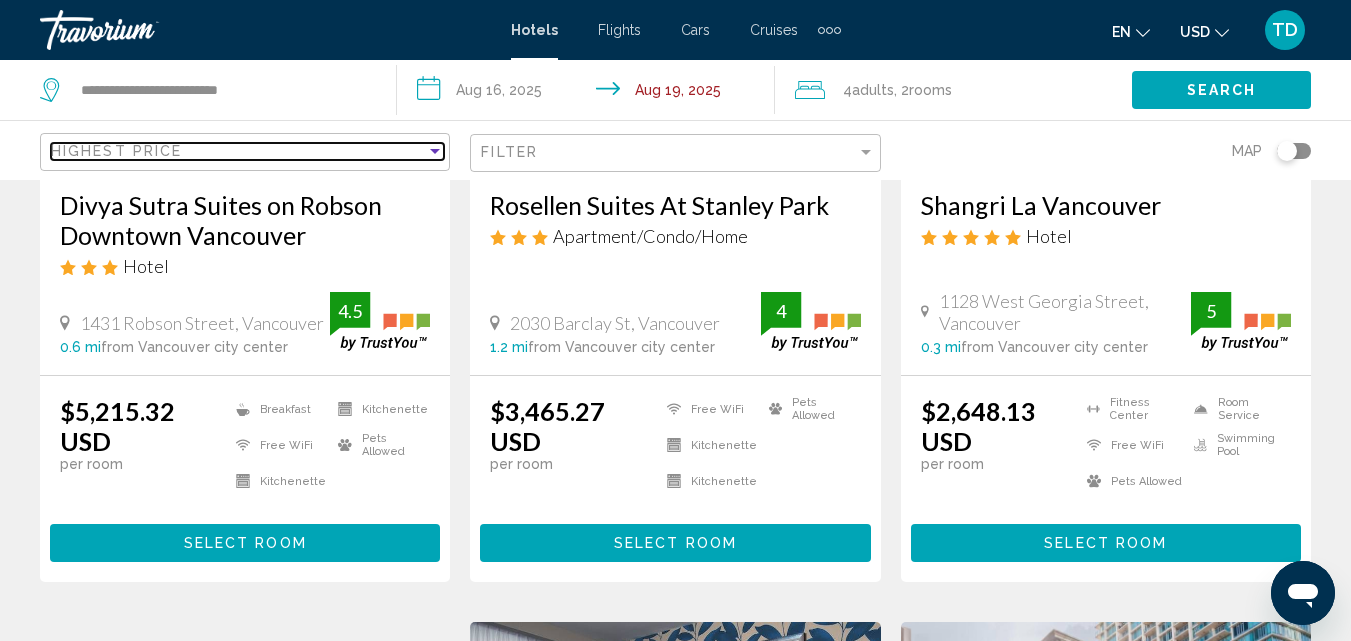 click at bounding box center (435, 151) 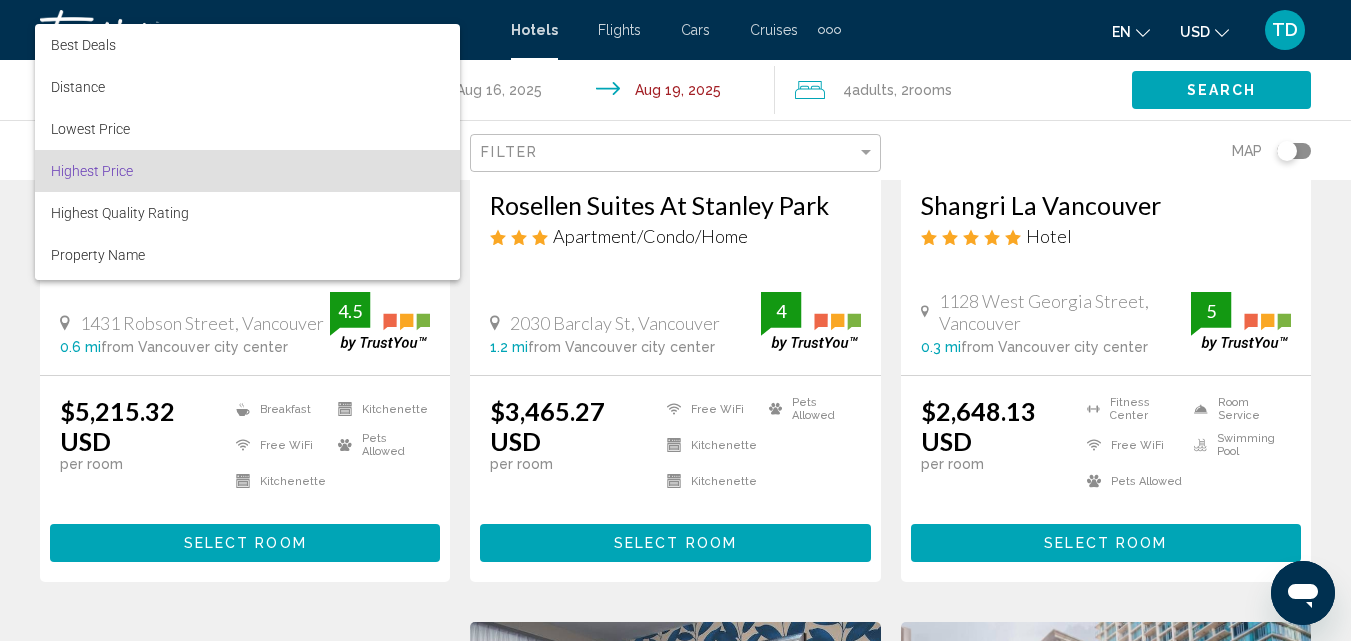 scroll, scrollTop: 19, scrollLeft: 0, axis: vertical 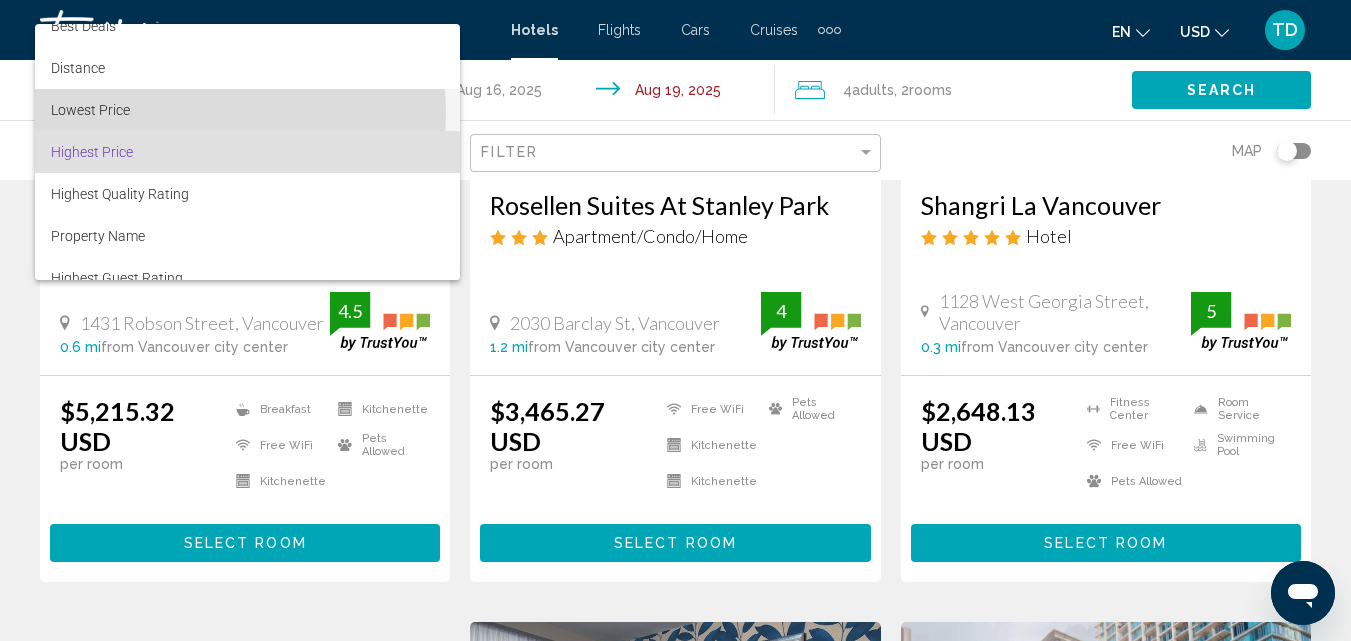 click on "Lowest Price" at bounding box center [247, 110] 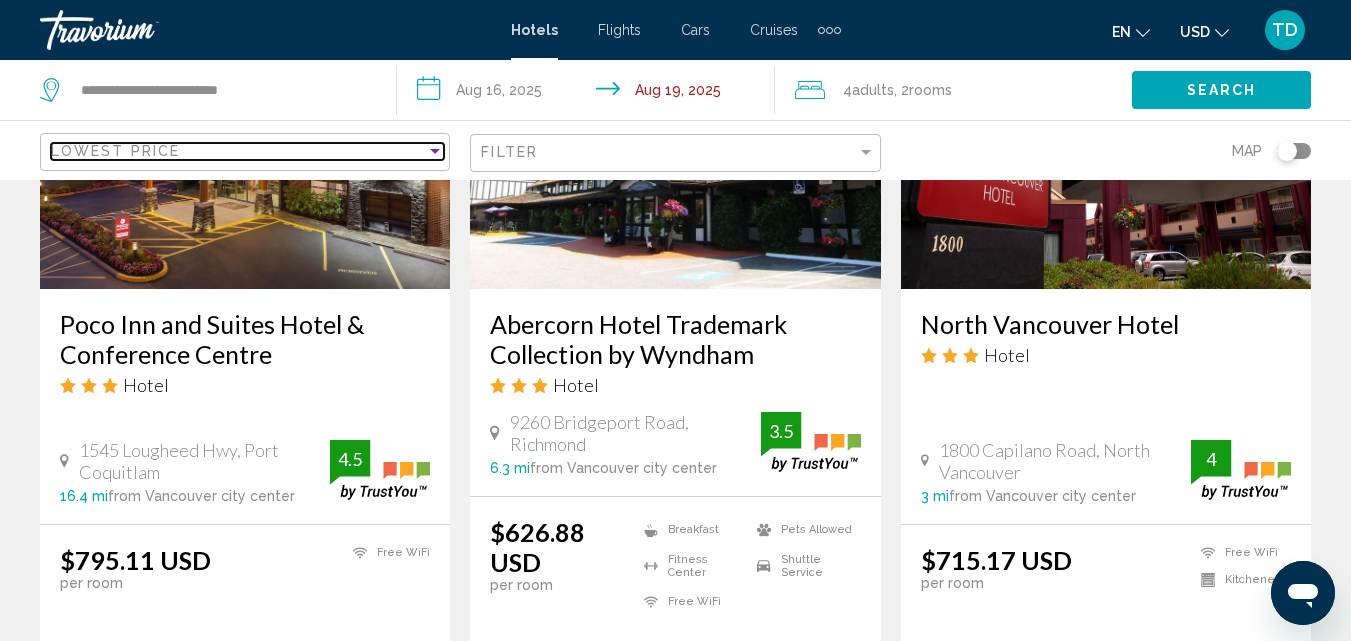 scroll, scrollTop: 1900, scrollLeft: 0, axis: vertical 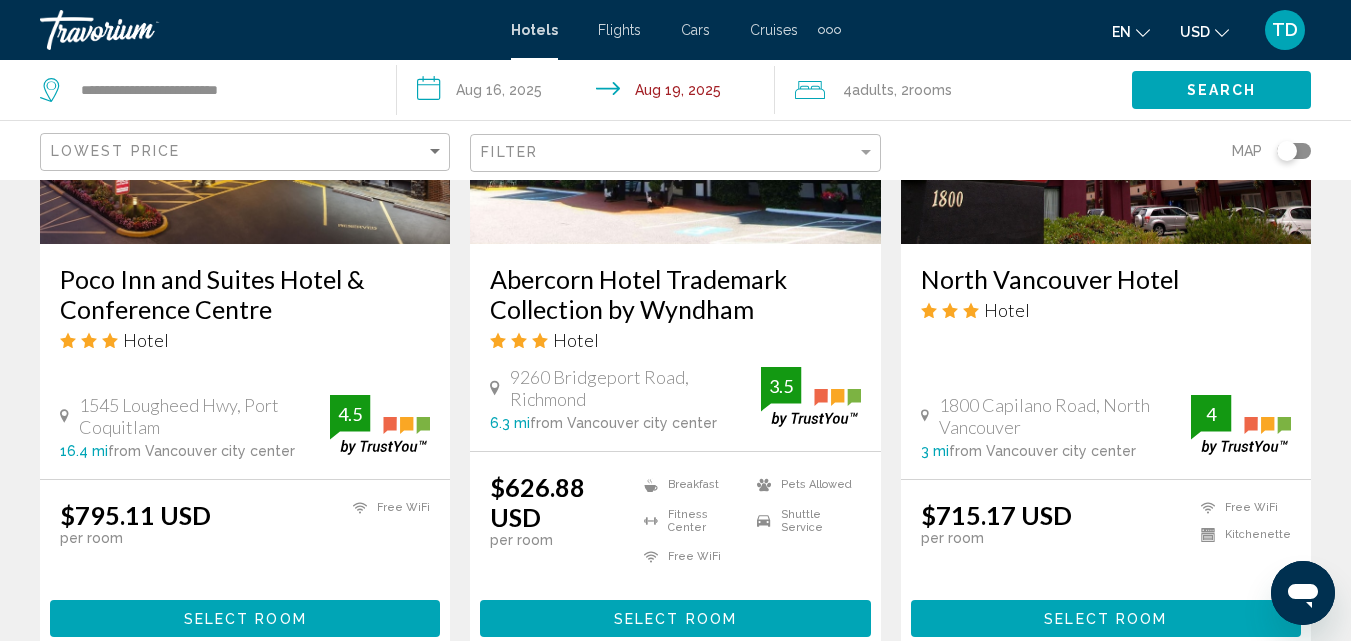 click on ", 2  Room rooms" at bounding box center [923, 90] 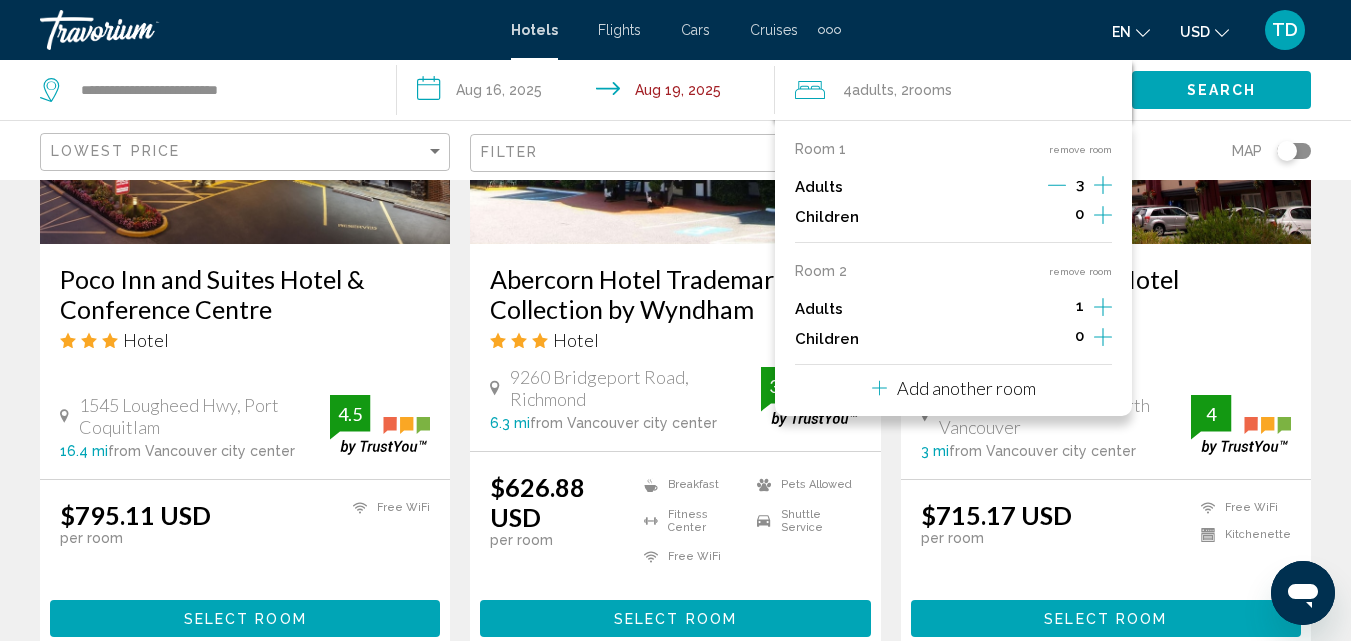 click on "1" at bounding box center (1080, 187) 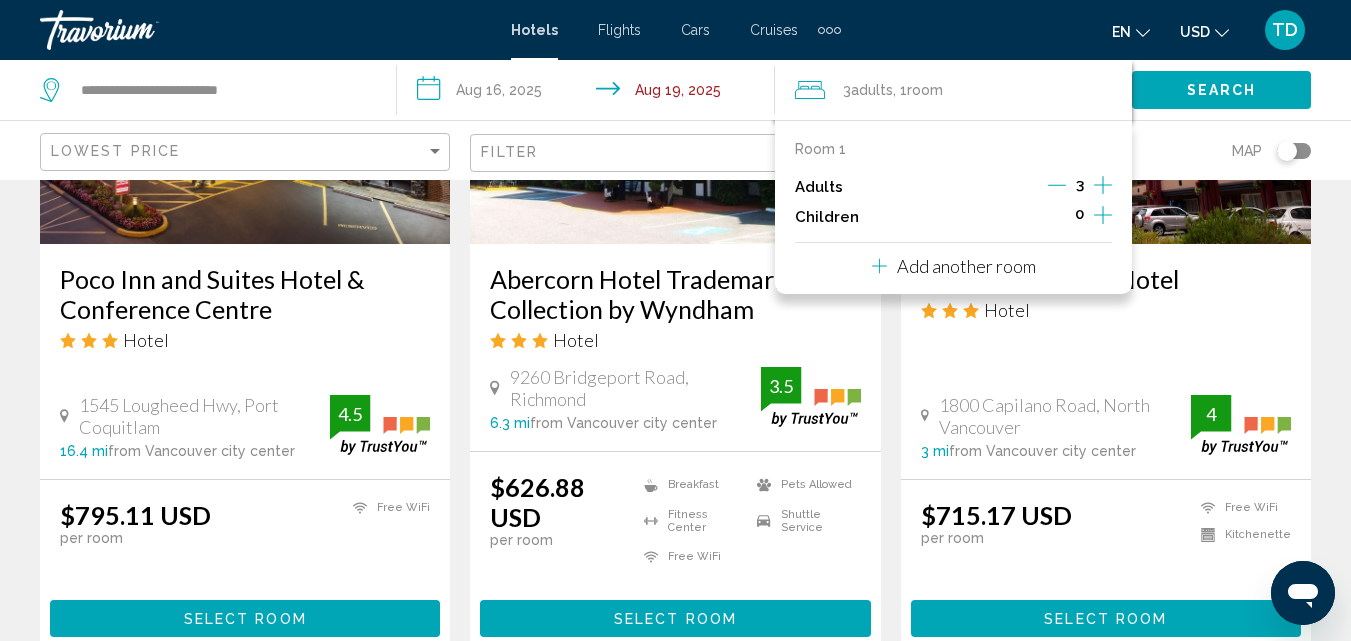 click at bounding box center (1103, 185) 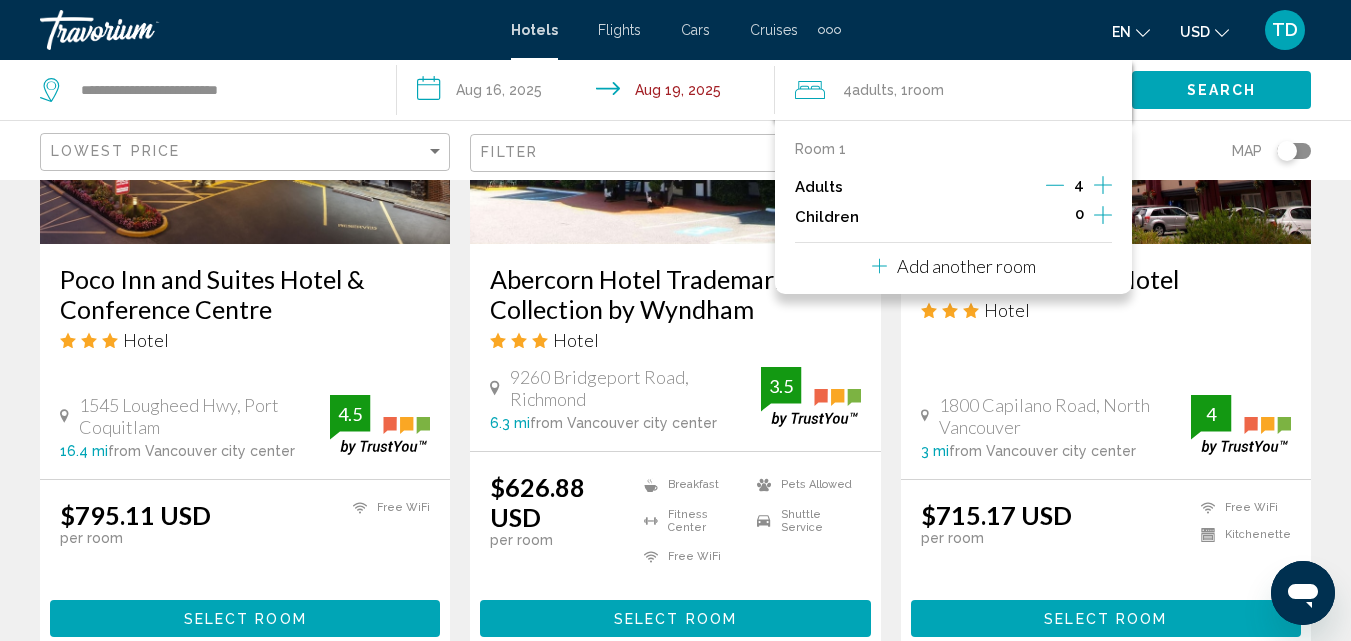 click on "Search" at bounding box center (1222, 91) 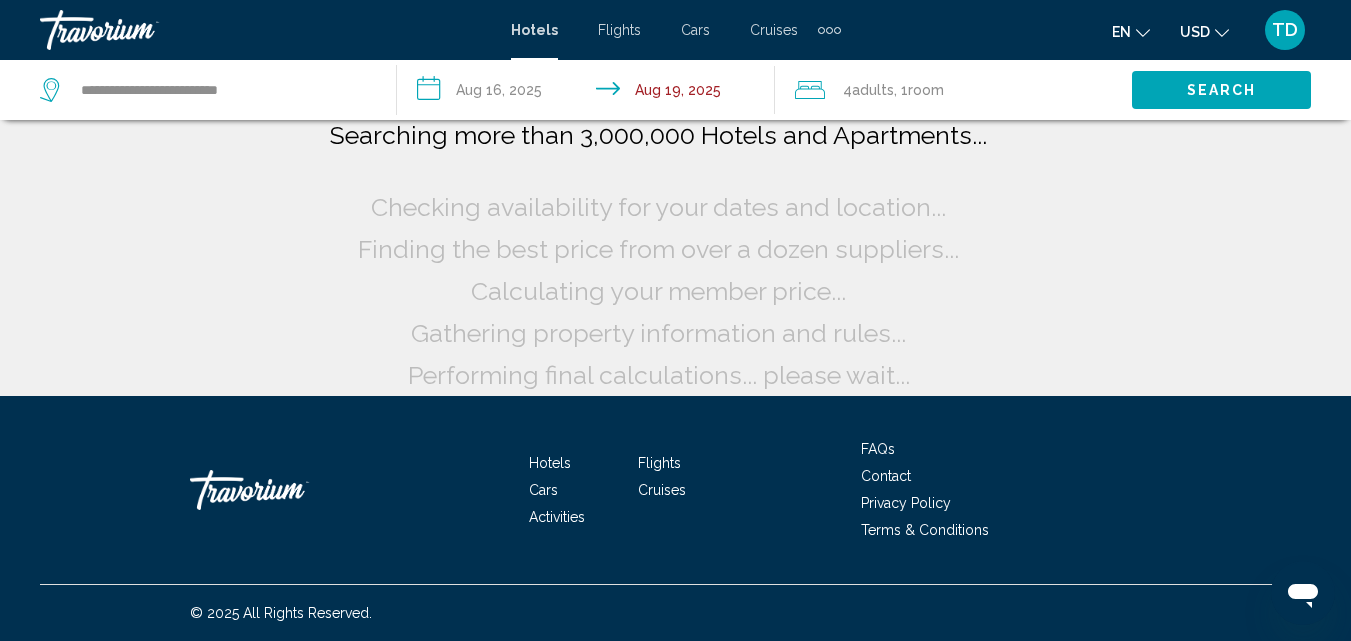 scroll, scrollTop: 16, scrollLeft: 0, axis: vertical 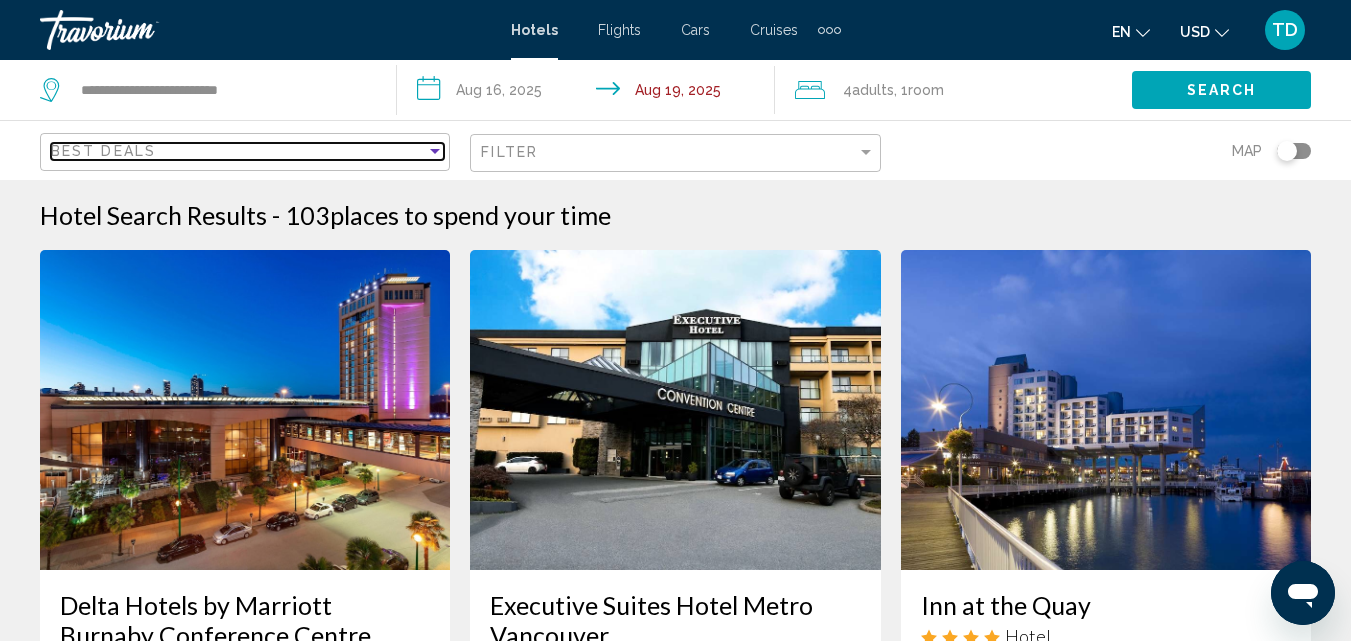 click at bounding box center (435, 151) 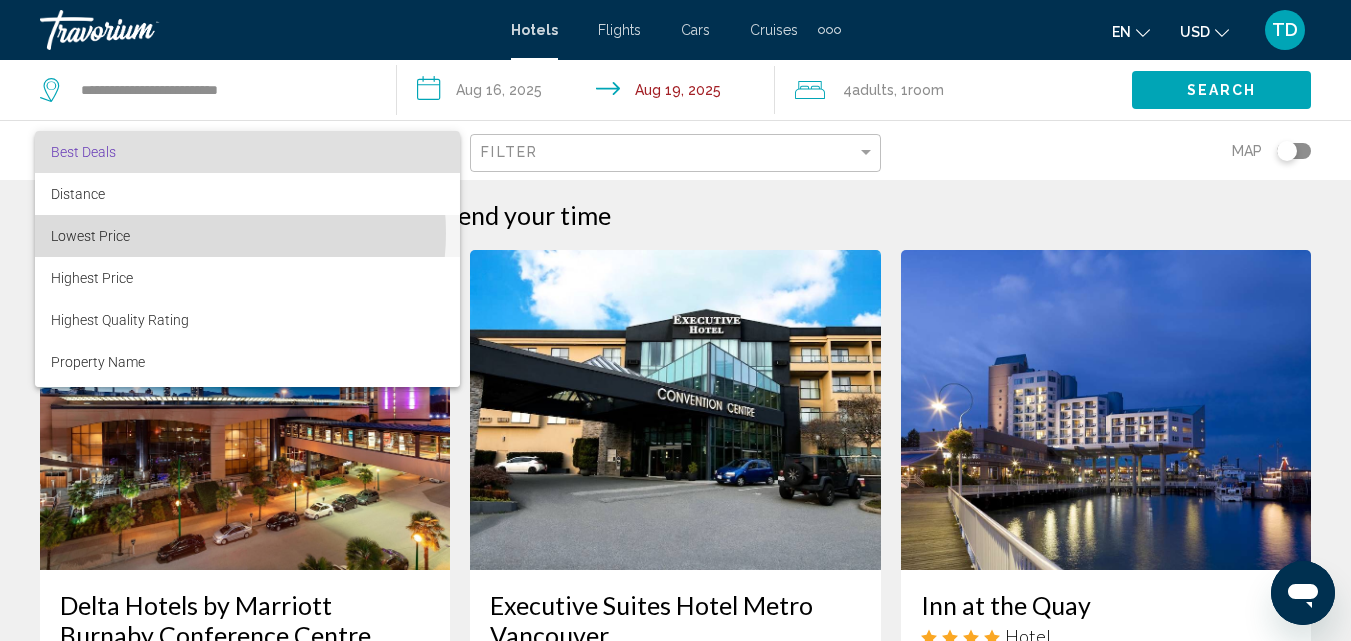 click on "Lowest Price" at bounding box center [247, 236] 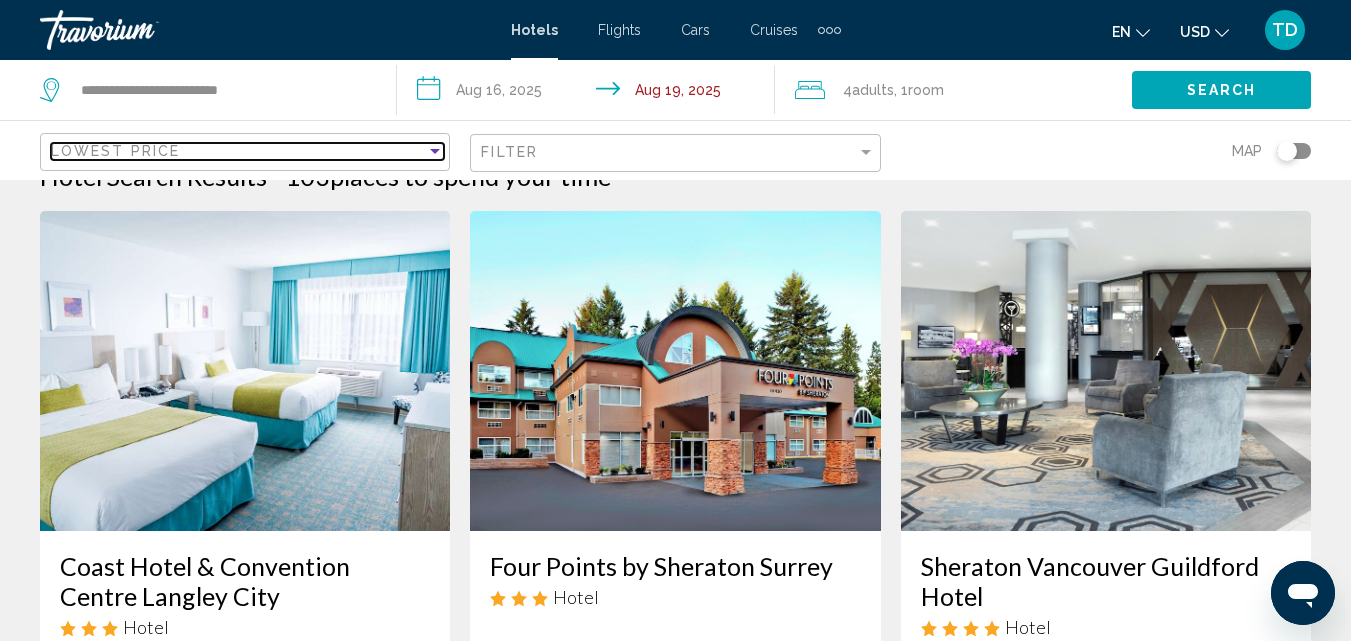 scroll, scrollTop: 0, scrollLeft: 0, axis: both 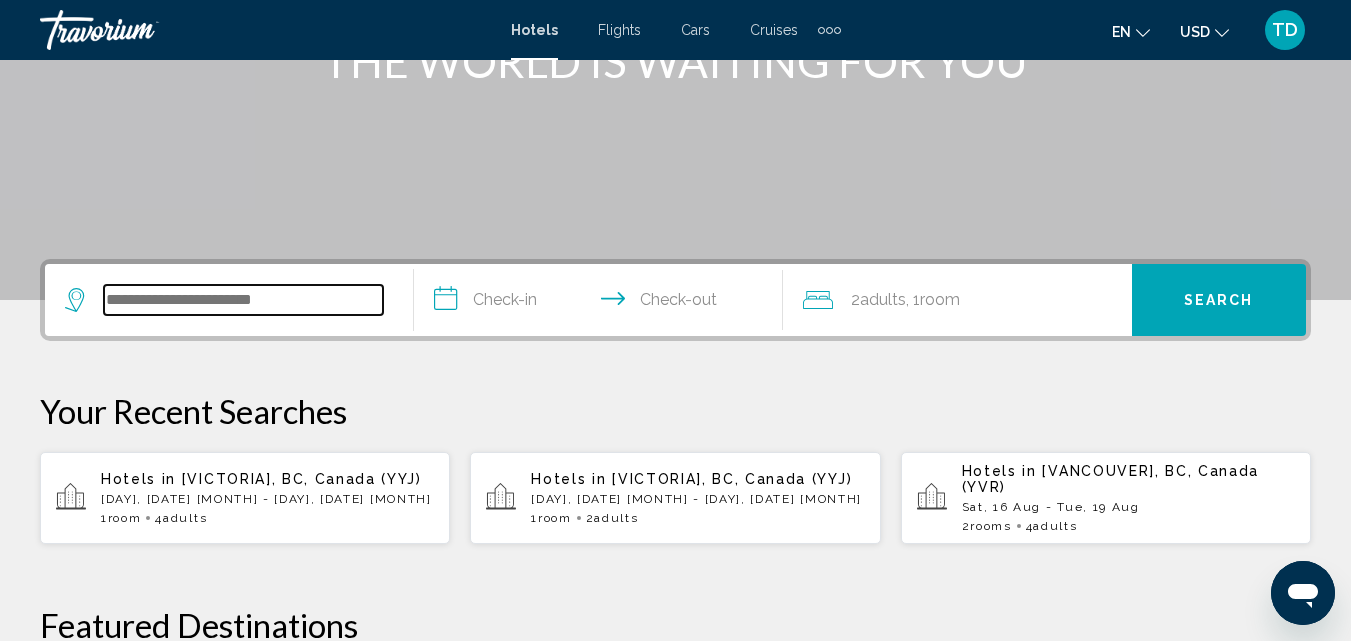 click at bounding box center (243, 300) 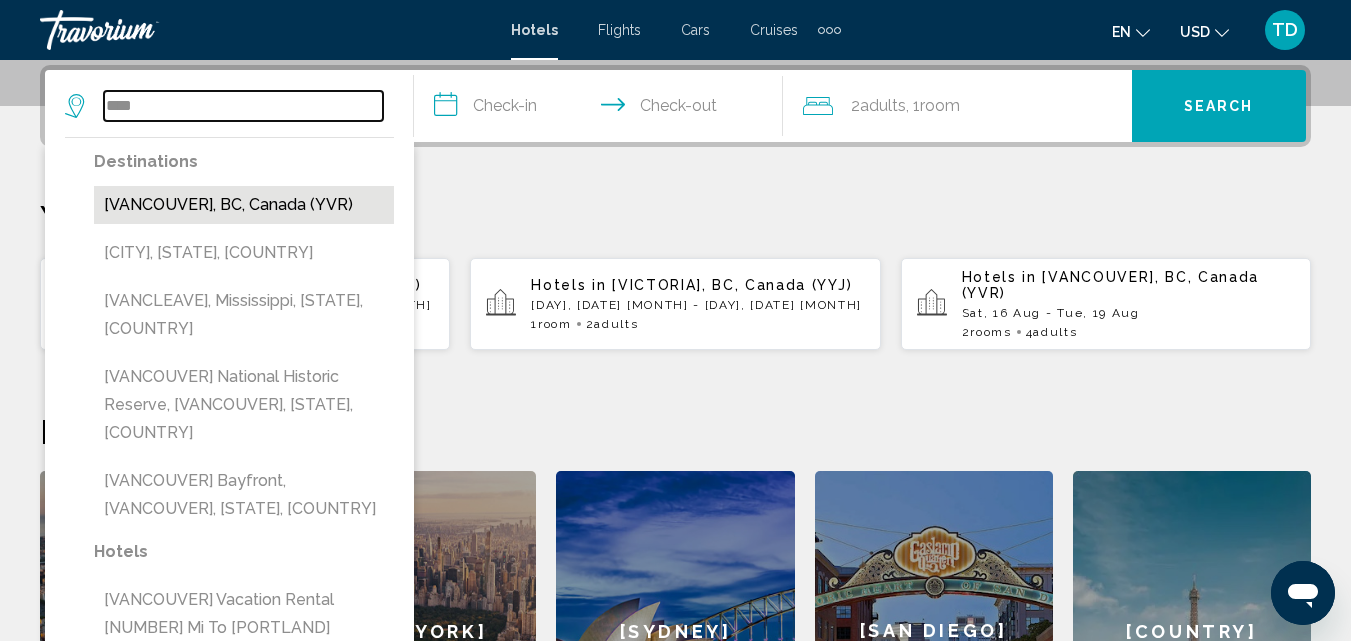 type on "****" 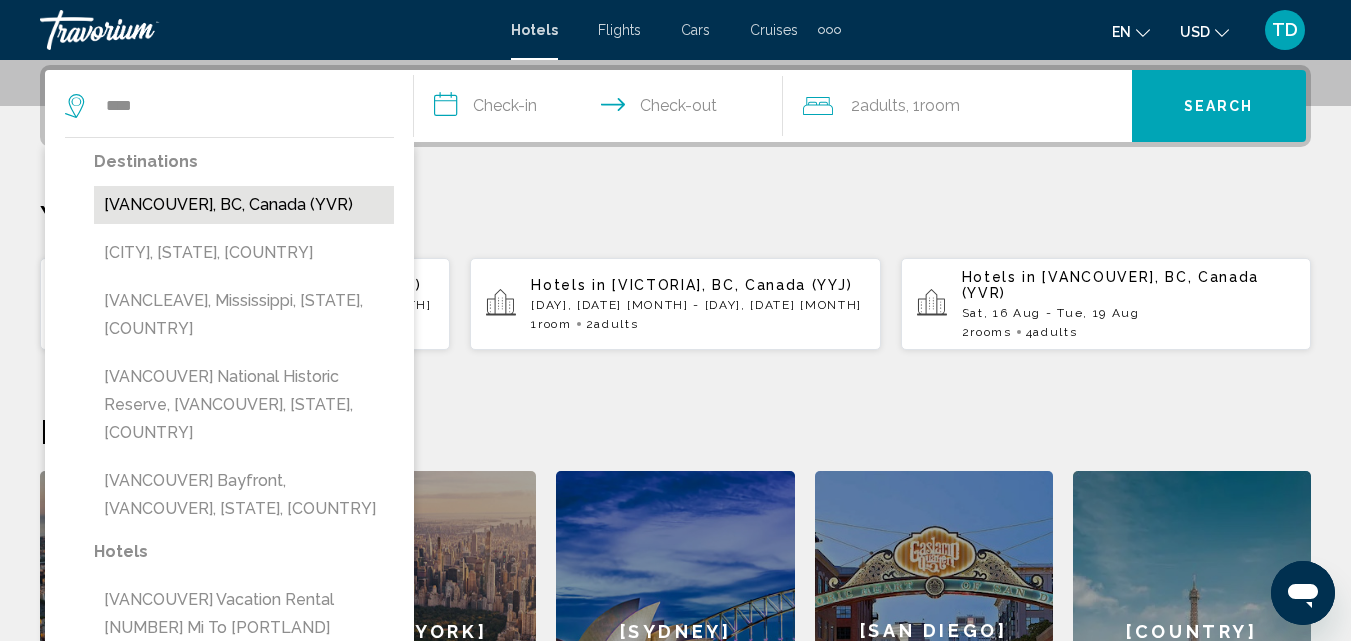 click on "[VANCOUVER], BC, Canada (YVR)" at bounding box center [244, 205] 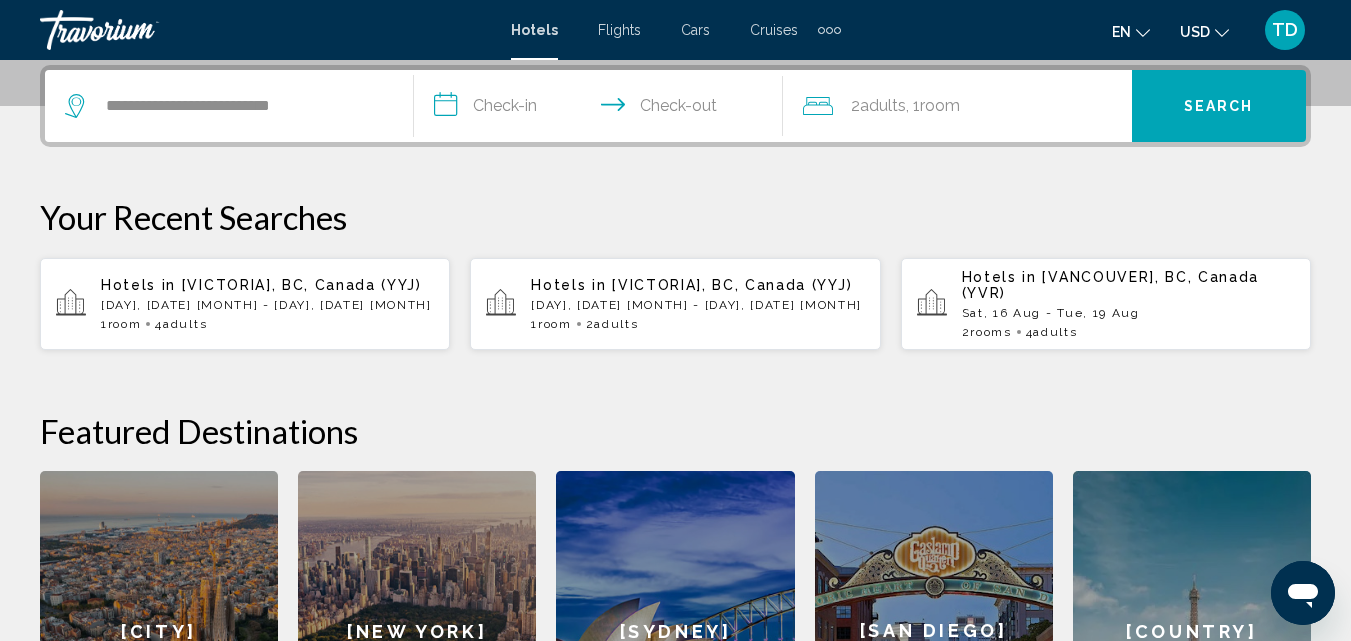click on "**********" at bounding box center [602, 109] 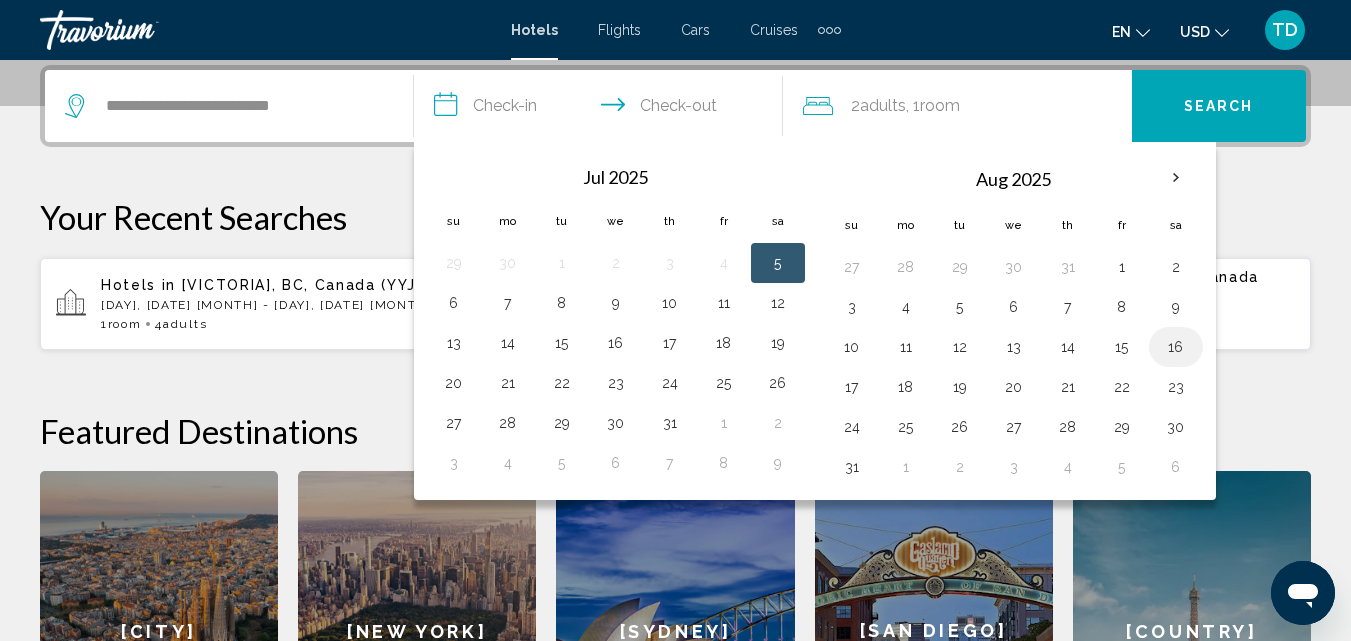 click on "16" at bounding box center (1176, 347) 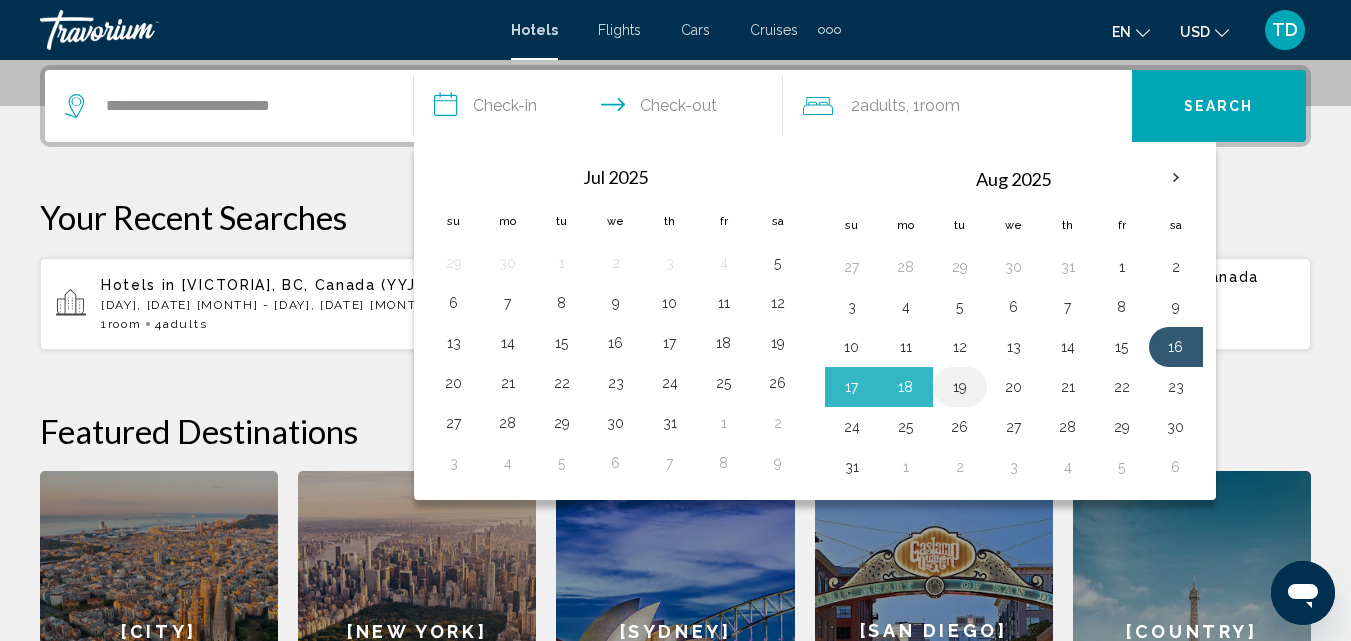 click on "19" at bounding box center (960, 387) 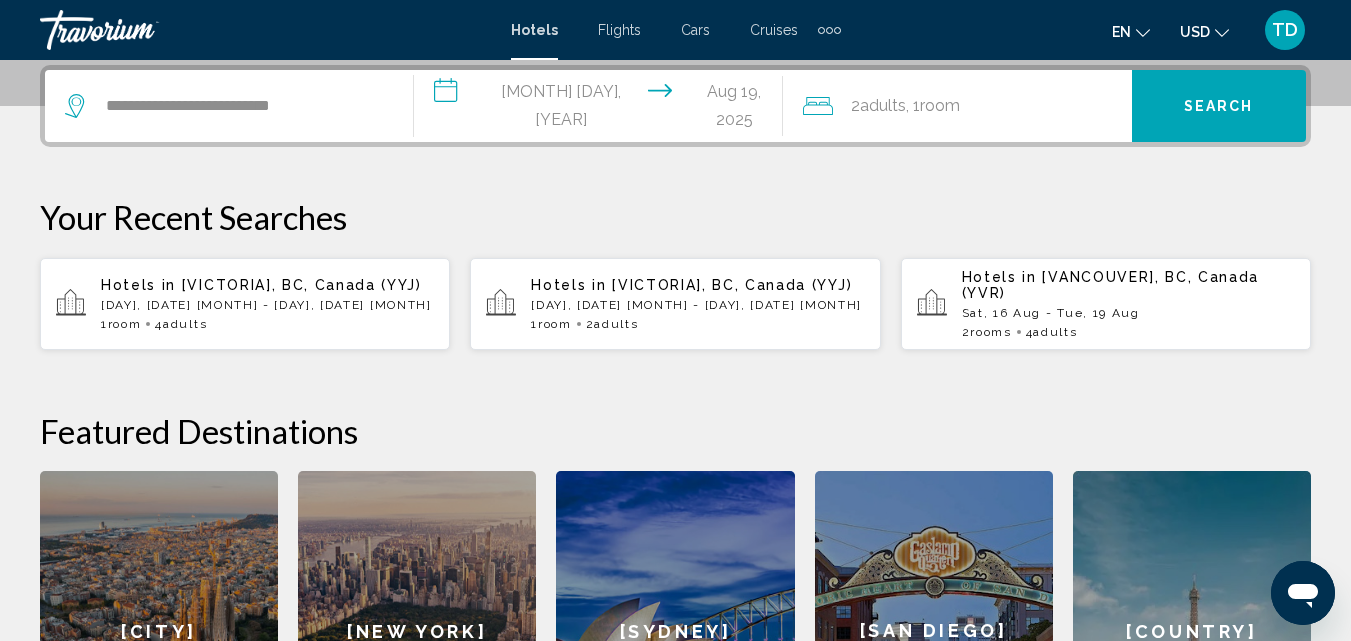 click on "Room" at bounding box center [940, 105] 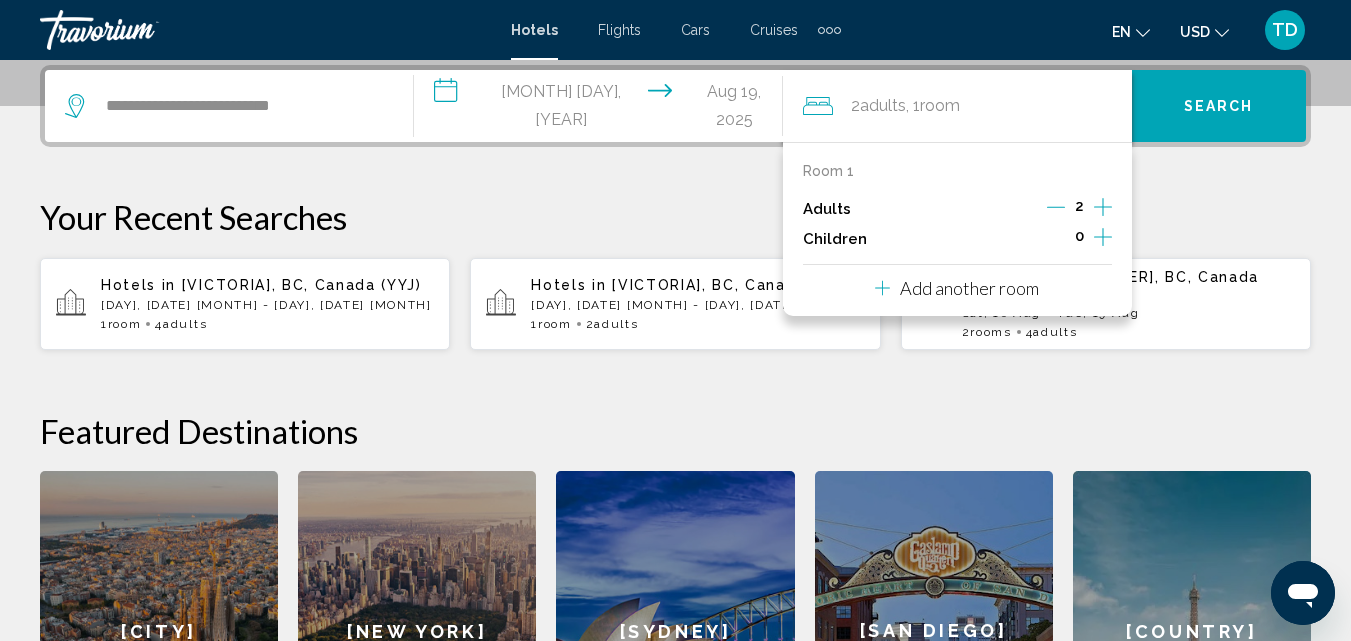 click at bounding box center [1103, 207] 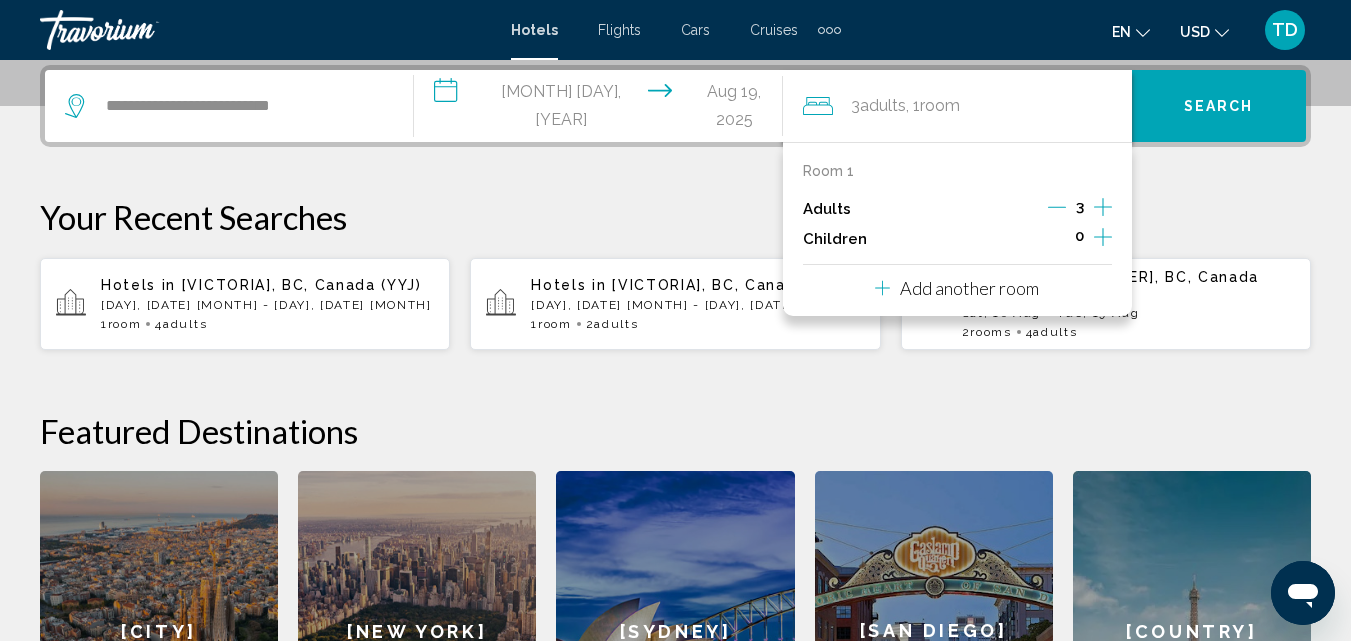 click at bounding box center (1103, 207) 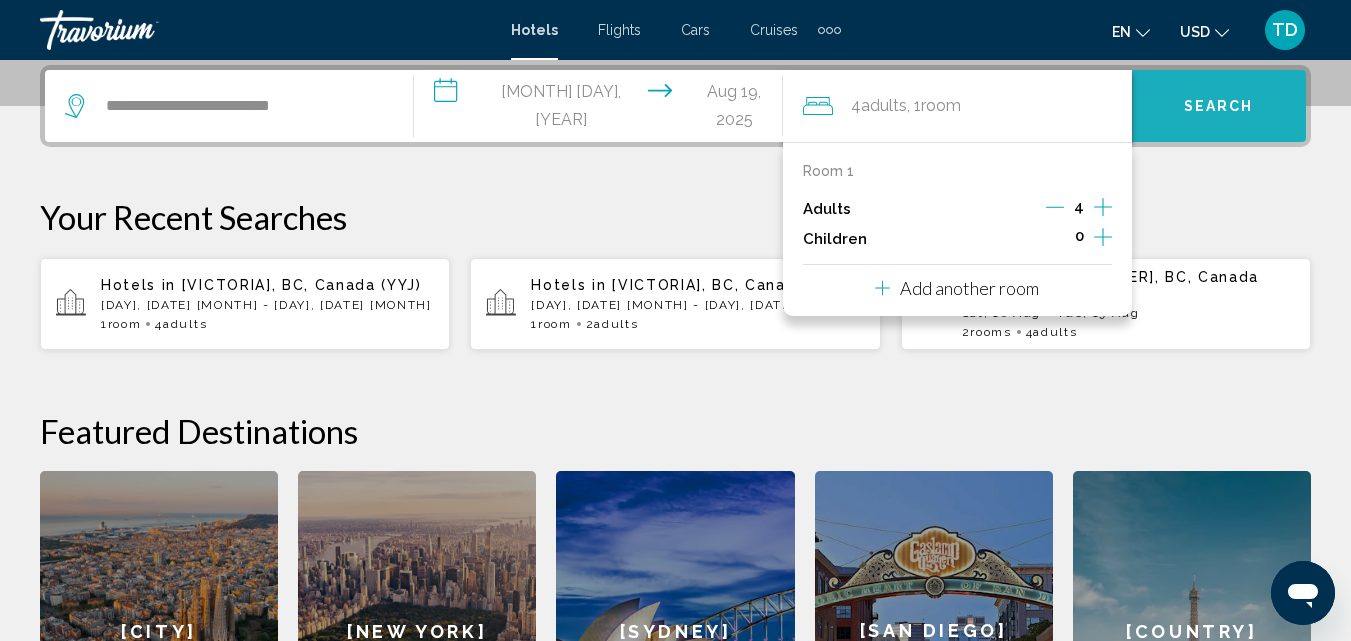 click on "Search" at bounding box center (1219, 107) 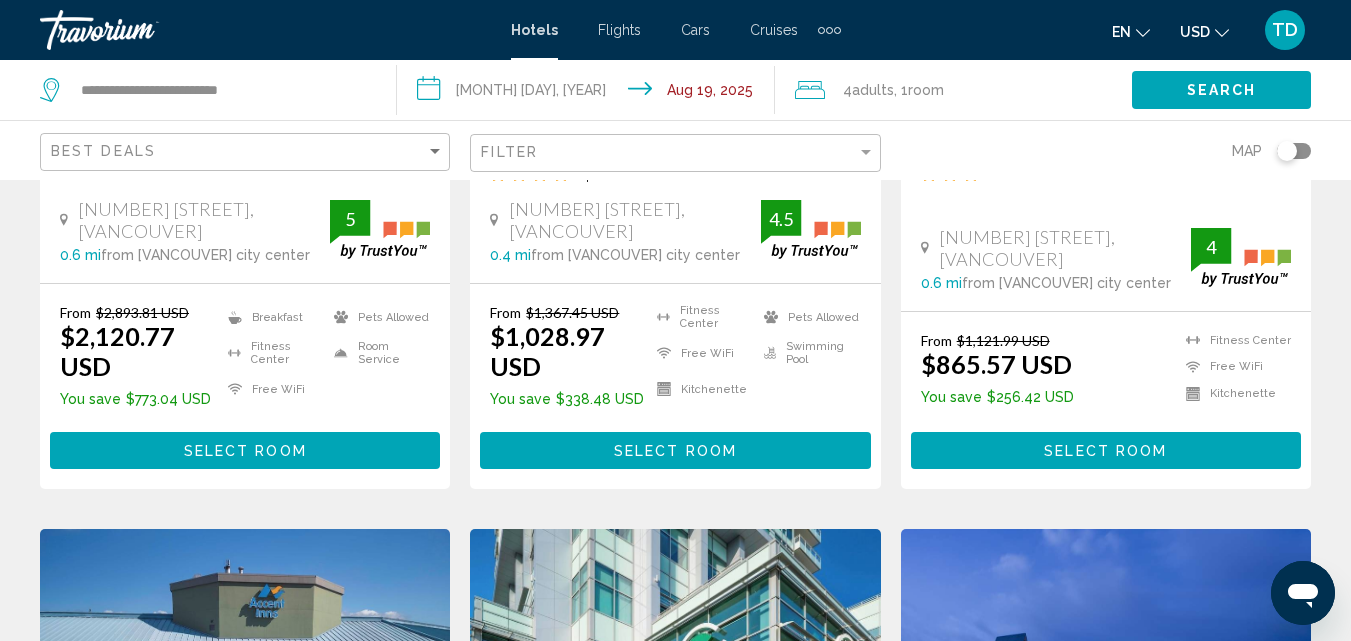 scroll, scrollTop: 0, scrollLeft: 0, axis: both 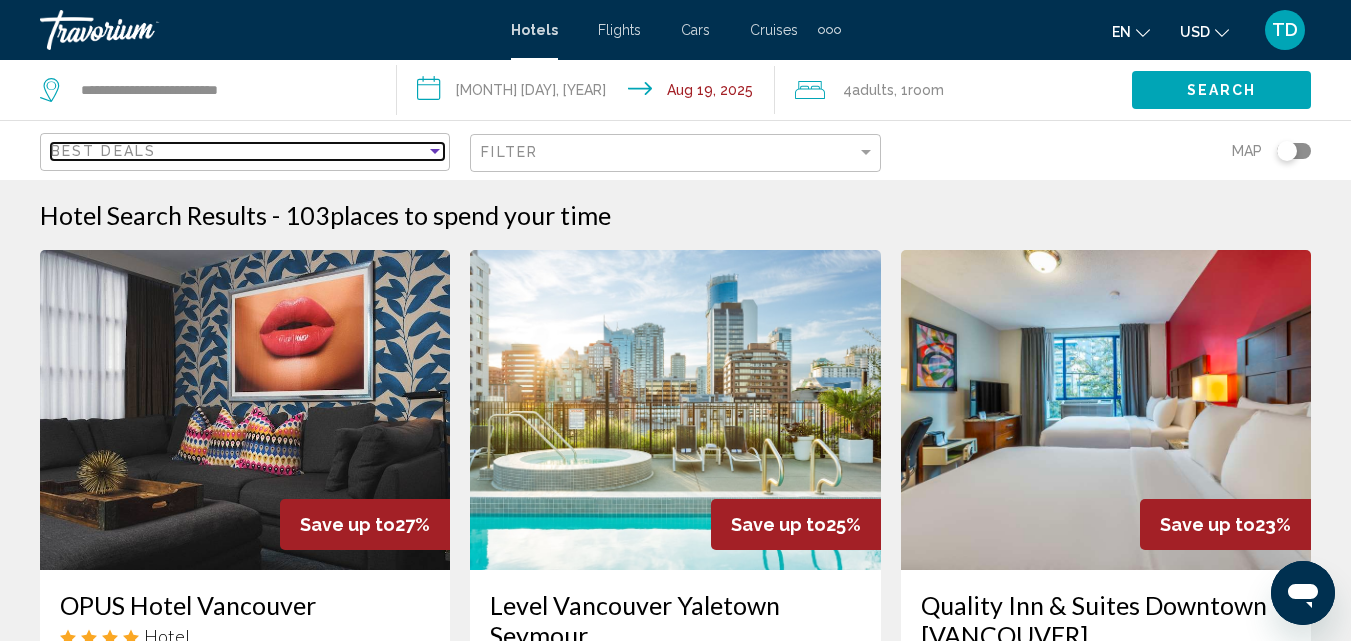 click at bounding box center [435, 151] 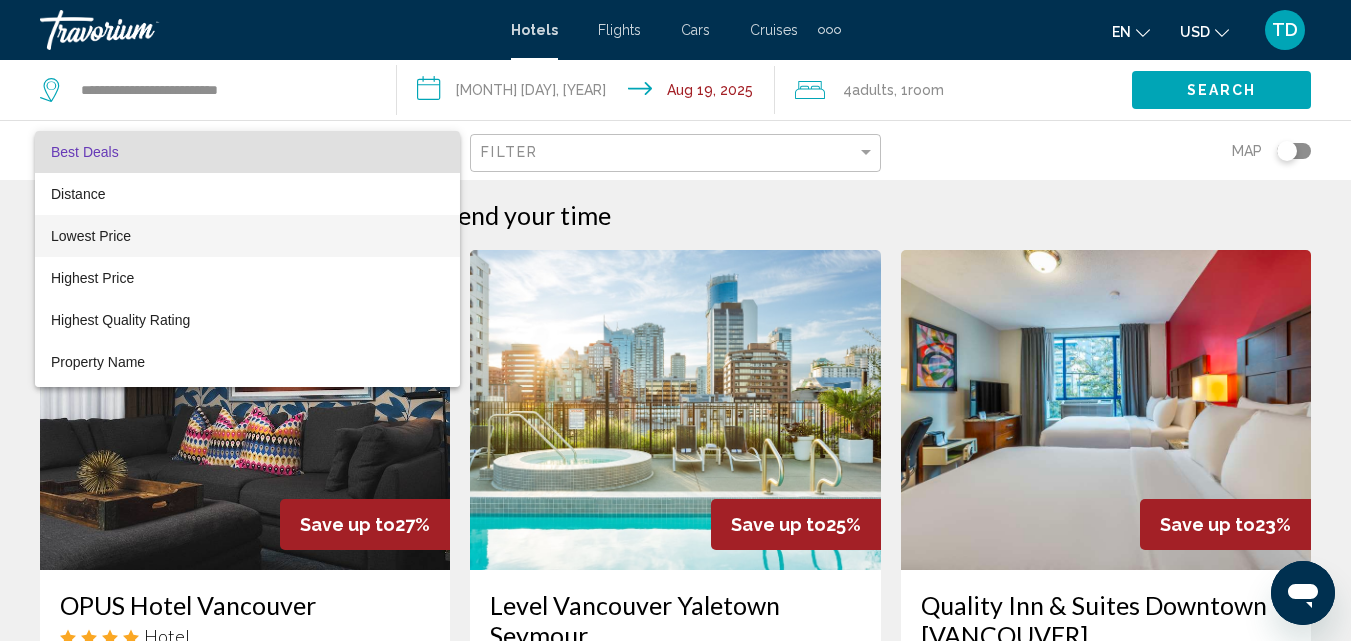 click on "Lowest Price" at bounding box center (247, 236) 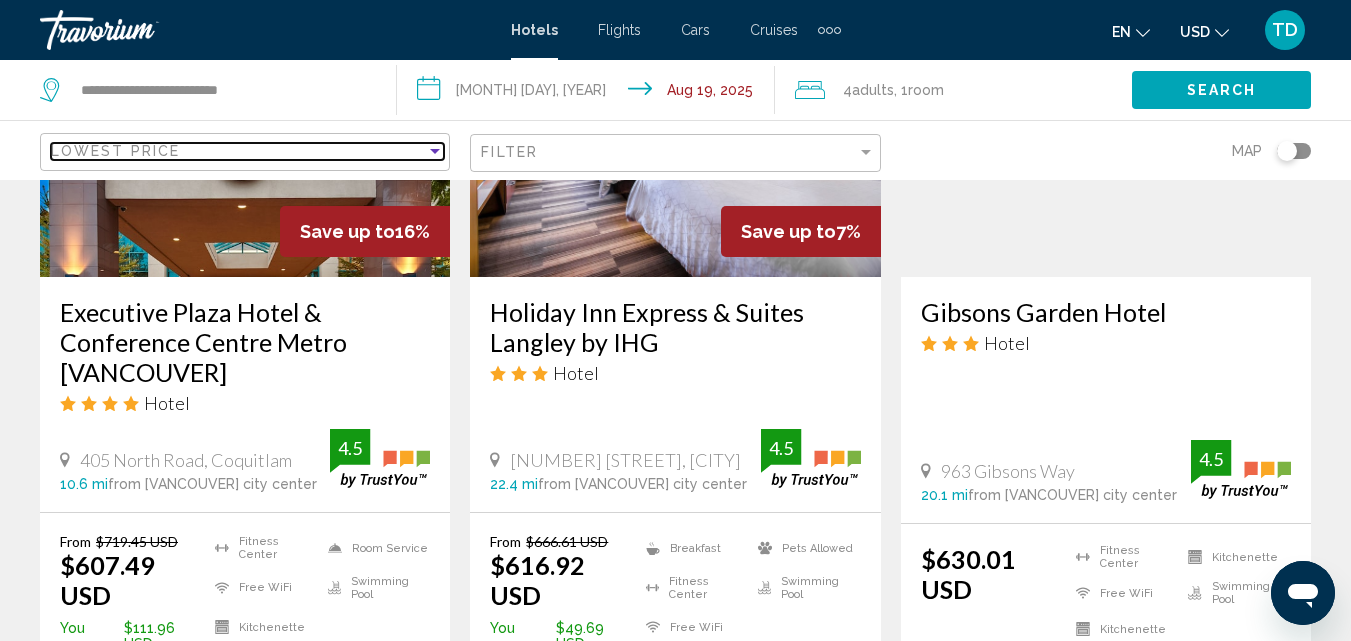 scroll, scrollTop: 1100, scrollLeft: 0, axis: vertical 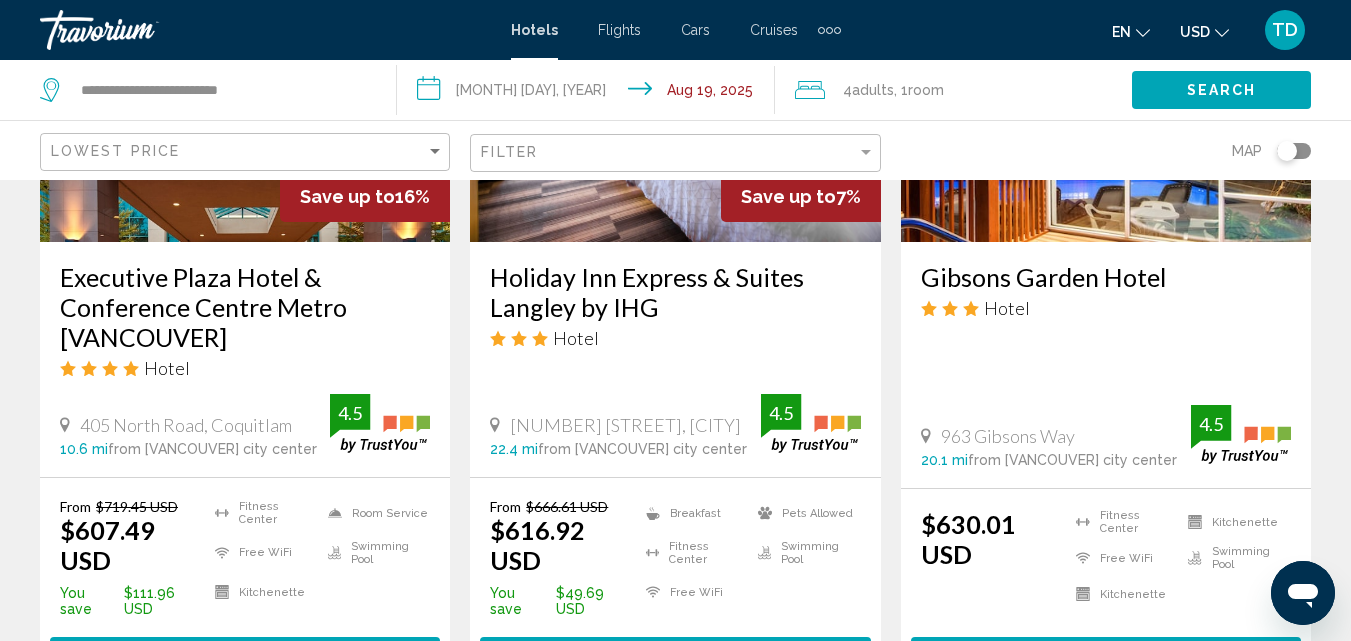 drag, startPoint x: 160, startPoint y: 300, endPoint x: 130, endPoint y: 284, distance: 34 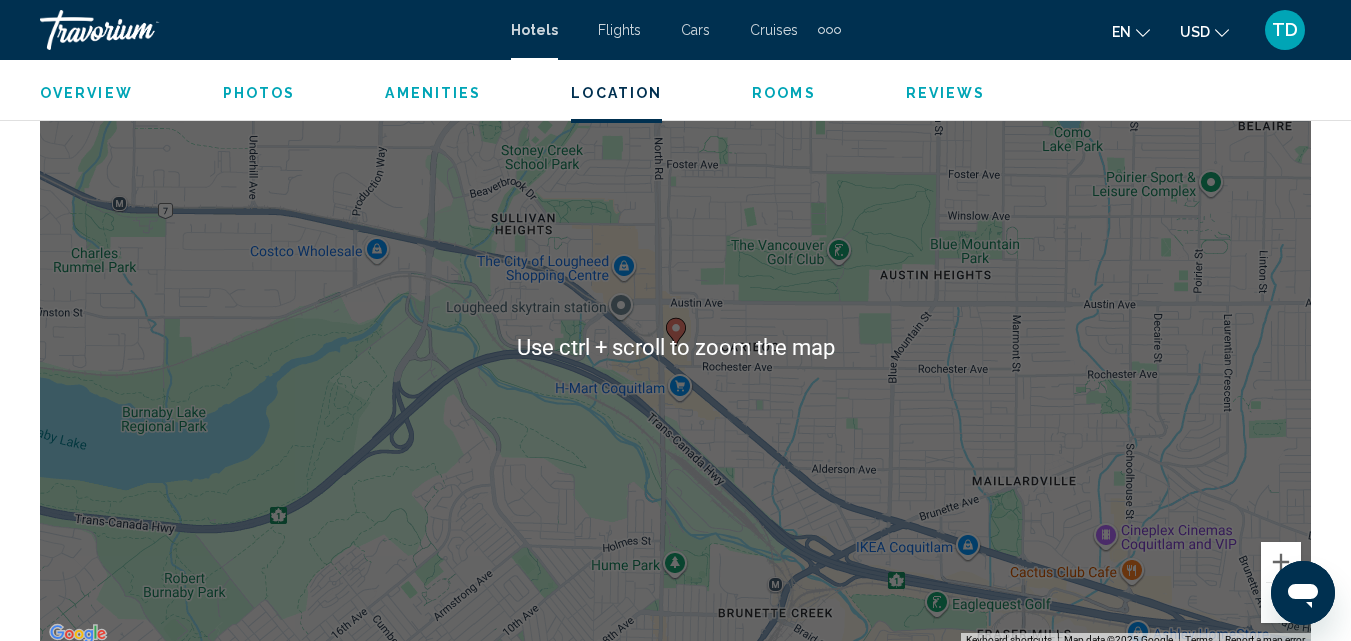 scroll, scrollTop: 2415, scrollLeft: 0, axis: vertical 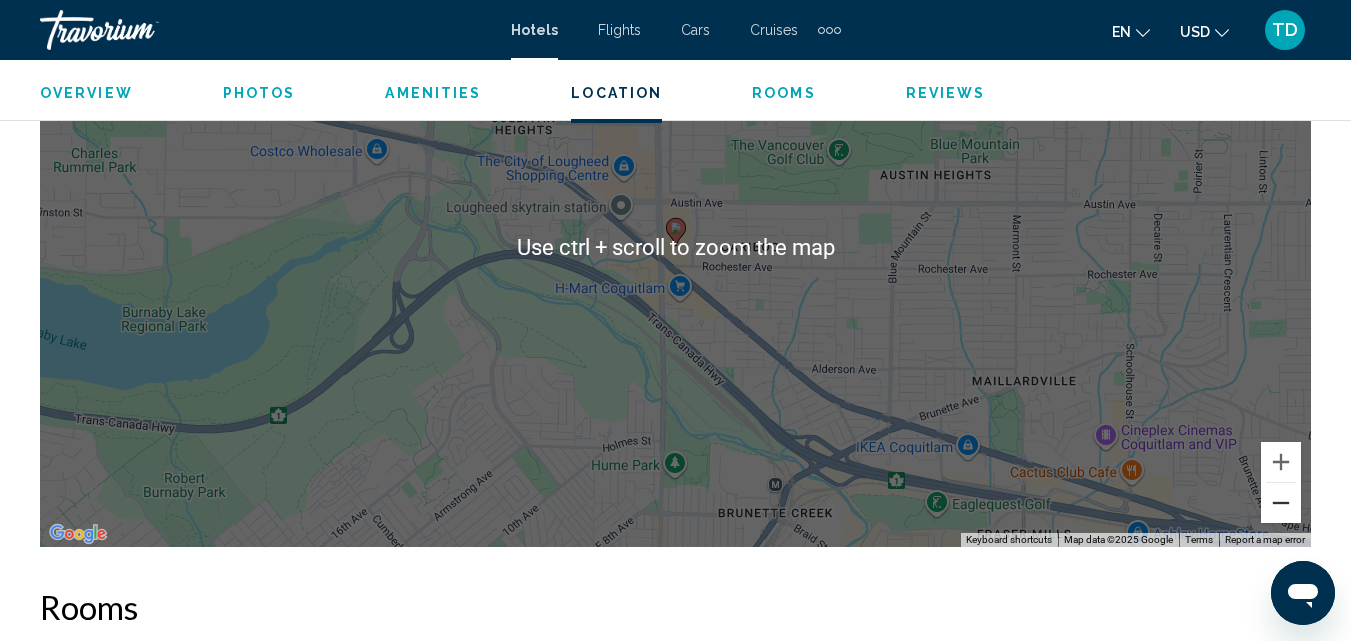 click at bounding box center (1281, 503) 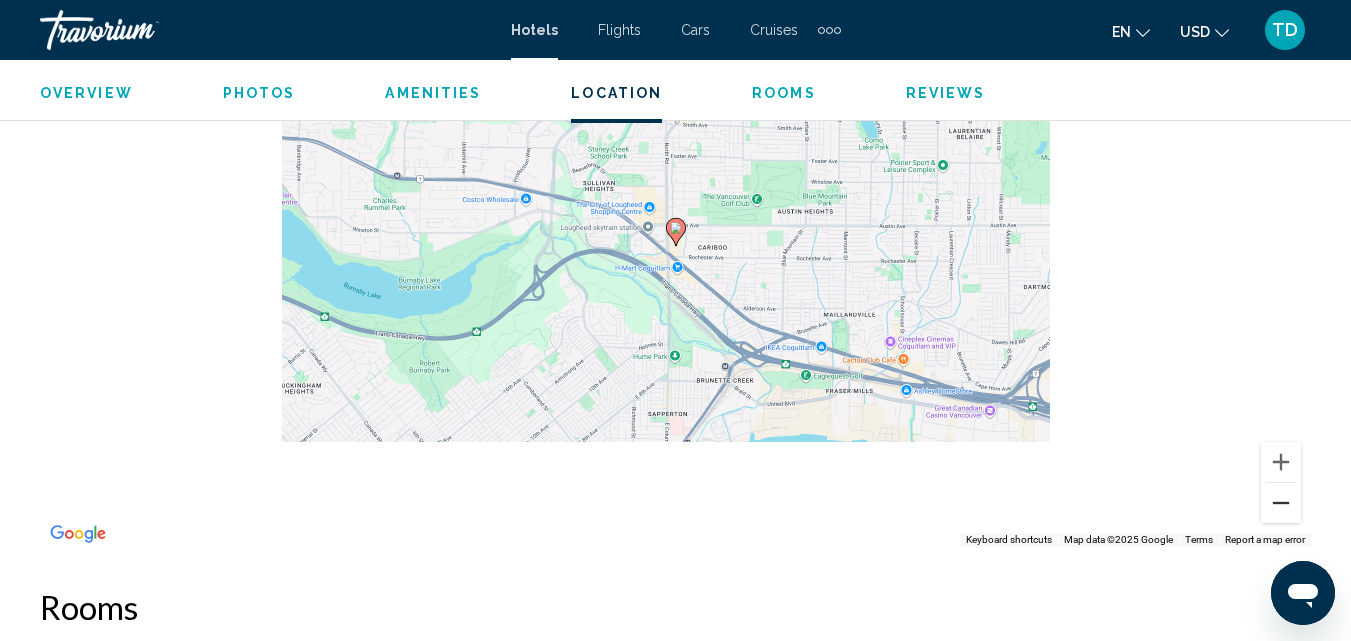 click at bounding box center (1281, 503) 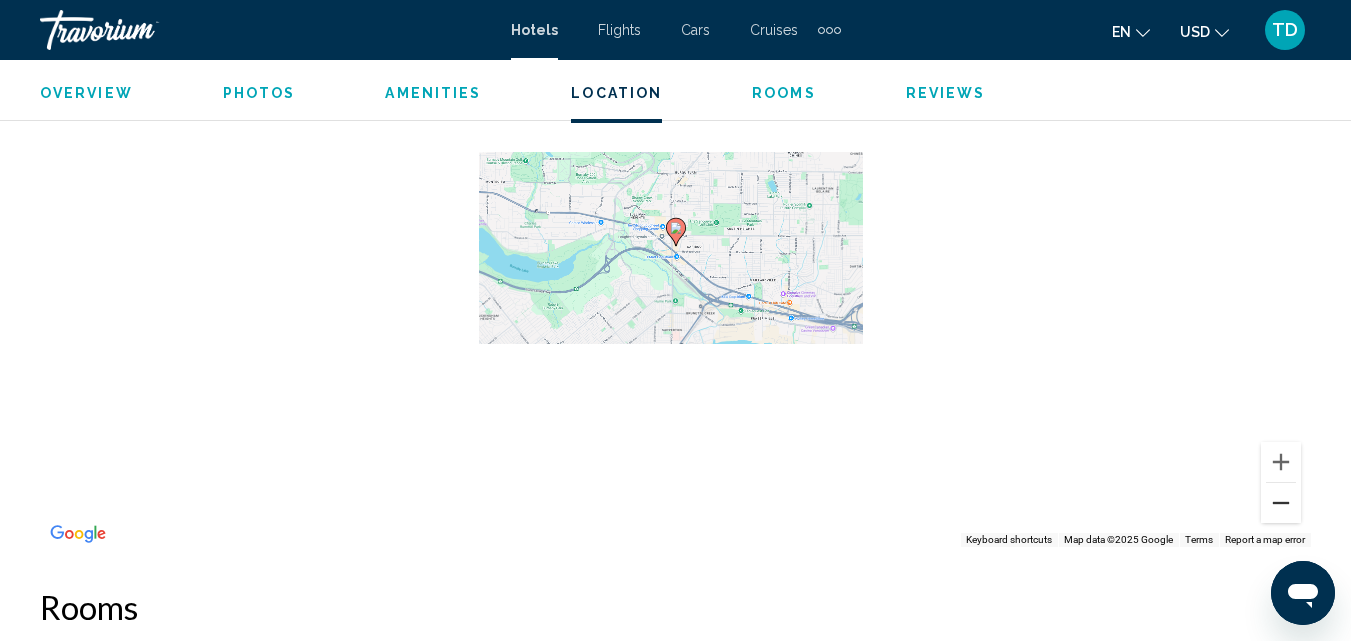click at bounding box center (1281, 503) 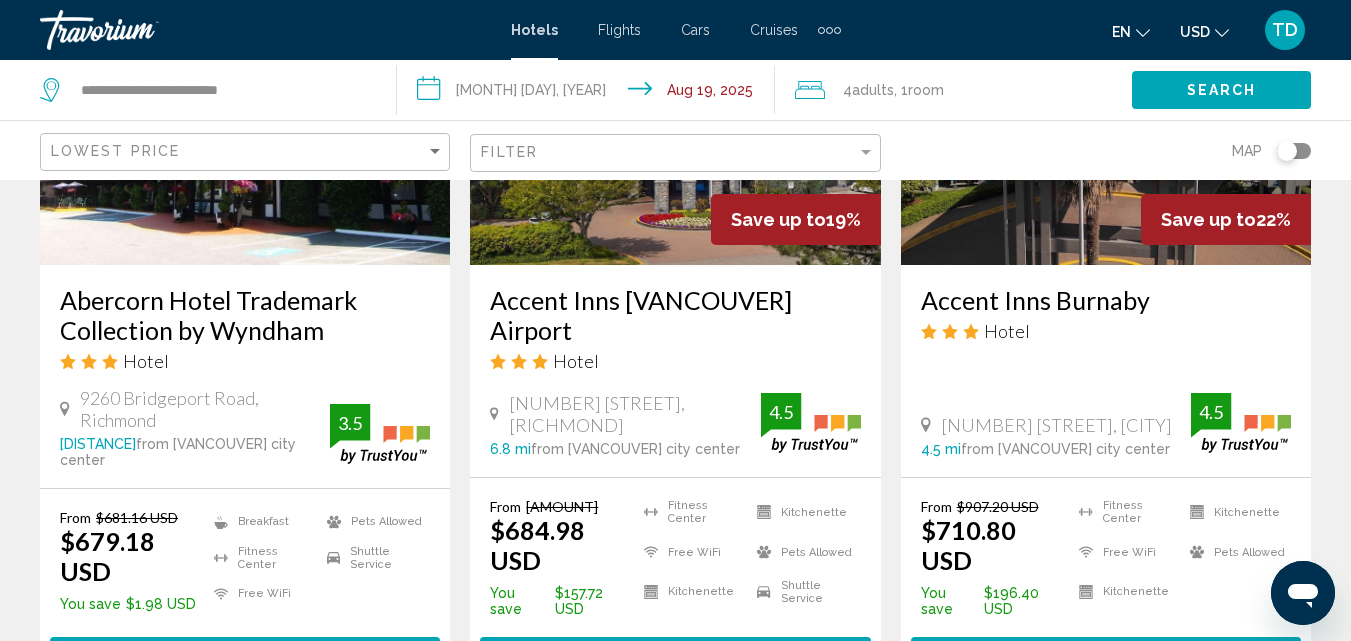 scroll, scrollTop: 1900, scrollLeft: 0, axis: vertical 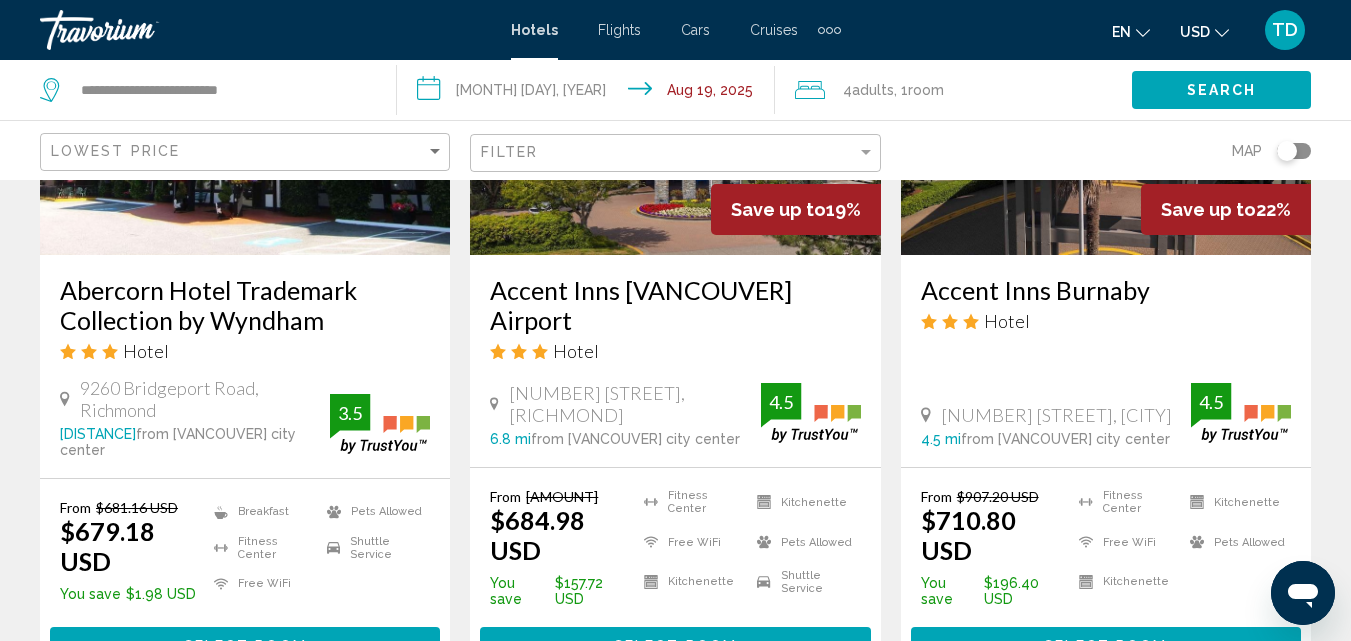 click on "Abercorn Hotel Trademark Collection by Wyndham" at bounding box center [245, 305] 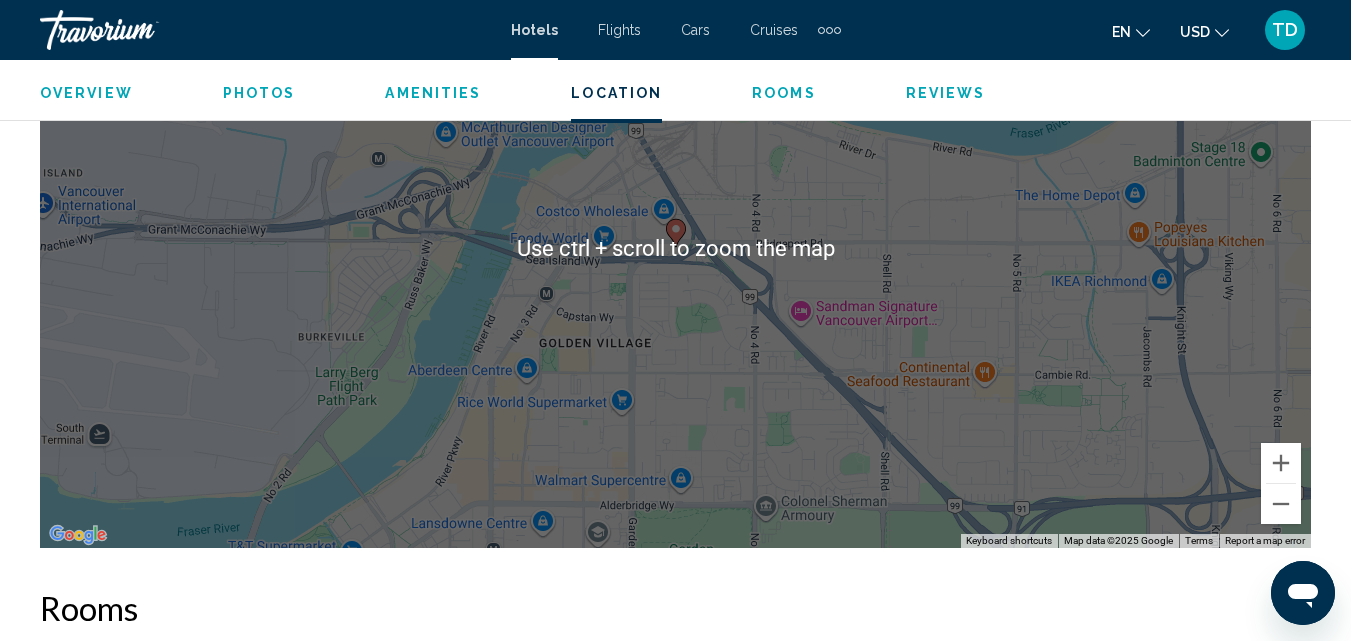 scroll, scrollTop: 2415, scrollLeft: 0, axis: vertical 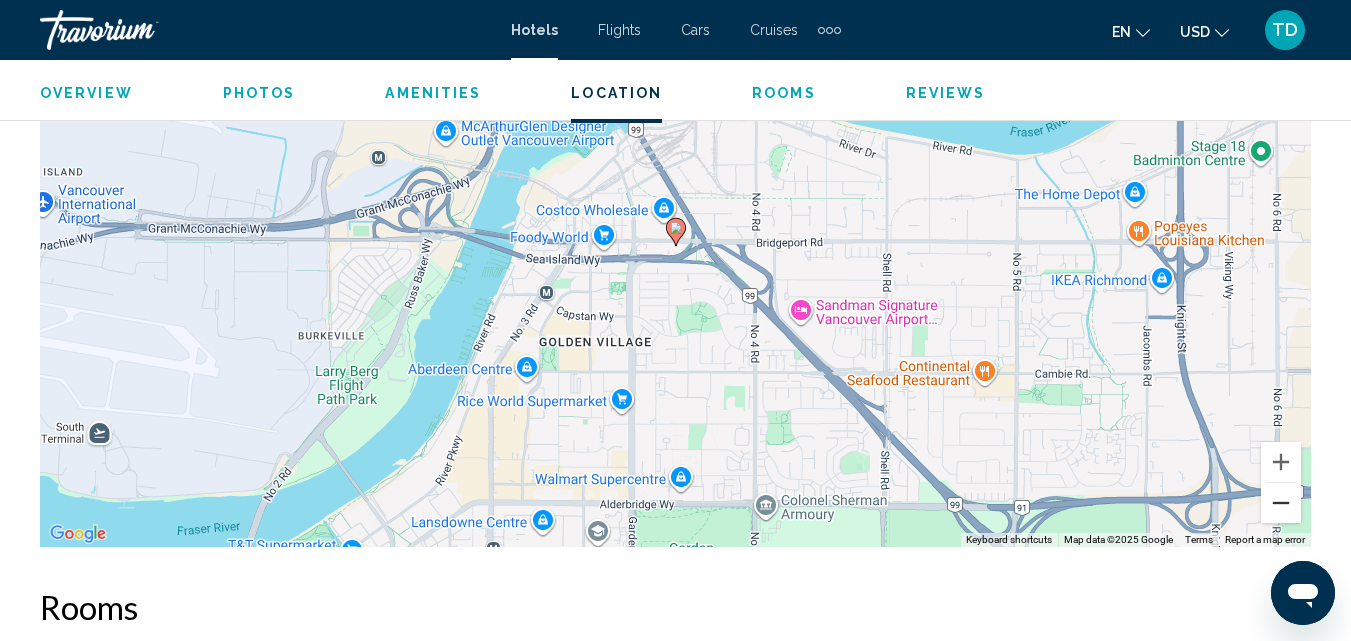 click at bounding box center (1281, 503) 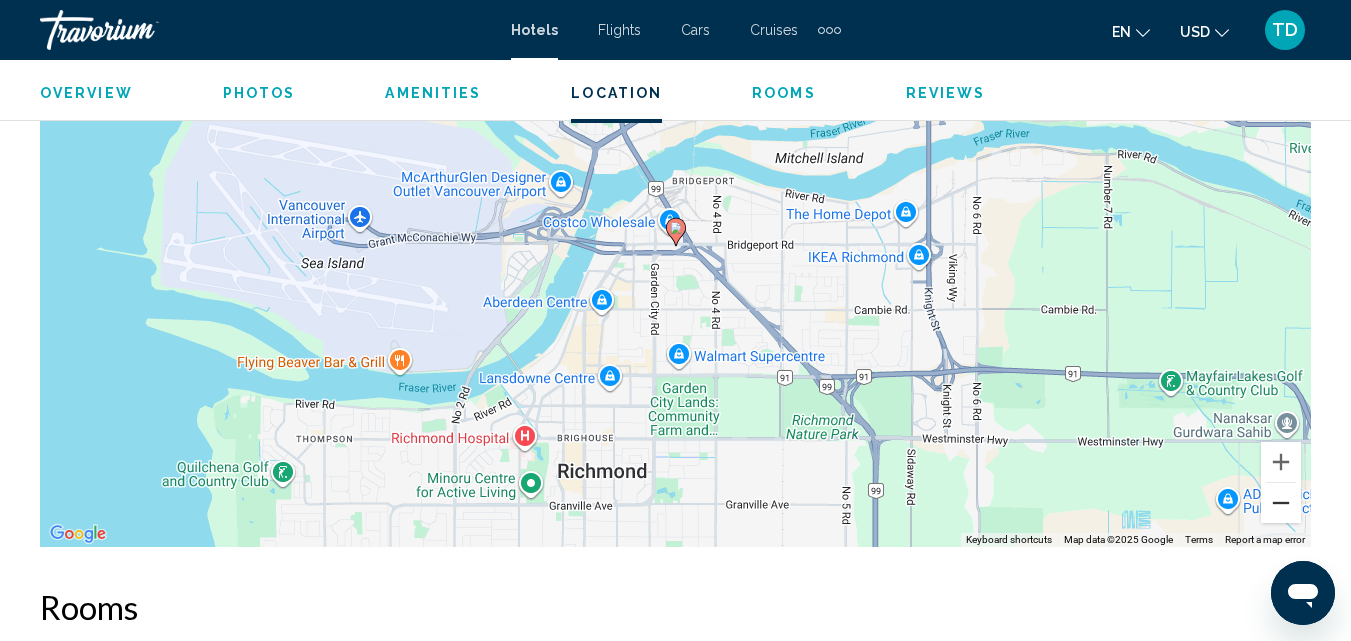 click at bounding box center [1281, 503] 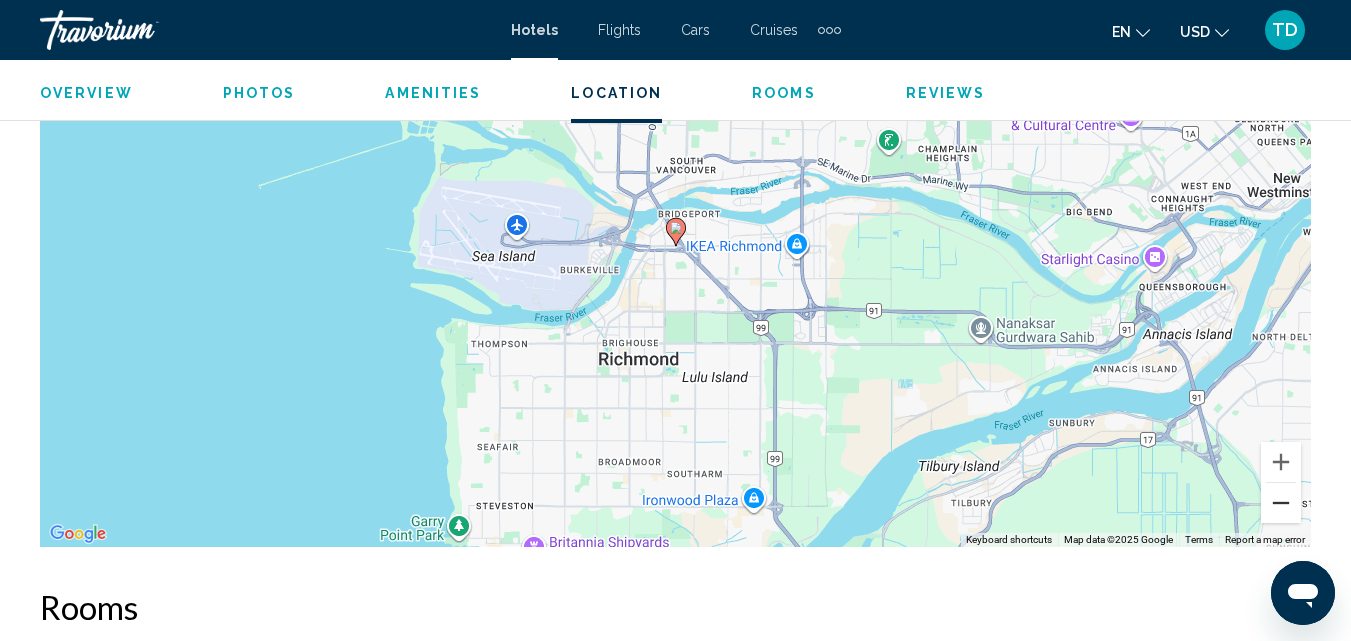 click at bounding box center [1281, 503] 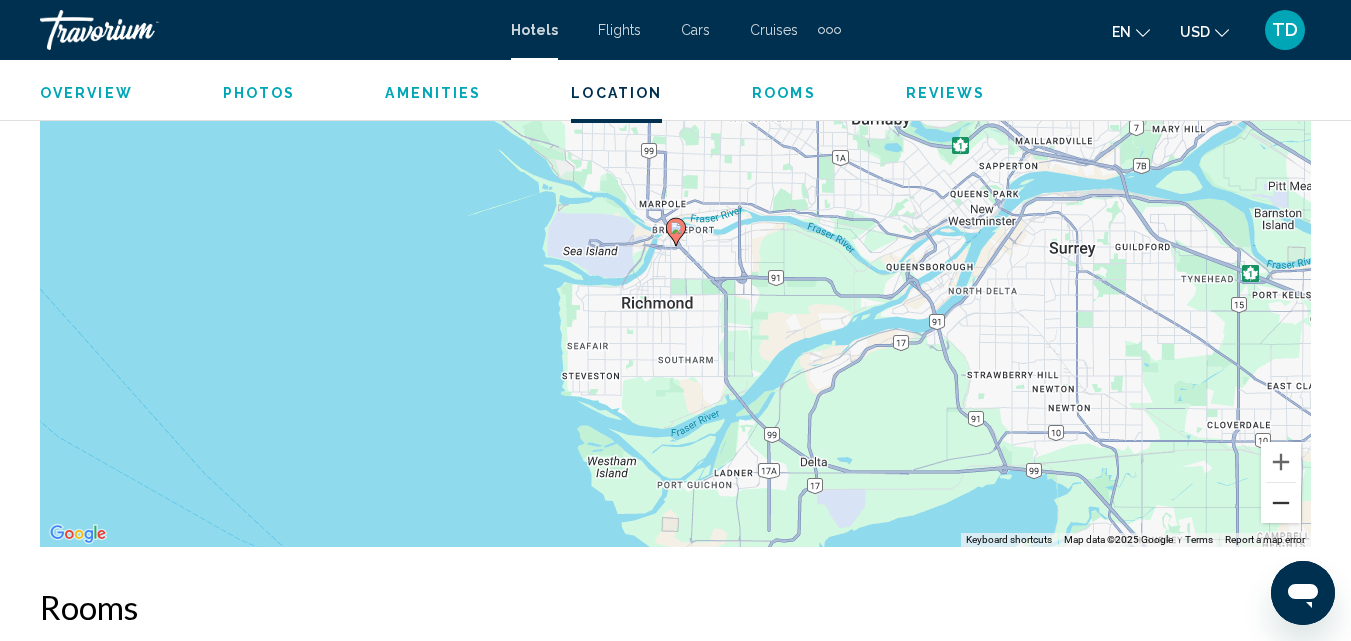 click at bounding box center [1281, 503] 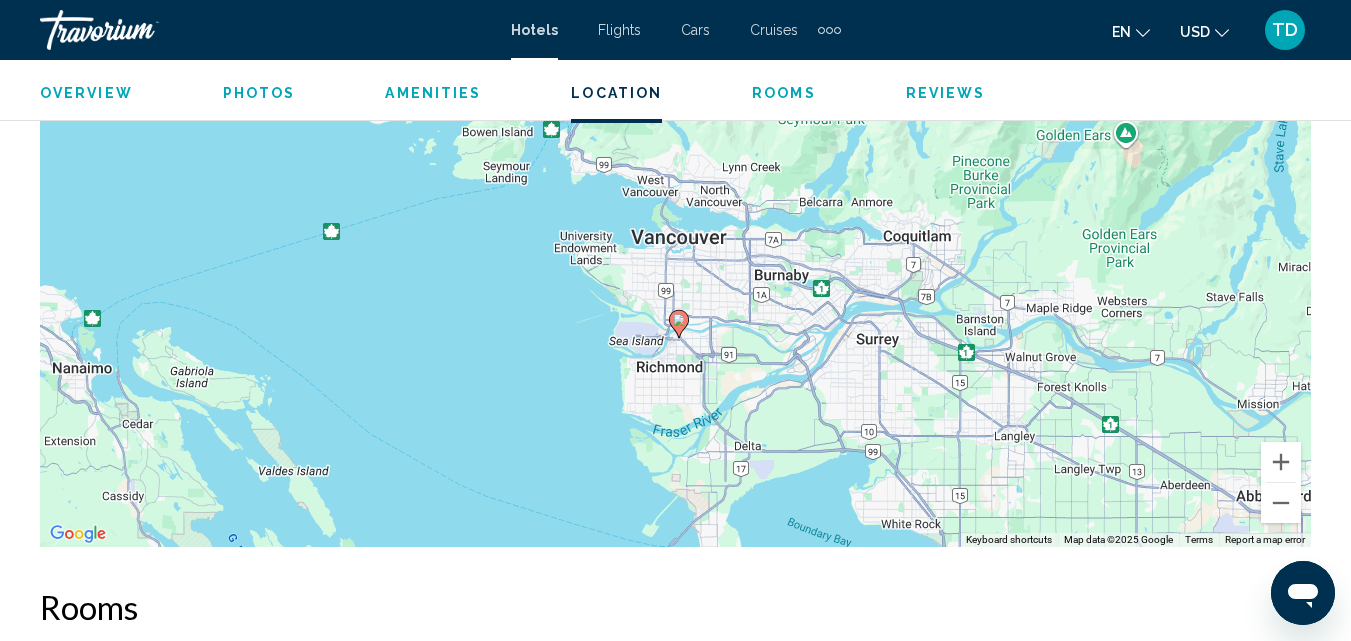 drag, startPoint x: 914, startPoint y: 260, endPoint x: 917, endPoint y: 356, distance: 96.04687 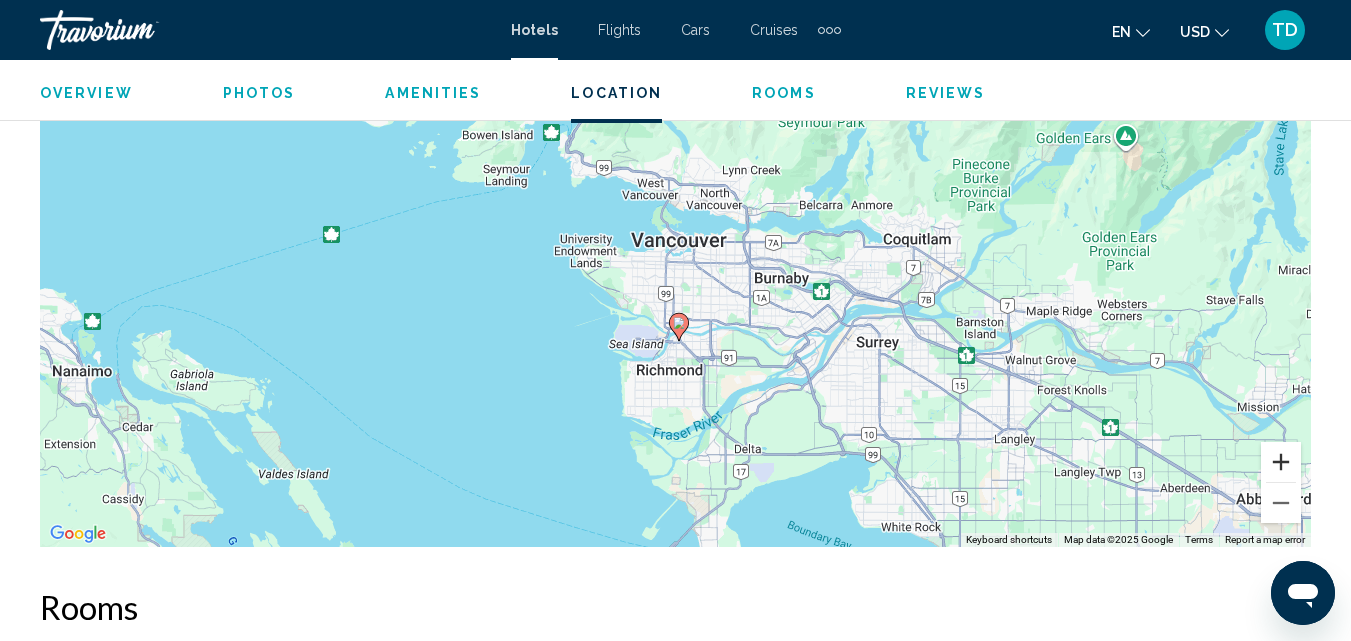 click at bounding box center [1281, 462] 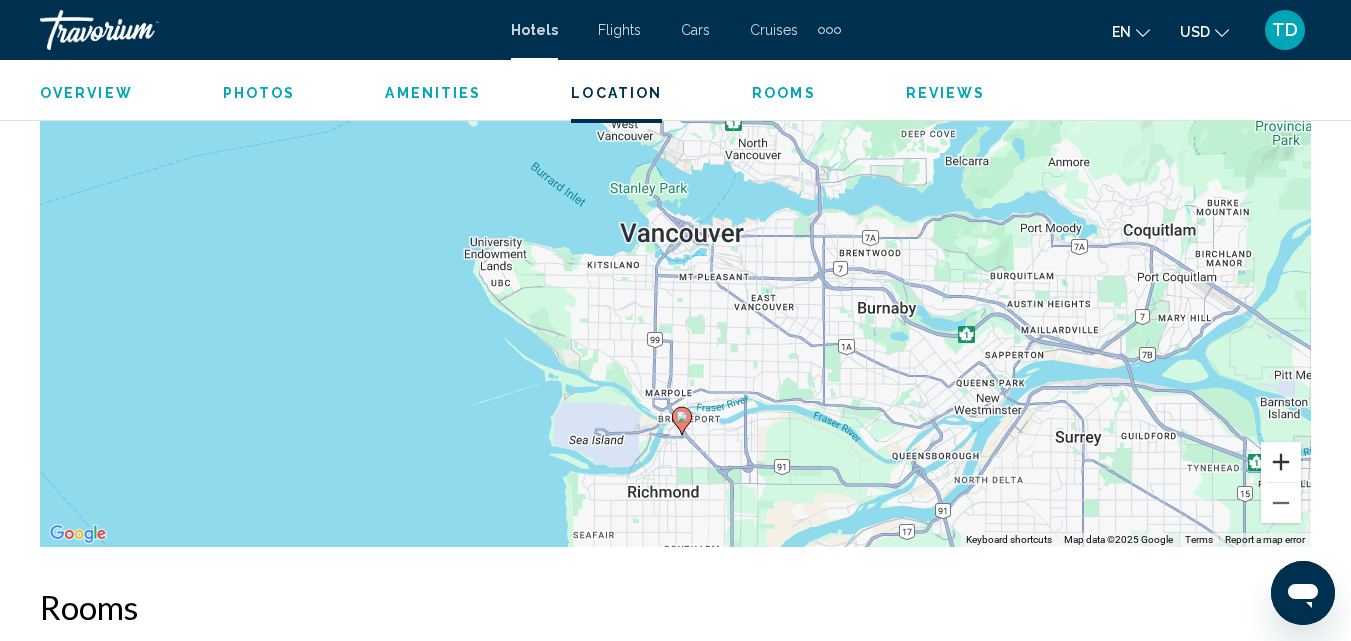 click at bounding box center [1281, 462] 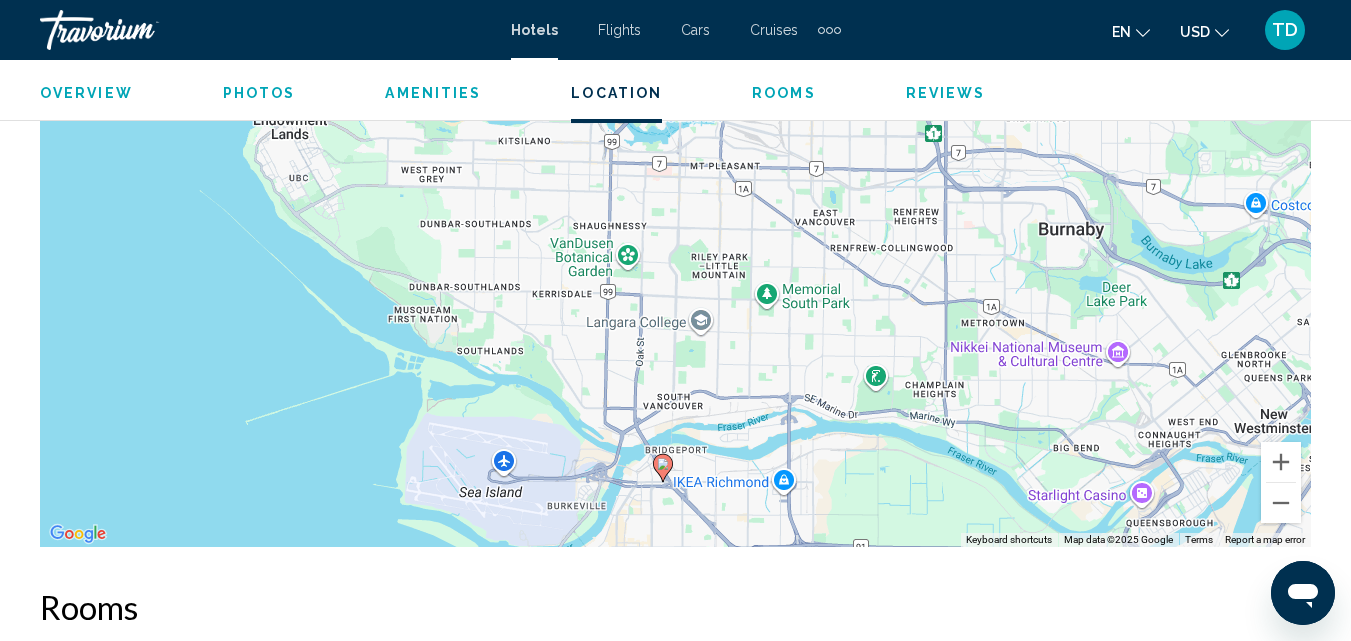 drag, startPoint x: 1026, startPoint y: 433, endPoint x: 1002, endPoint y: 288, distance: 146.9728 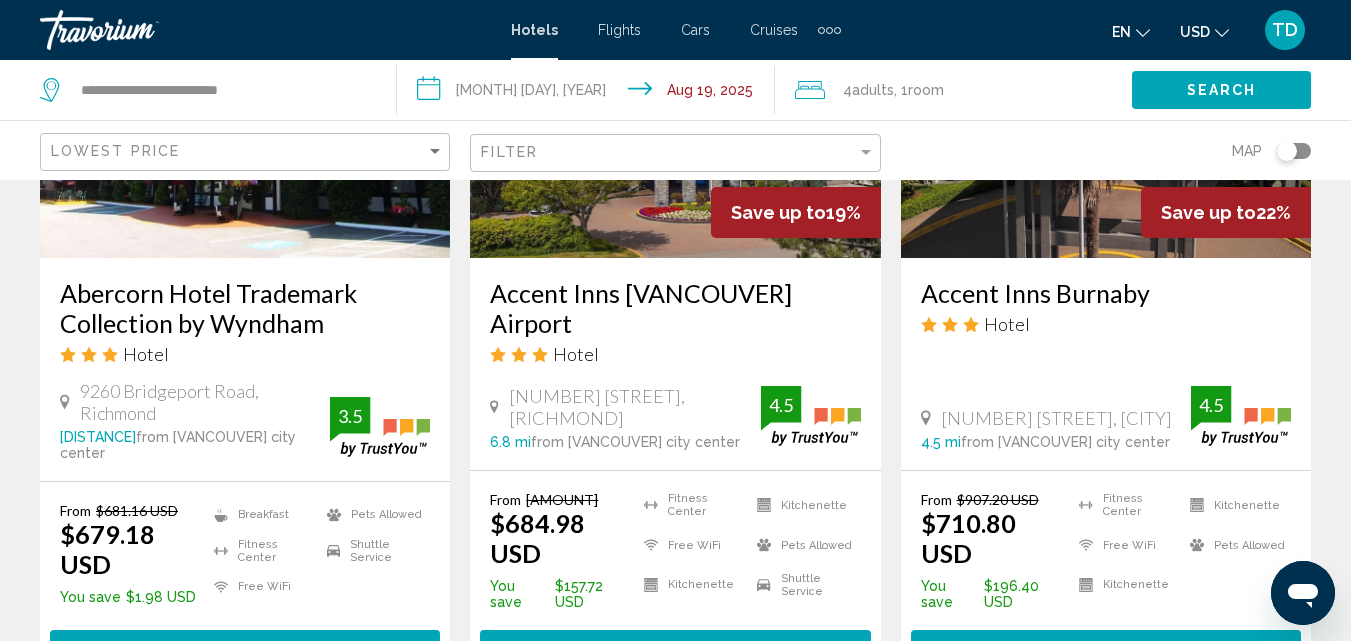 scroll, scrollTop: 1900, scrollLeft: 0, axis: vertical 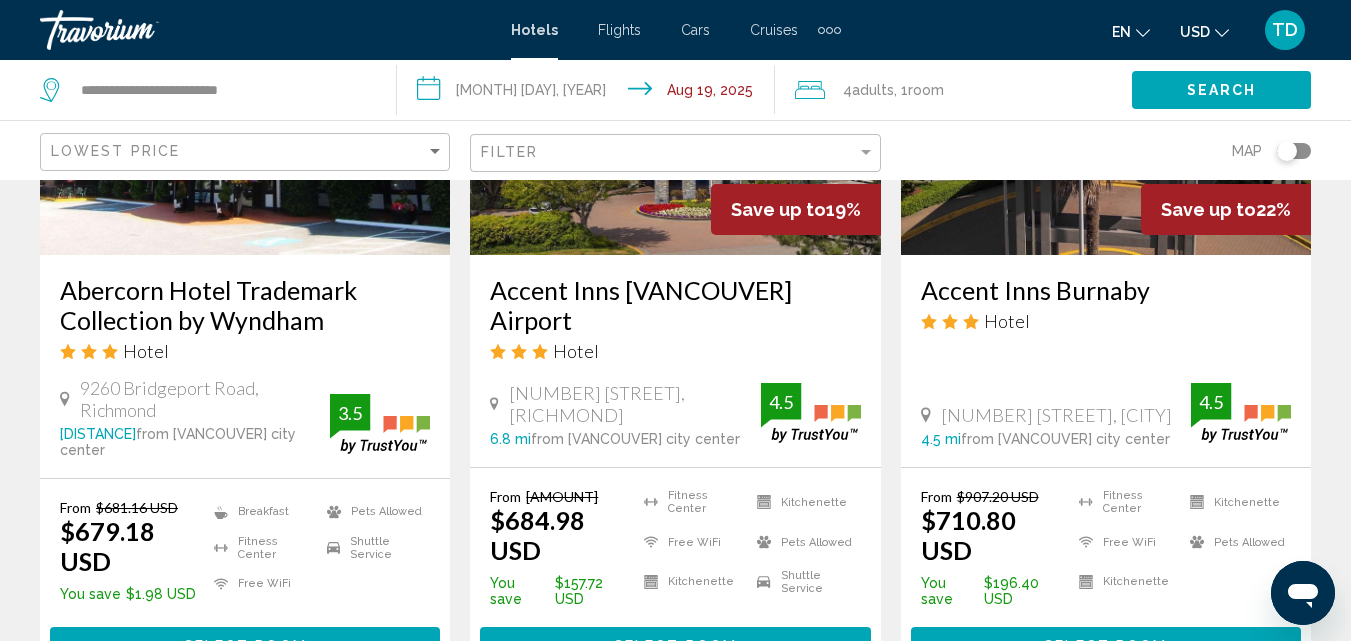click on "[BRAND] [BRAND] [CITY] [BRAND]" at bounding box center [675, 305] 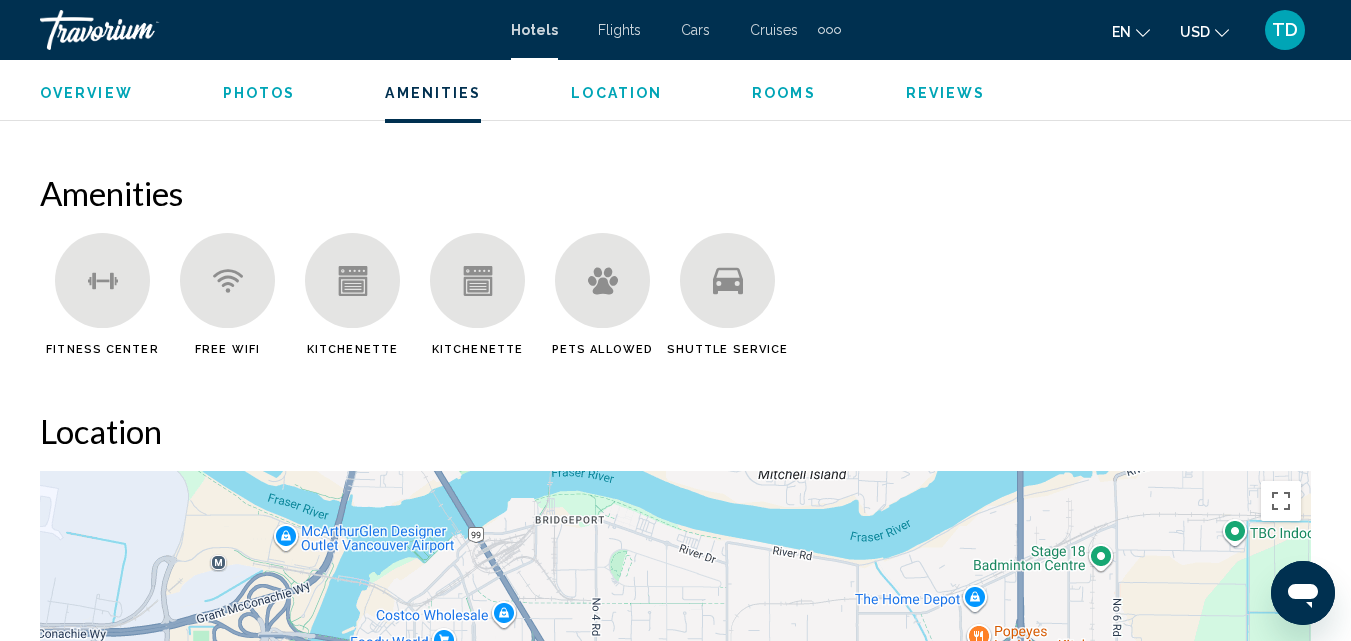 scroll, scrollTop: 2215, scrollLeft: 0, axis: vertical 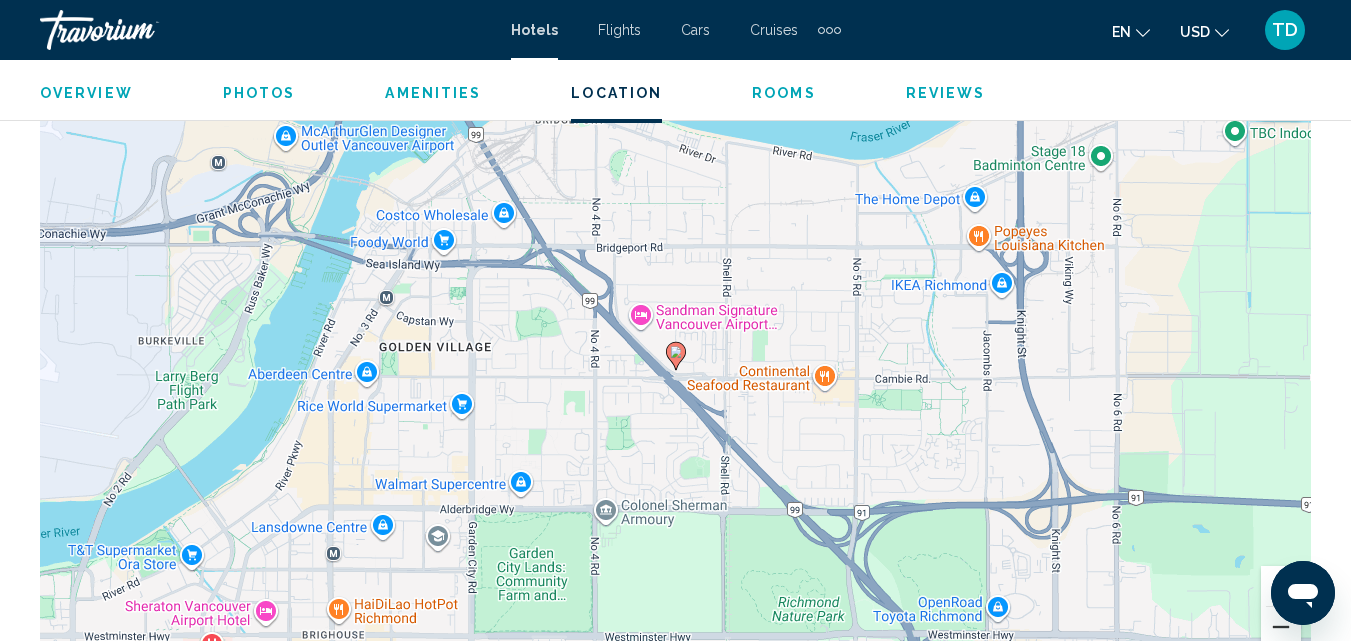 click at bounding box center (1281, 627) 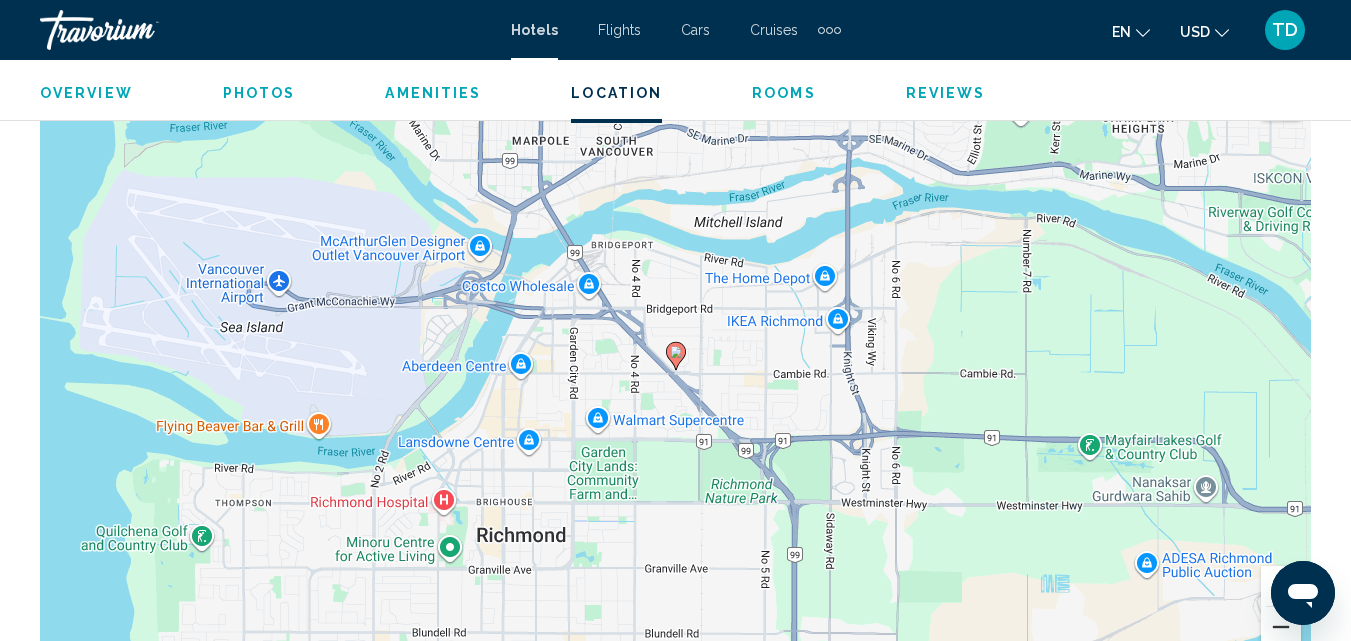 click at bounding box center [1281, 627] 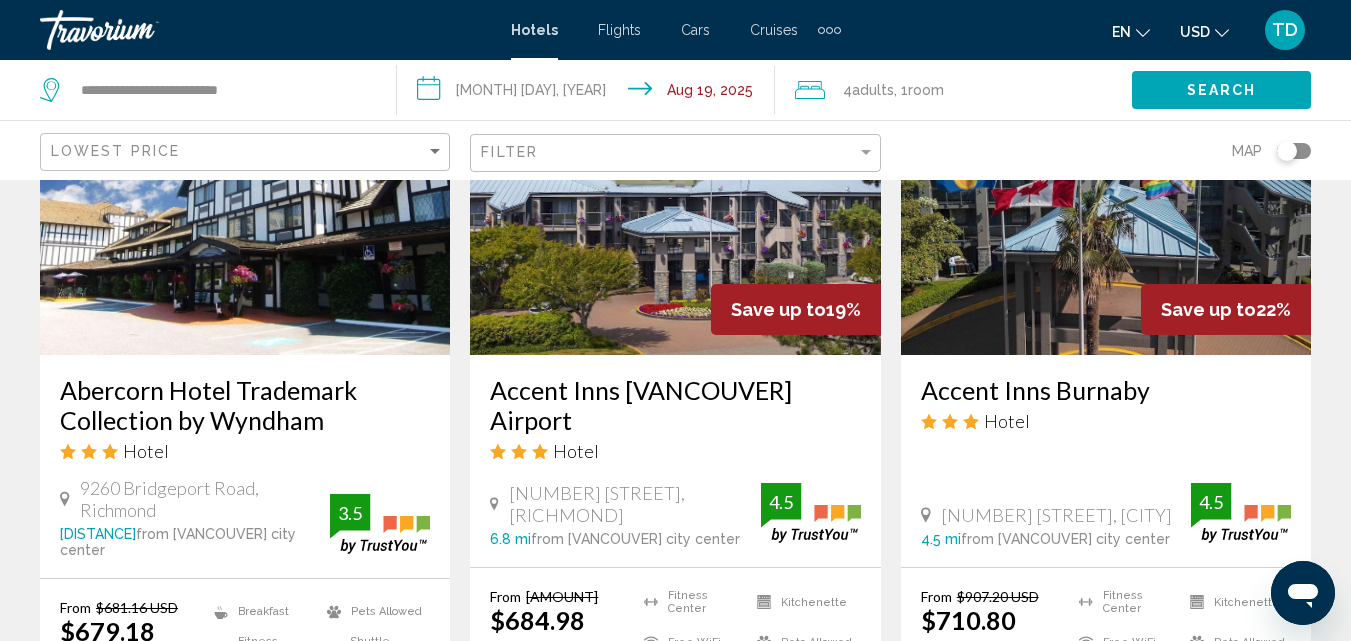 scroll, scrollTop: 1900, scrollLeft: 0, axis: vertical 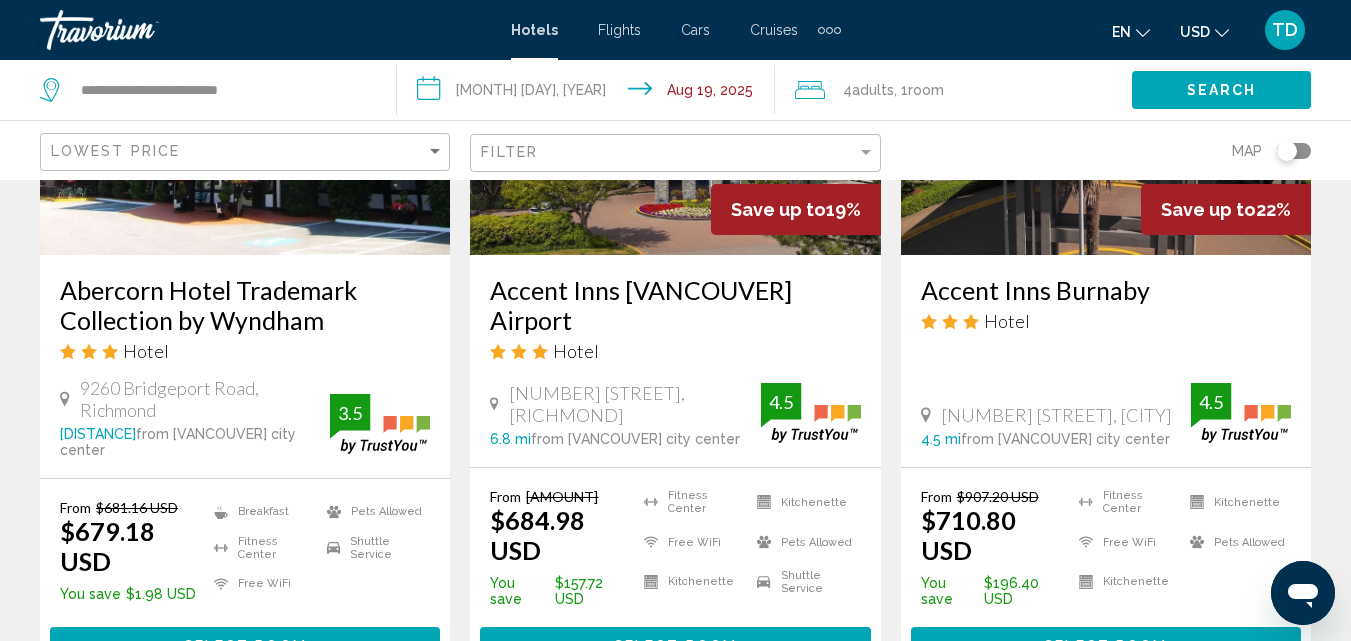 click on "Accent Inns Burnaby" at bounding box center [1106, 290] 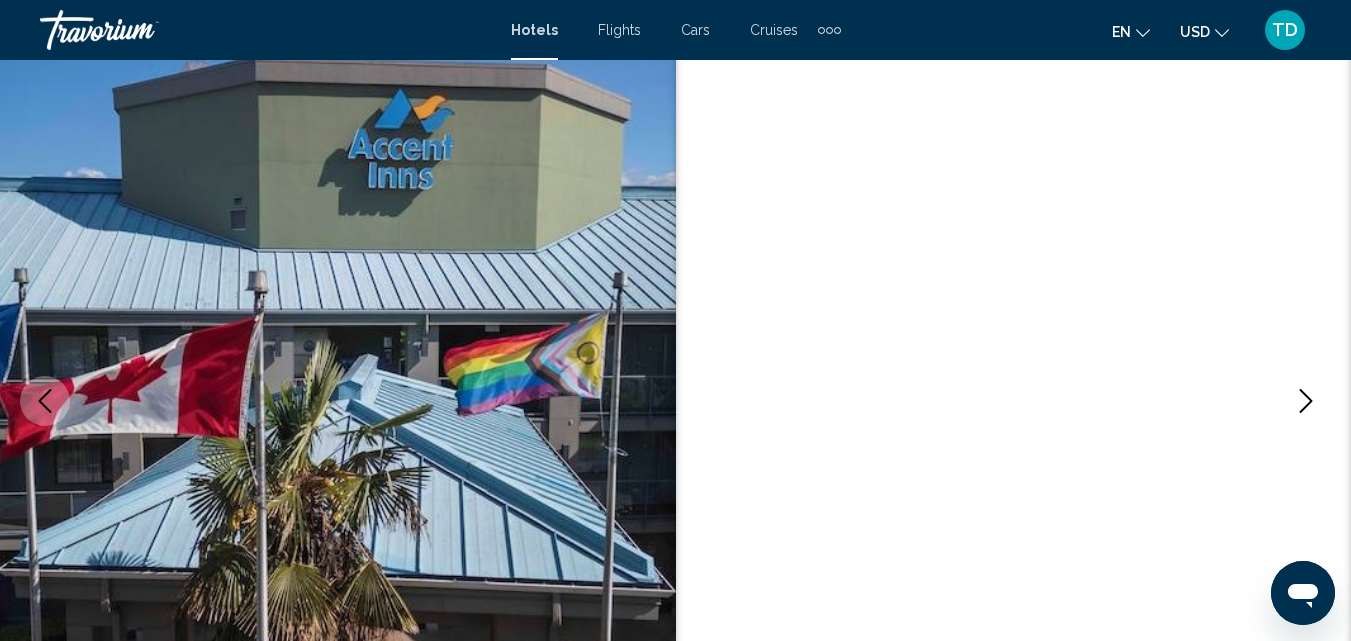 scroll, scrollTop: 115, scrollLeft: 0, axis: vertical 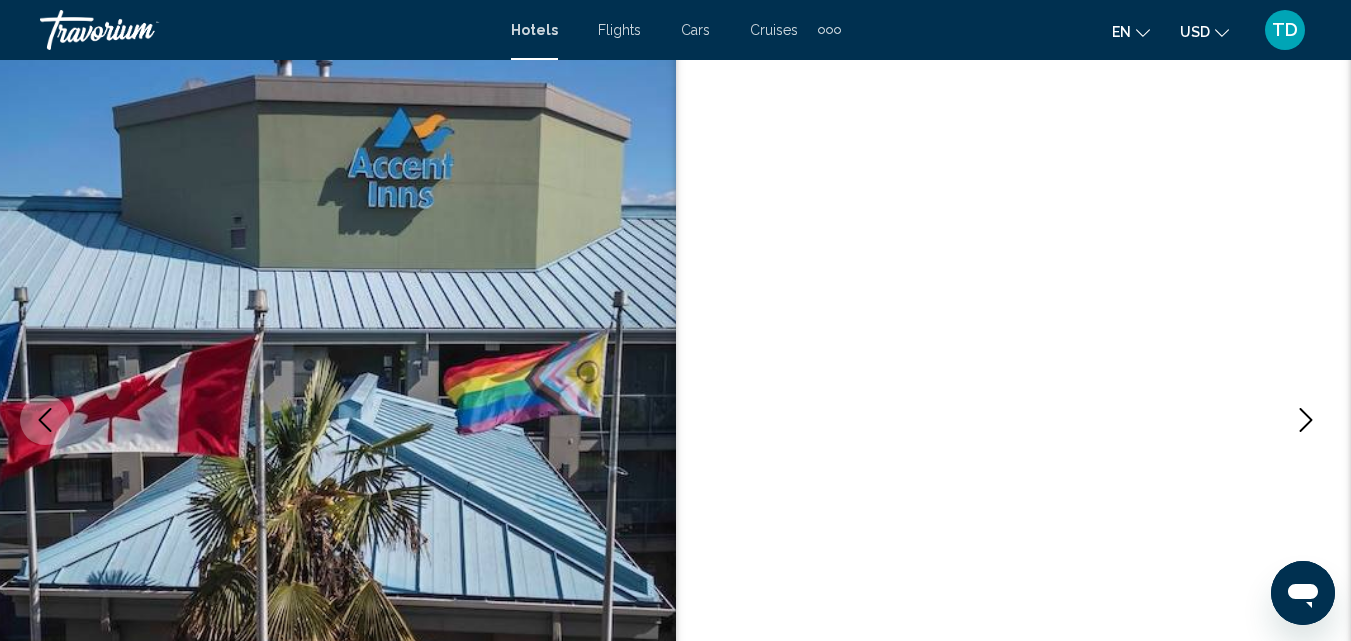 click at bounding box center [1306, 420] 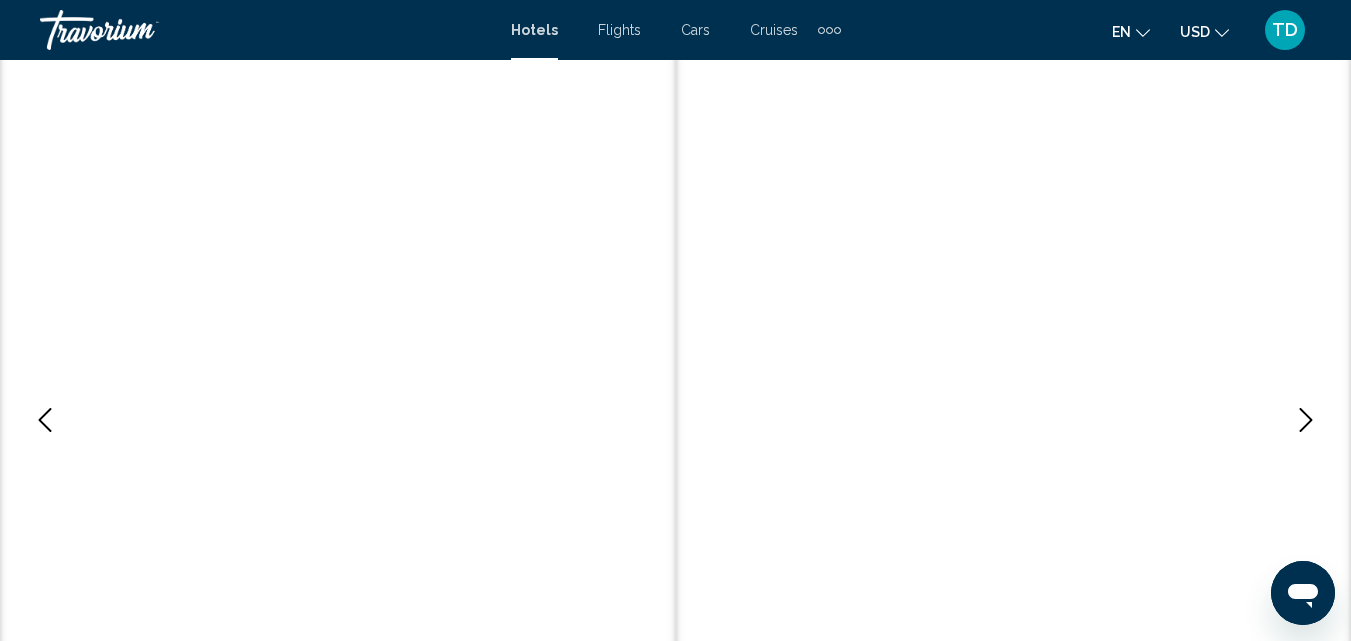 click at bounding box center [1306, 420] 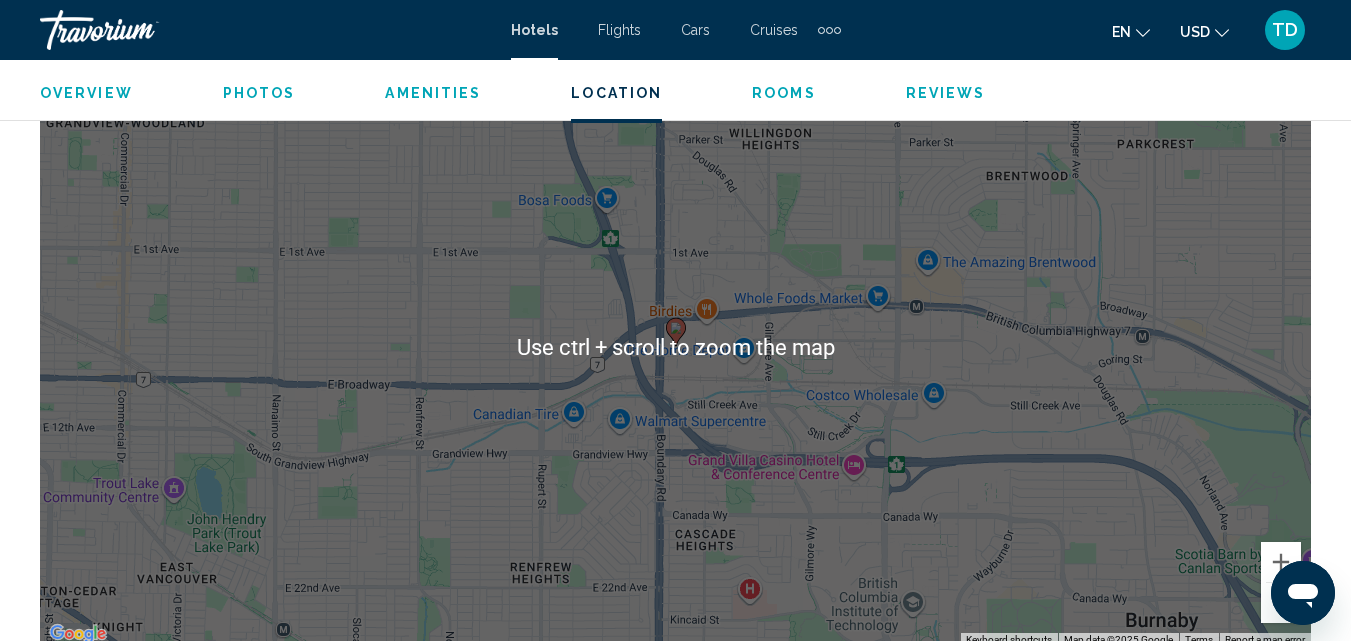scroll, scrollTop: 2515, scrollLeft: 0, axis: vertical 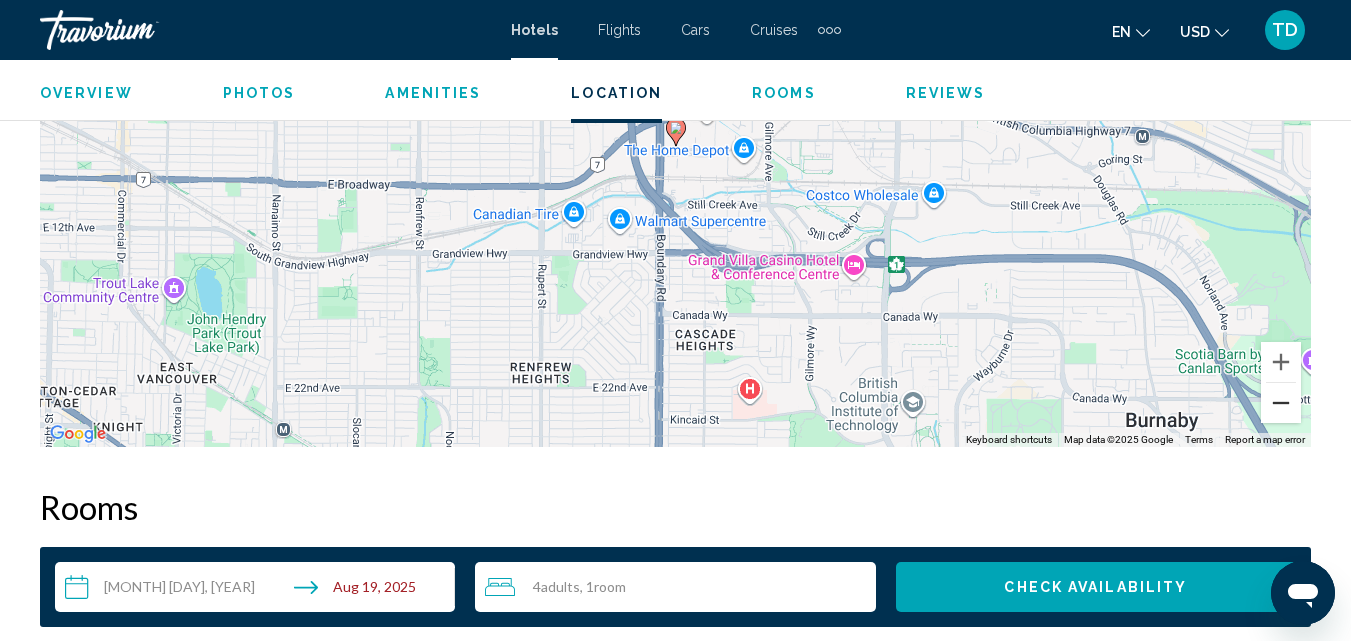 click at bounding box center [1281, 403] 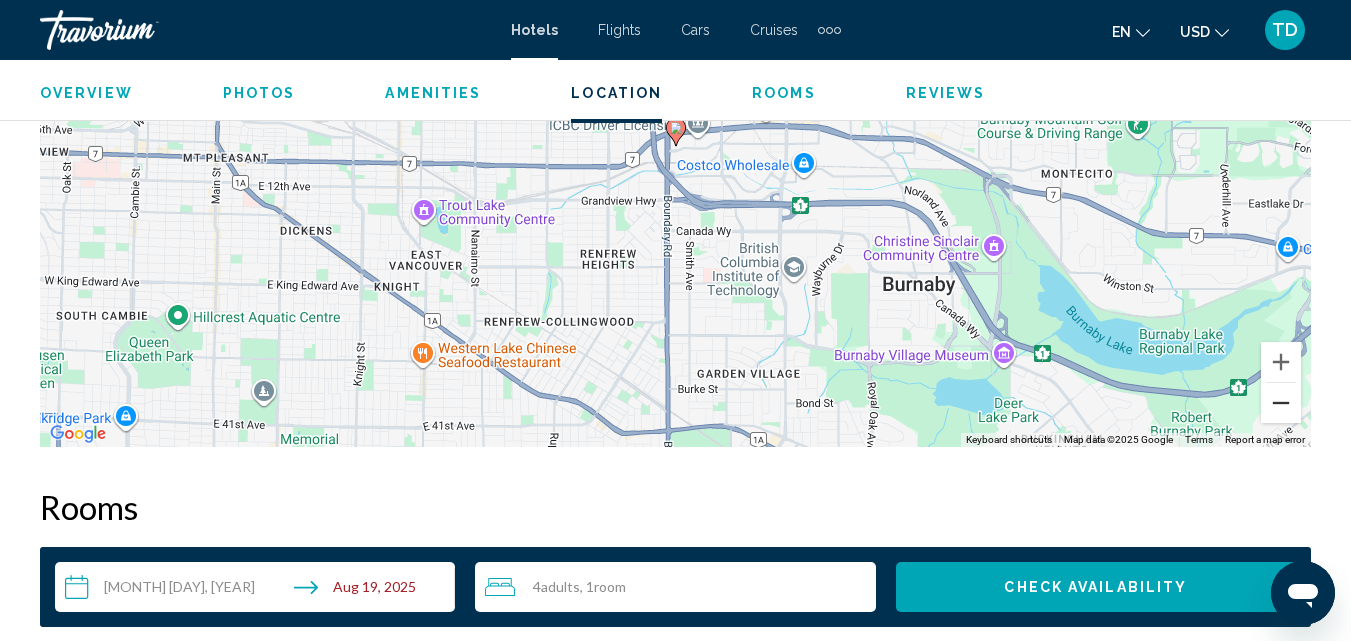 click at bounding box center (1281, 403) 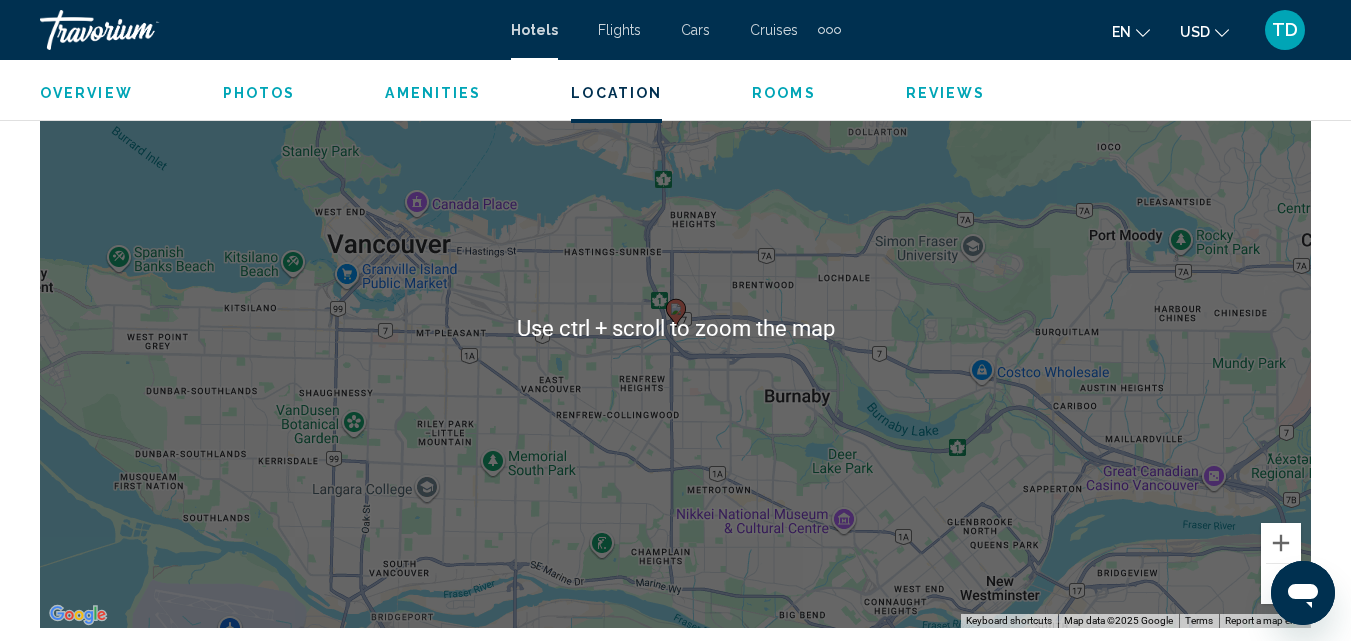 scroll, scrollTop: 2315, scrollLeft: 0, axis: vertical 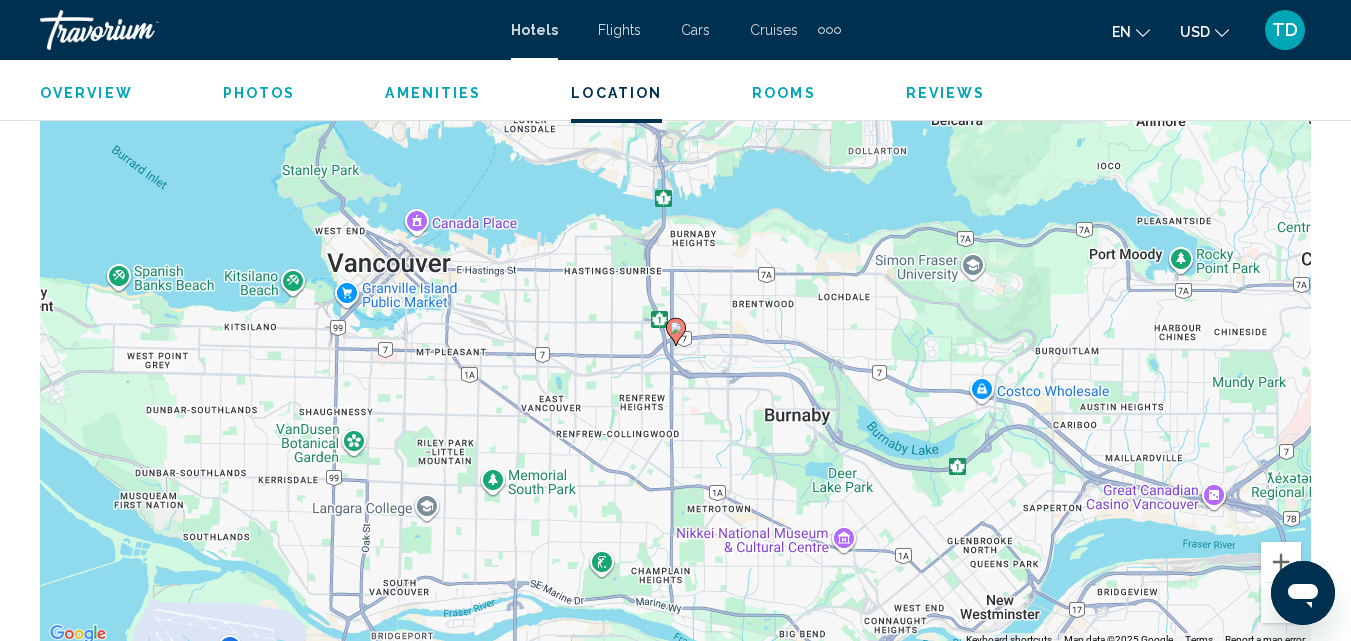 click at bounding box center (1281, 603) 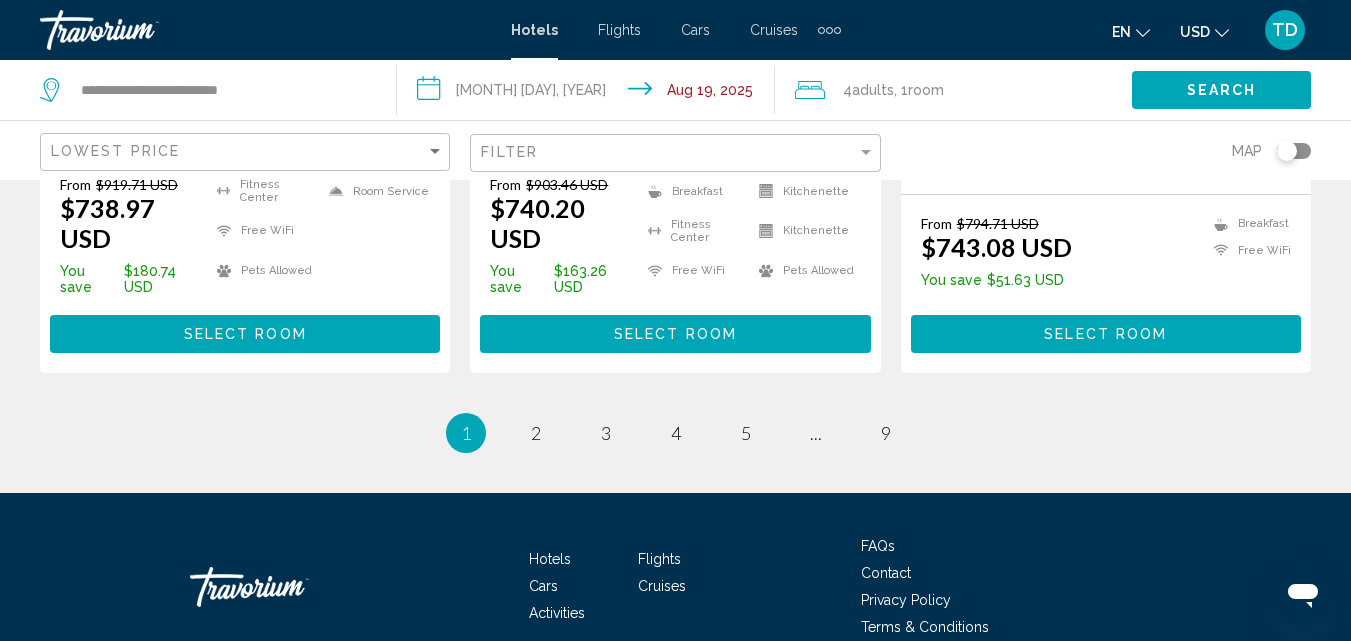 scroll, scrollTop: 3026, scrollLeft: 0, axis: vertical 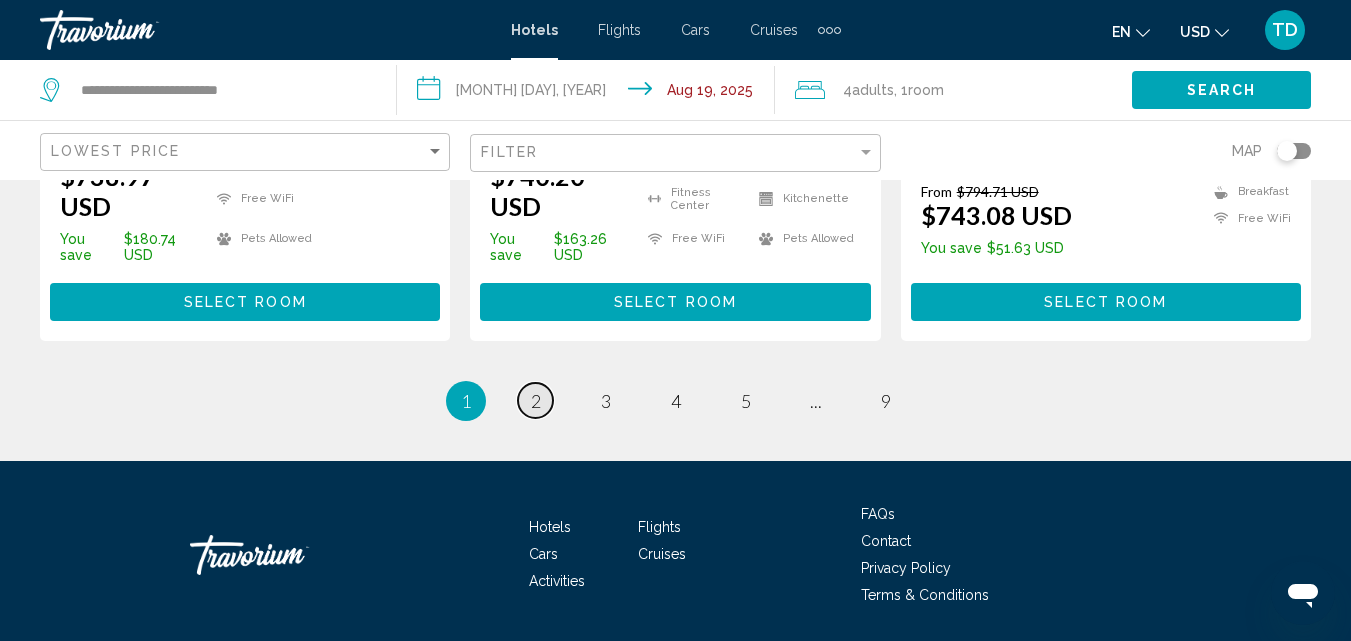 click on "2" at bounding box center [536, 401] 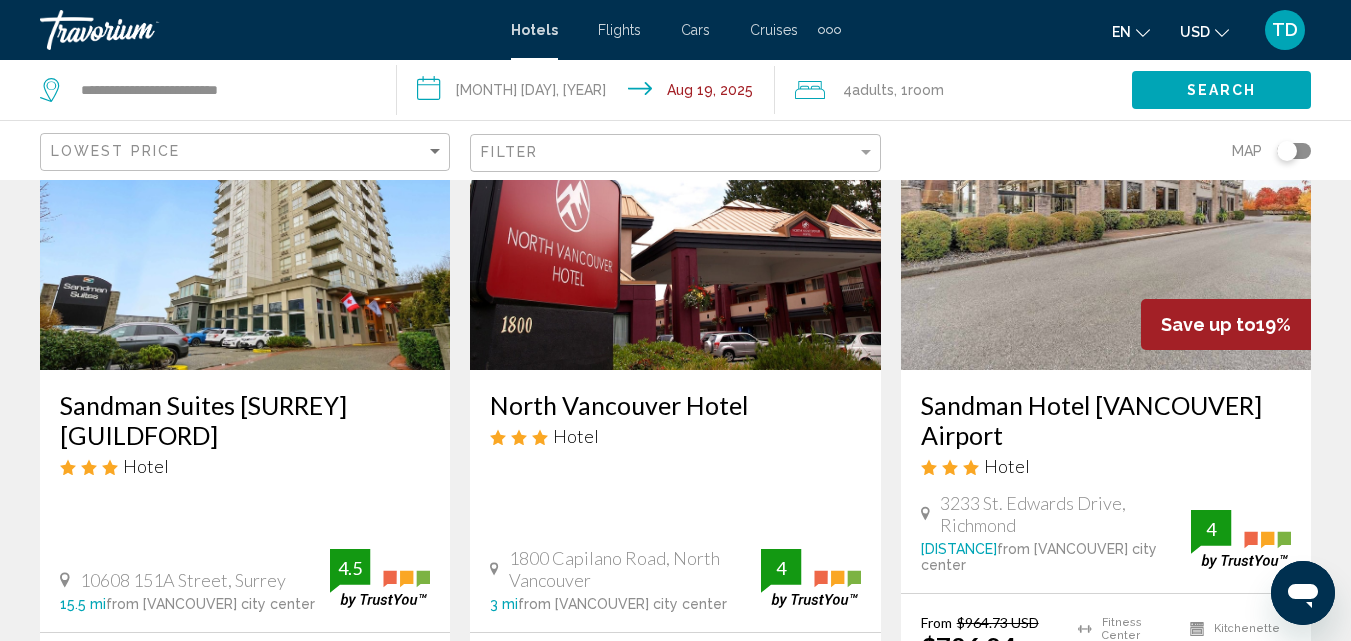 scroll, scrollTop: 300, scrollLeft: 0, axis: vertical 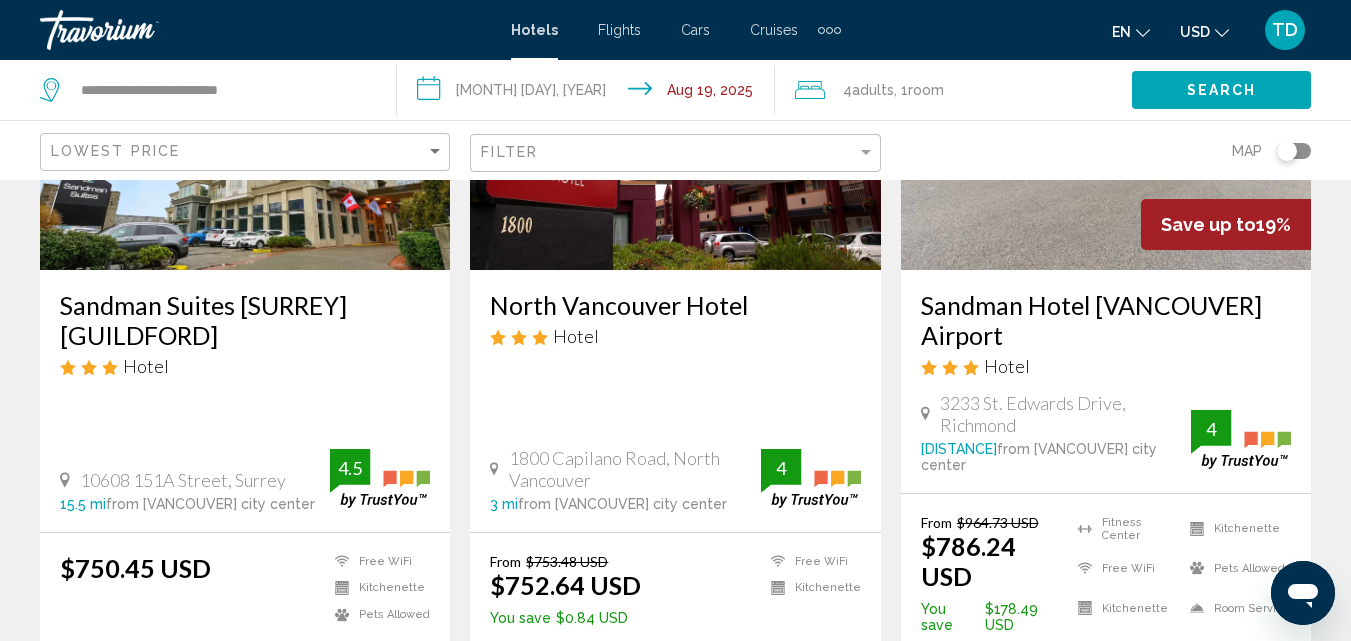 click on "Sandman Hotel Vancouver Airport" at bounding box center [1106, 320] 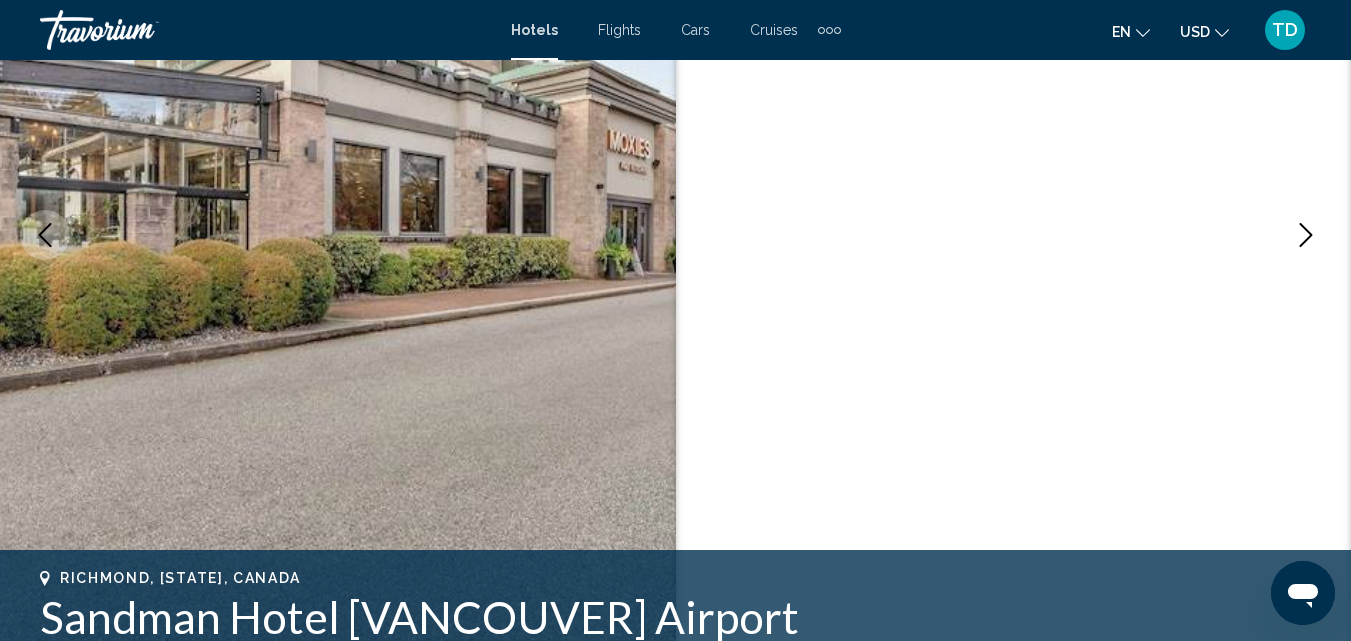 scroll, scrollTop: 215, scrollLeft: 0, axis: vertical 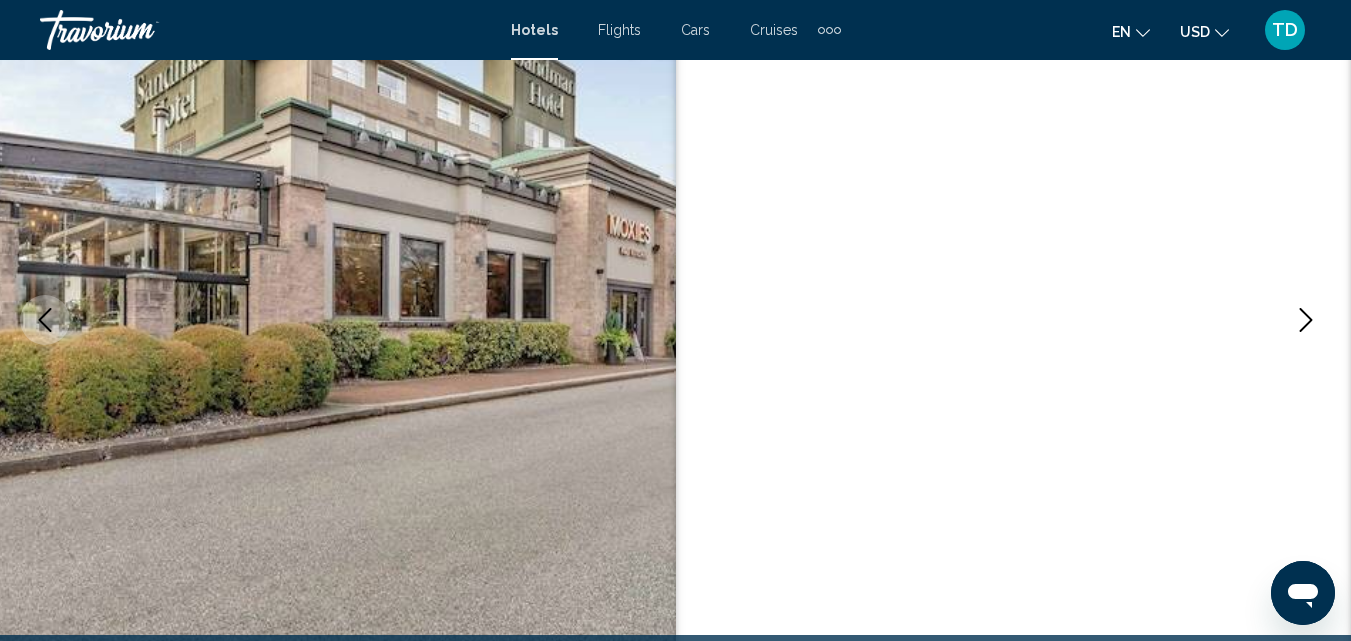 click at bounding box center (1306, 320) 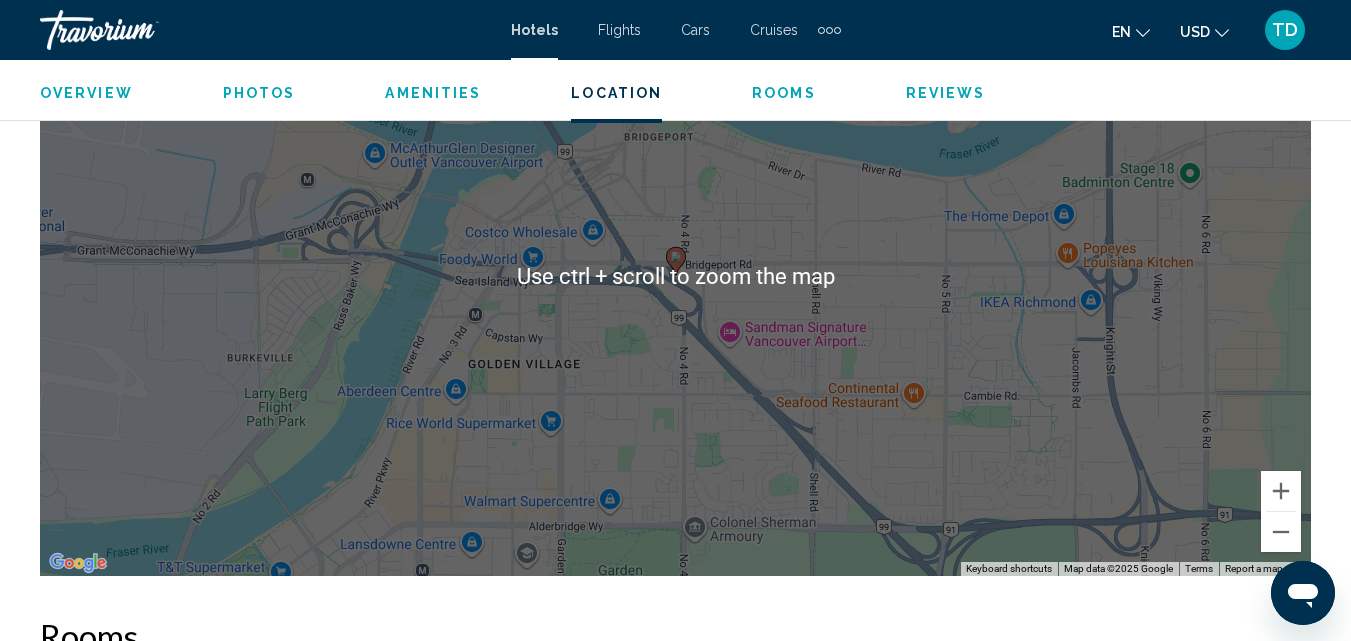 scroll, scrollTop: 2415, scrollLeft: 0, axis: vertical 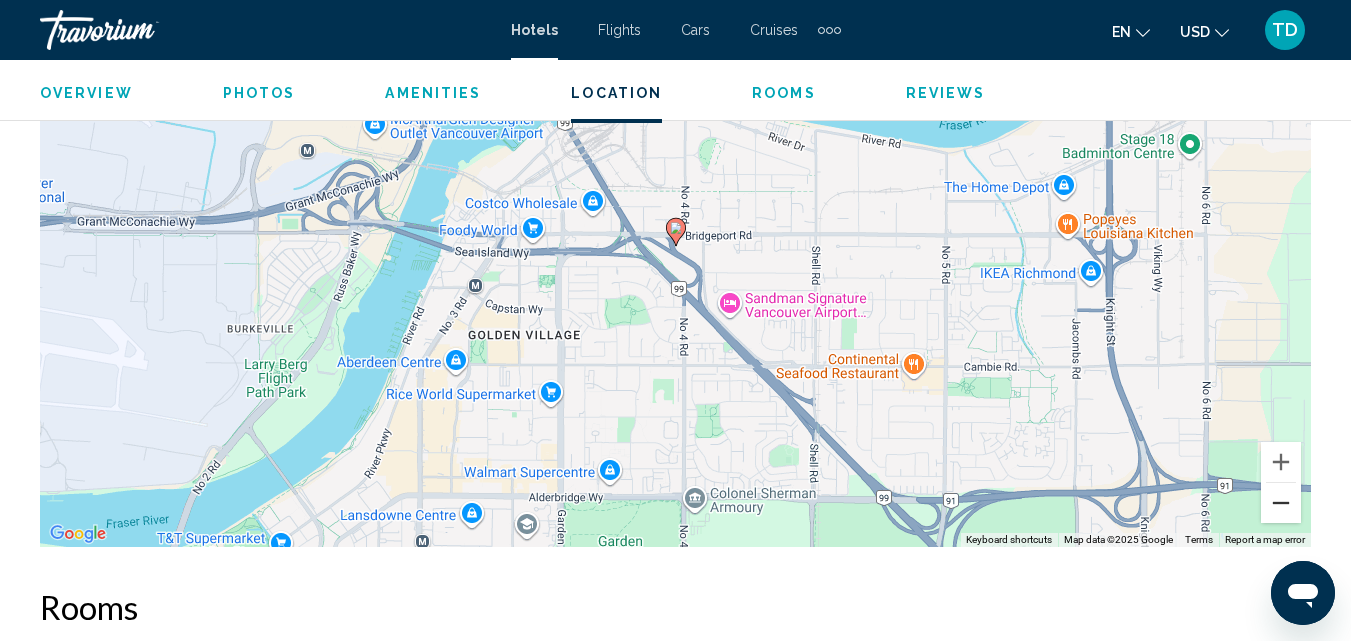 click at bounding box center [1281, 503] 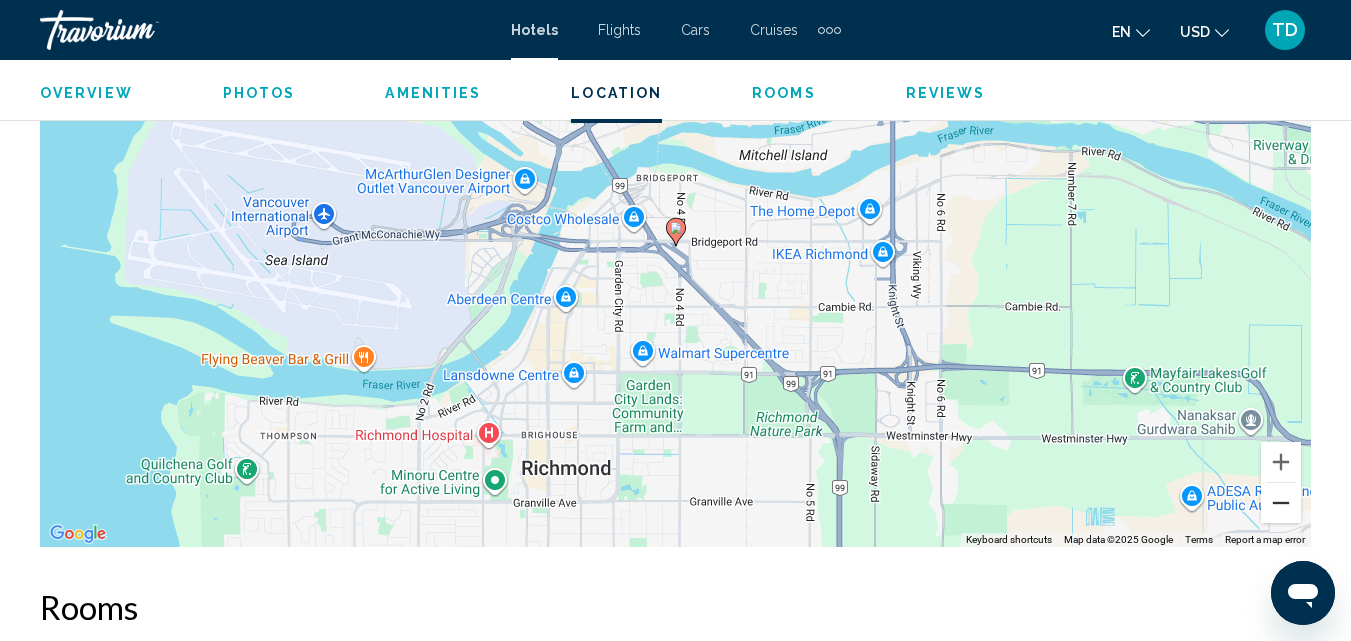 click at bounding box center [1281, 503] 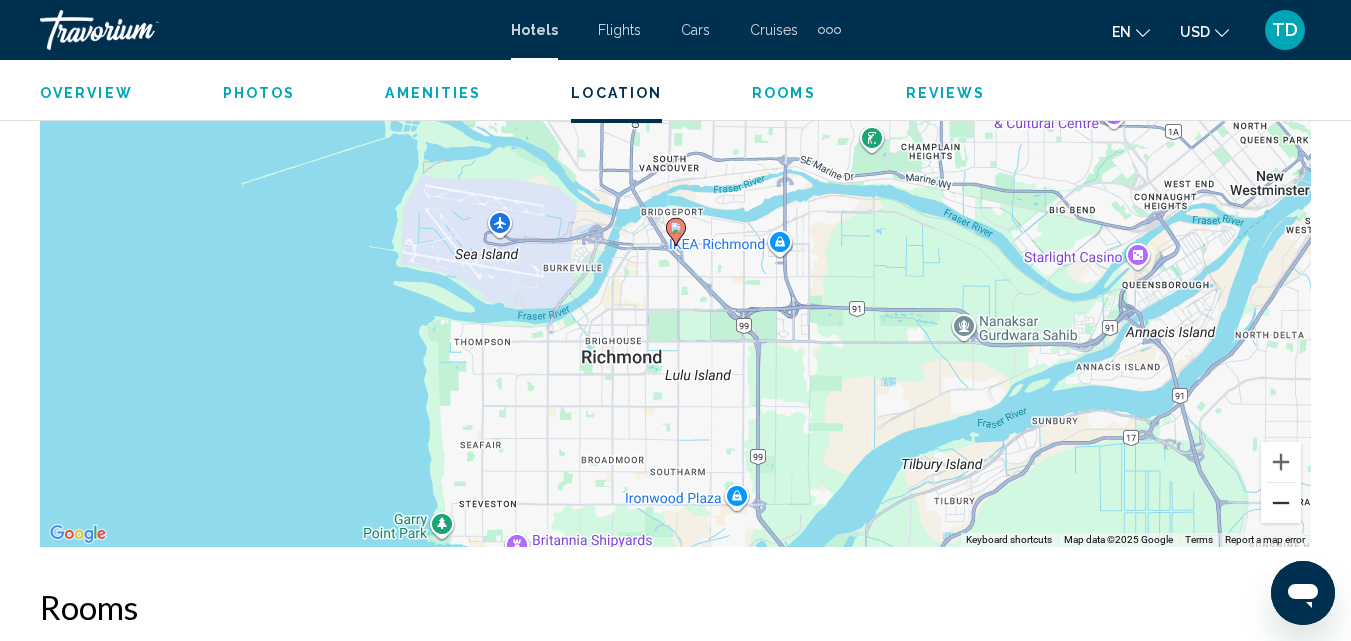 click at bounding box center [1281, 503] 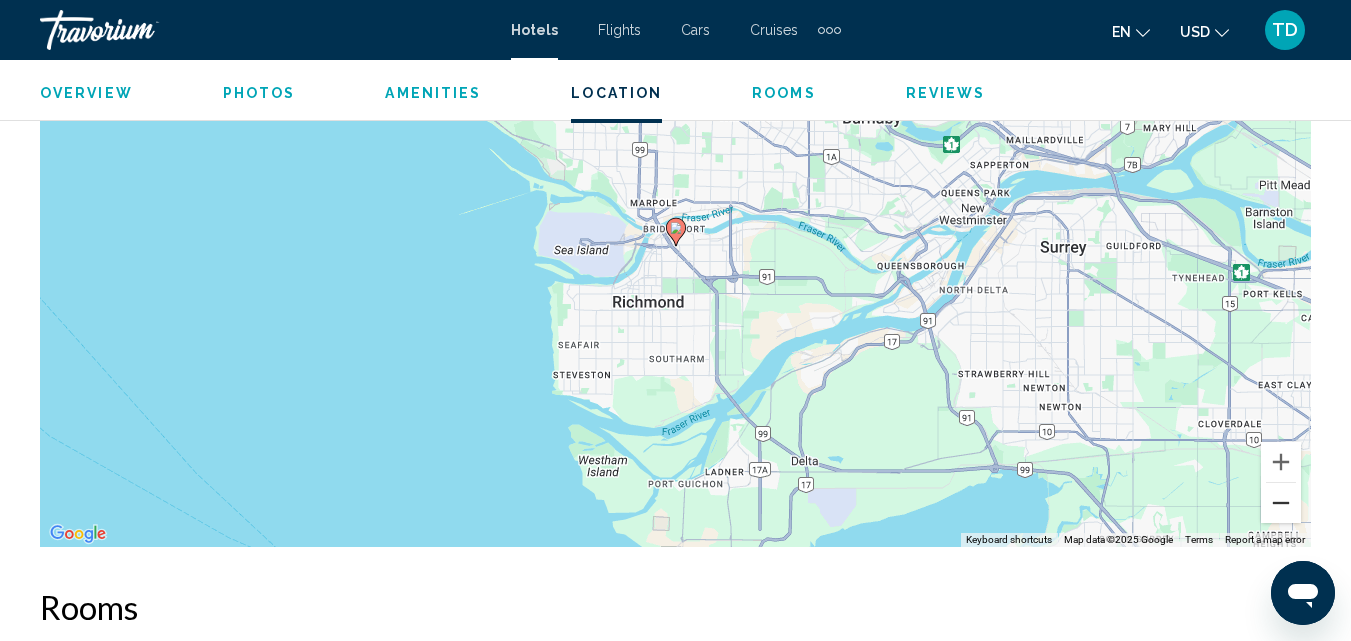 click at bounding box center (1281, 503) 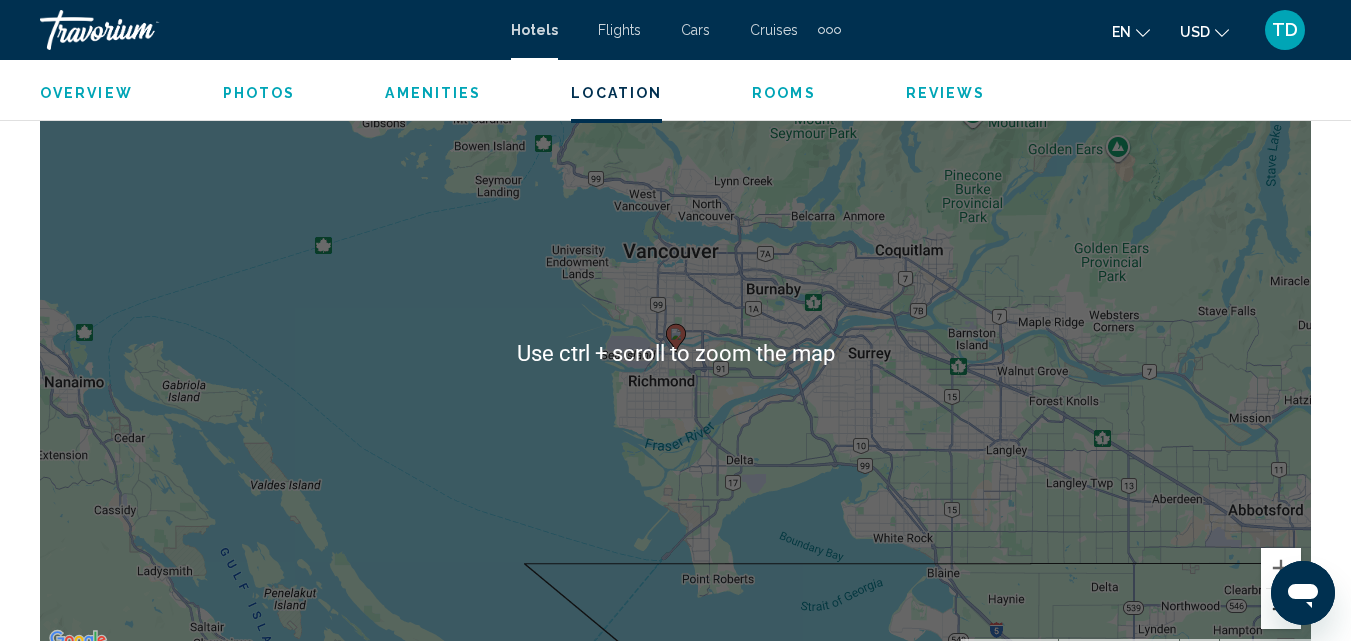 scroll, scrollTop: 2215, scrollLeft: 0, axis: vertical 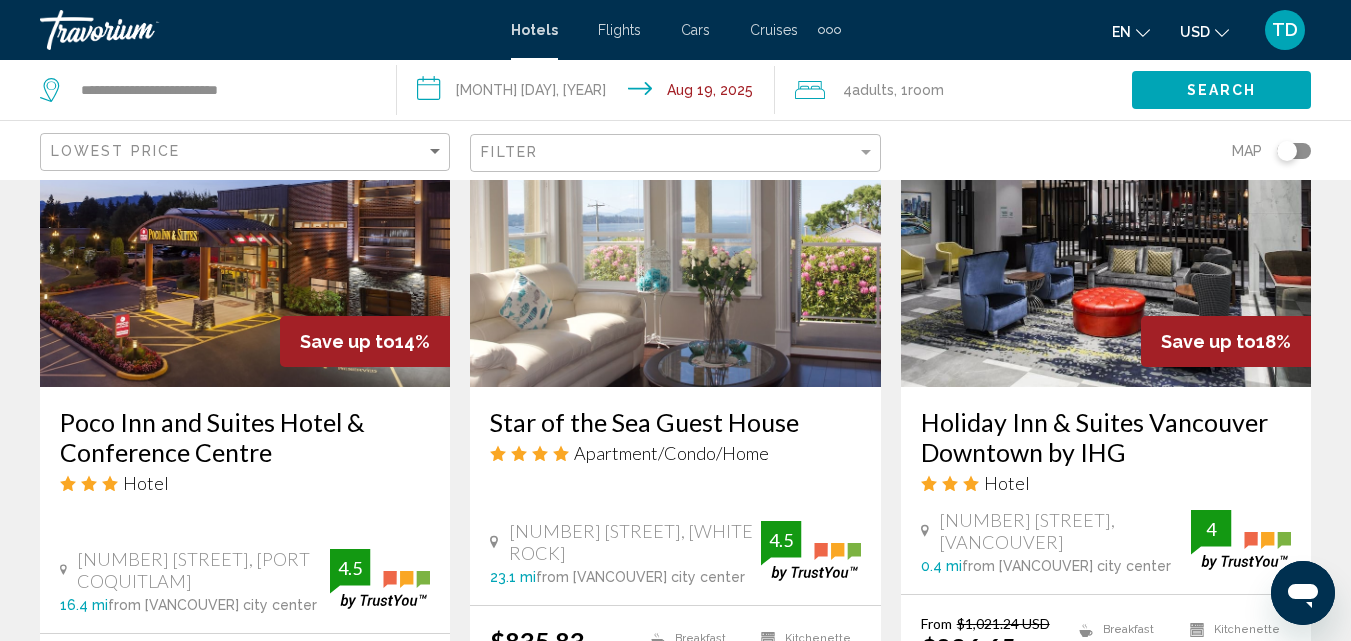 click on "Holiday Inn & Suites Vancouver Downtown by IHG" at bounding box center (1106, 437) 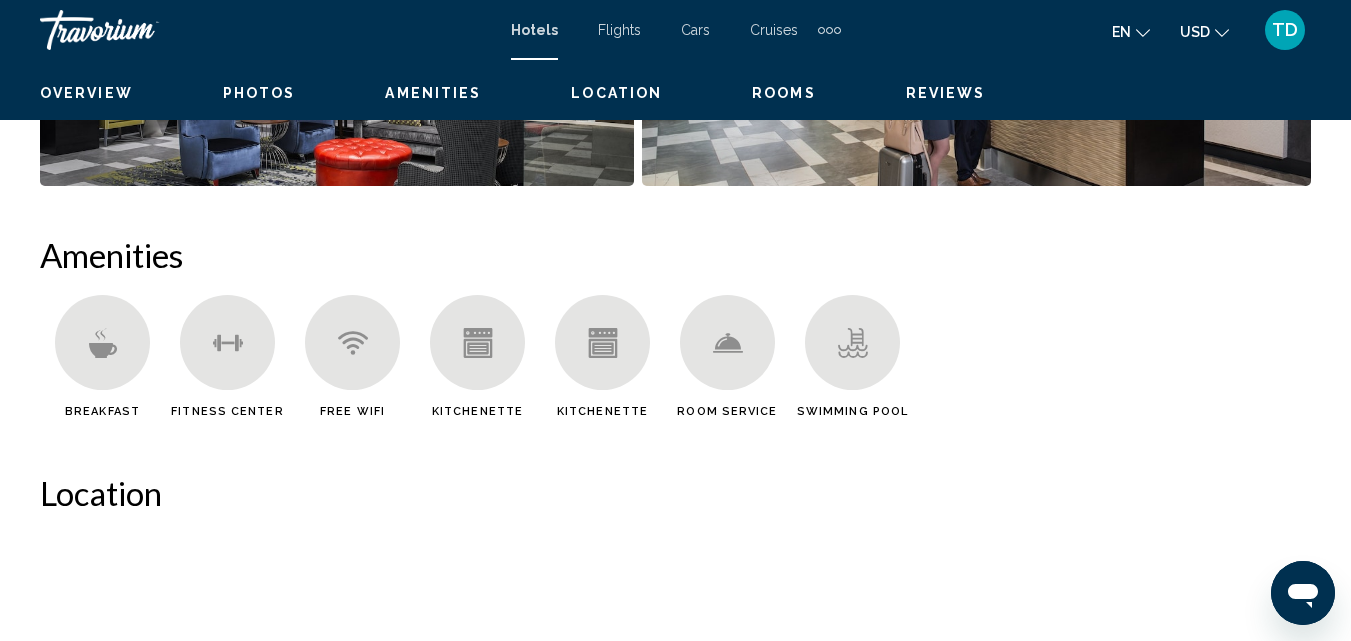 scroll, scrollTop: 215, scrollLeft: 0, axis: vertical 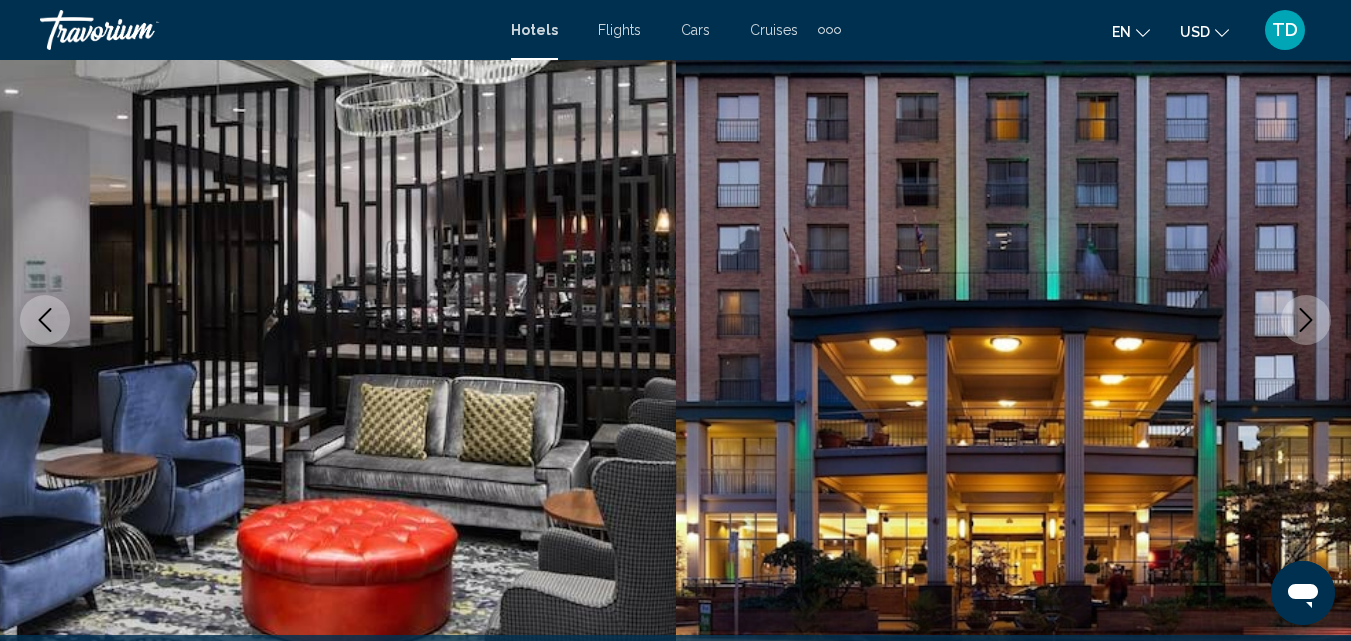 click at bounding box center [1306, 320] 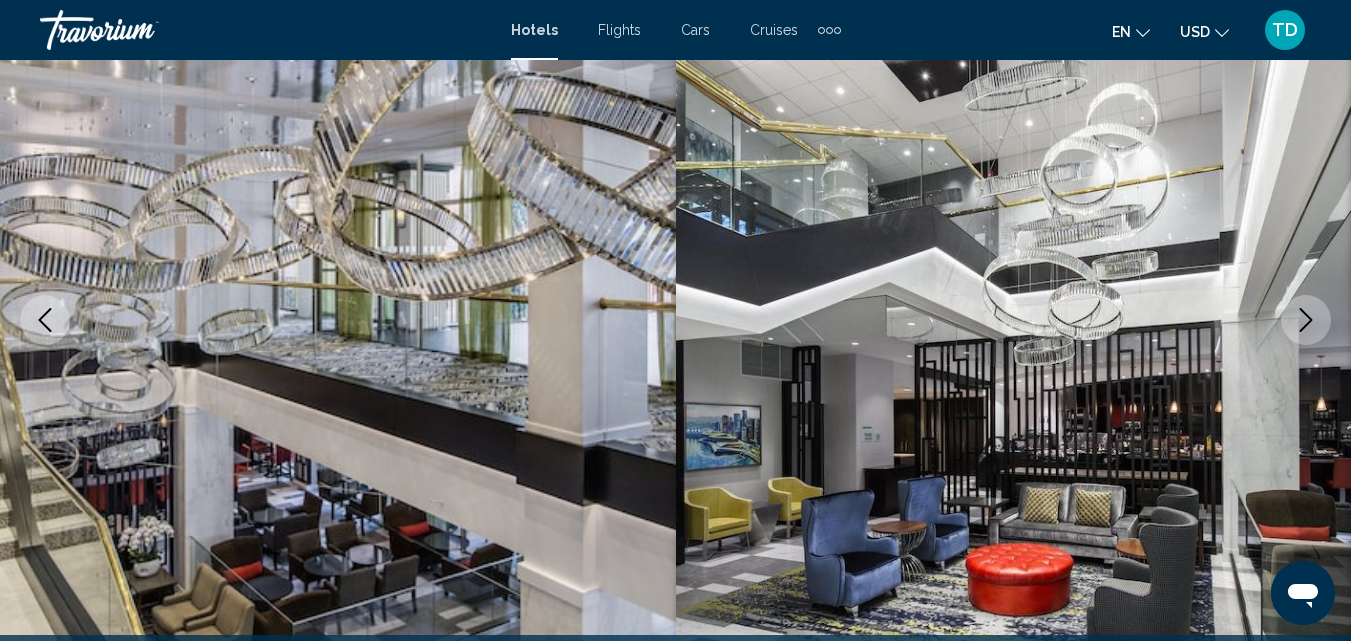 click at bounding box center (1306, 320) 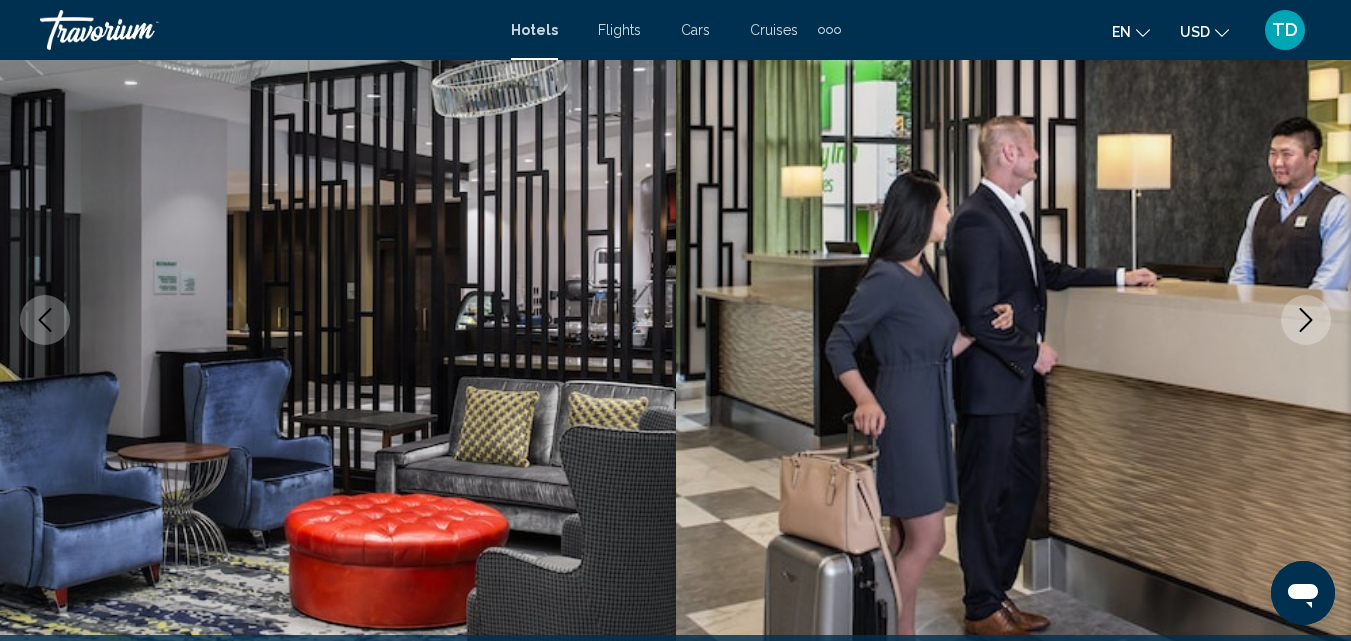 click at bounding box center [1306, 320] 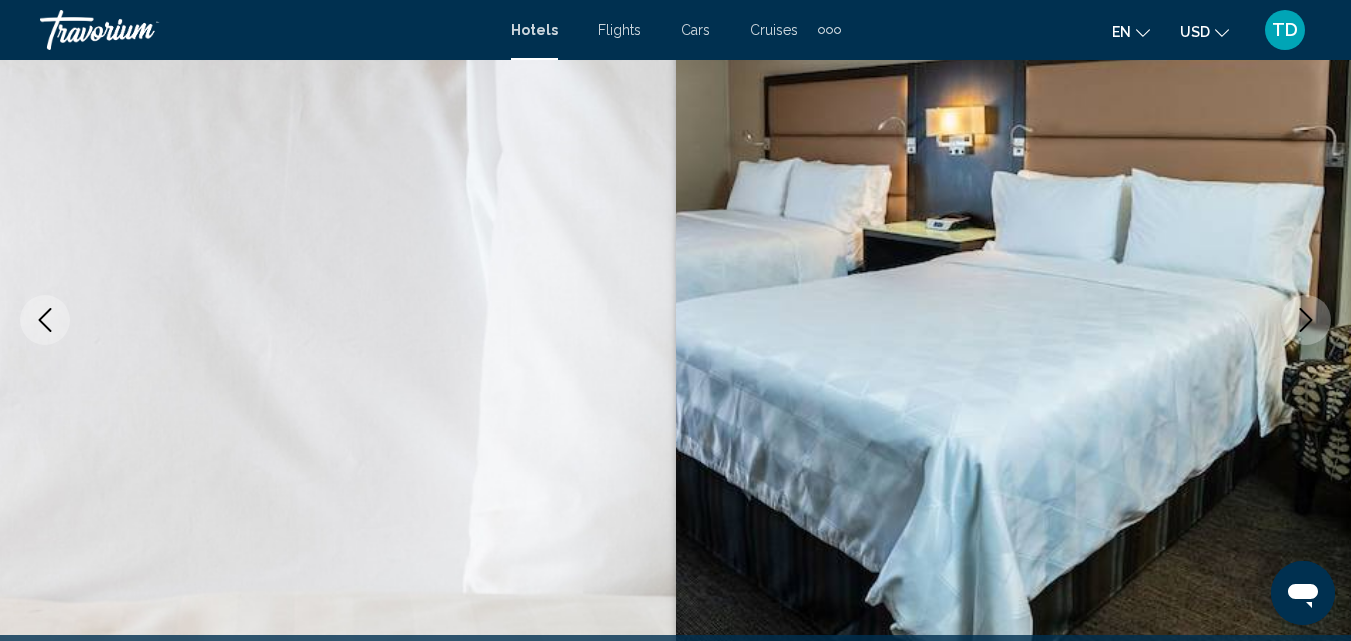 click at bounding box center (1306, 320) 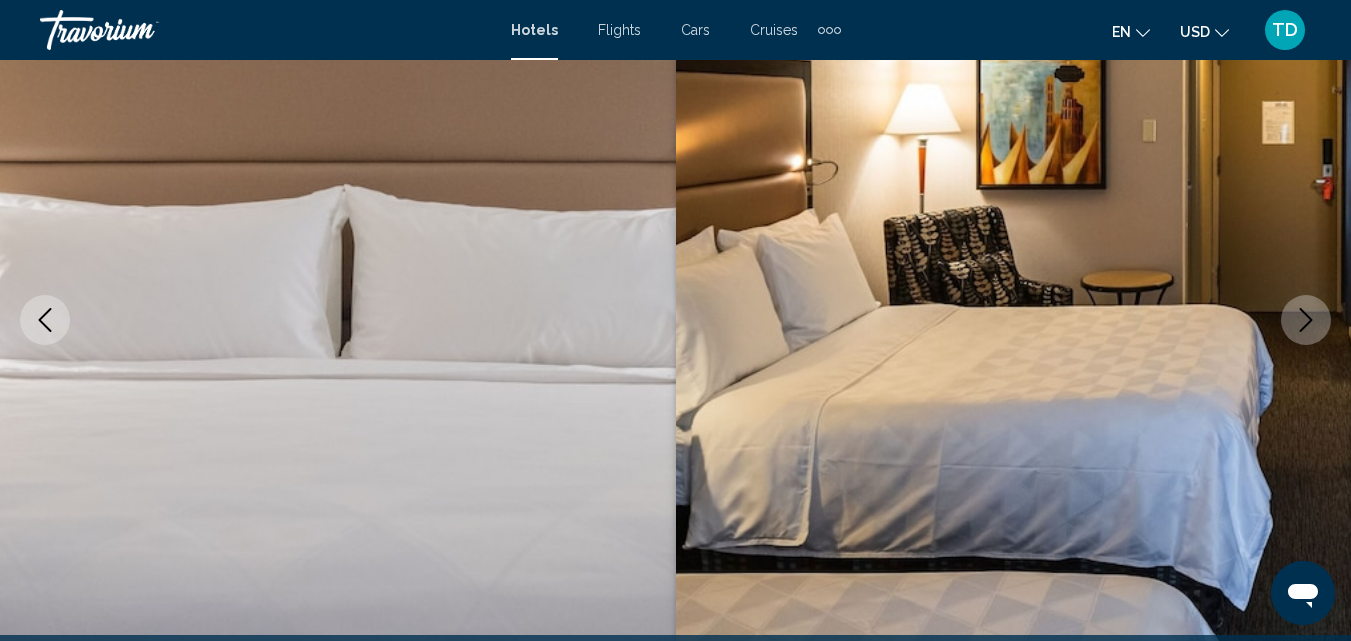 click at bounding box center [1306, 320] 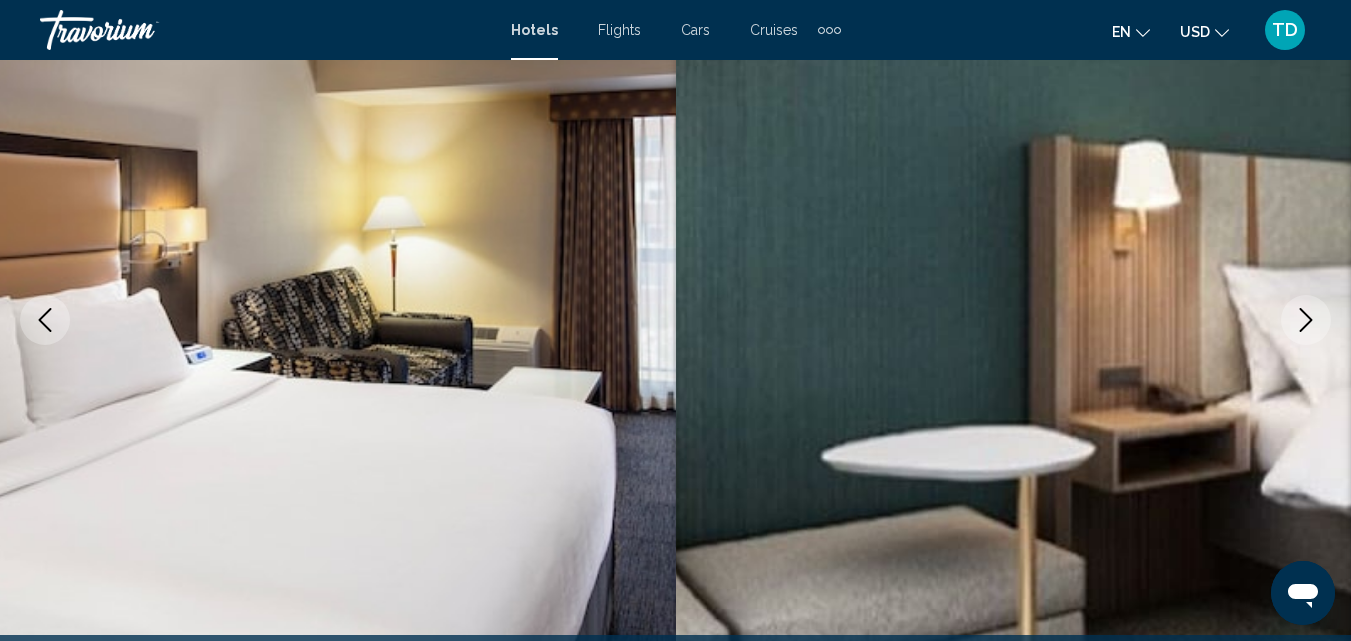 click at bounding box center [1306, 320] 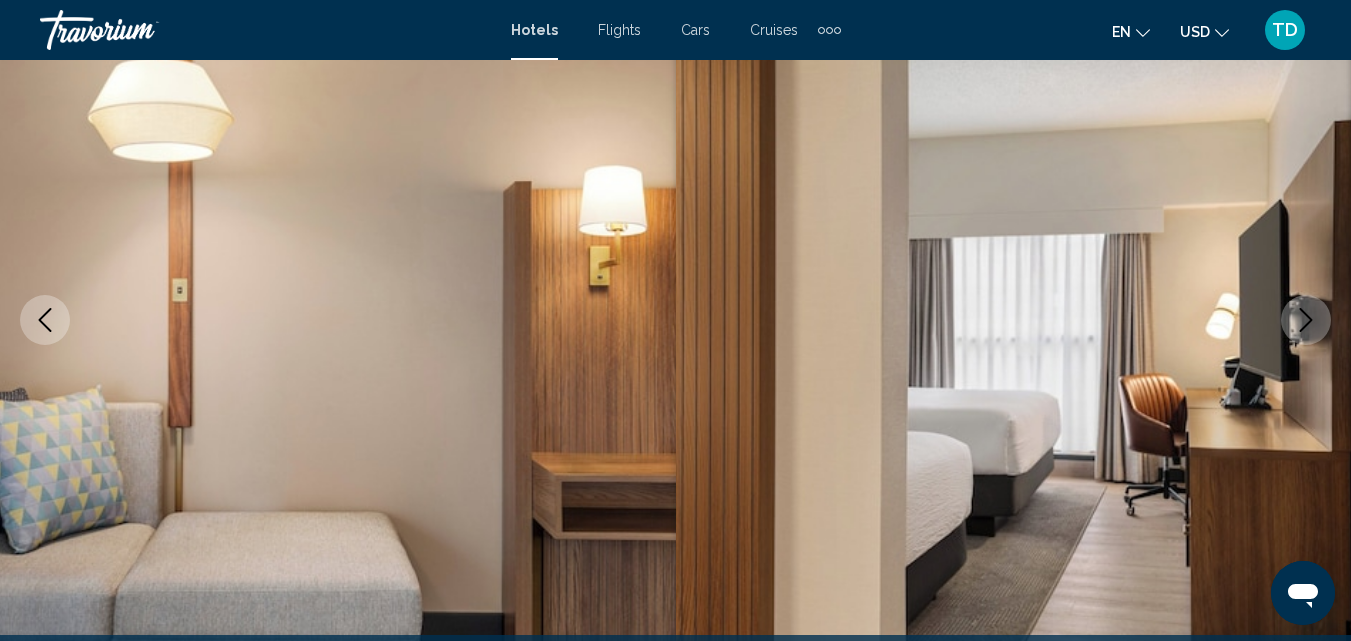 click at bounding box center [1306, 320] 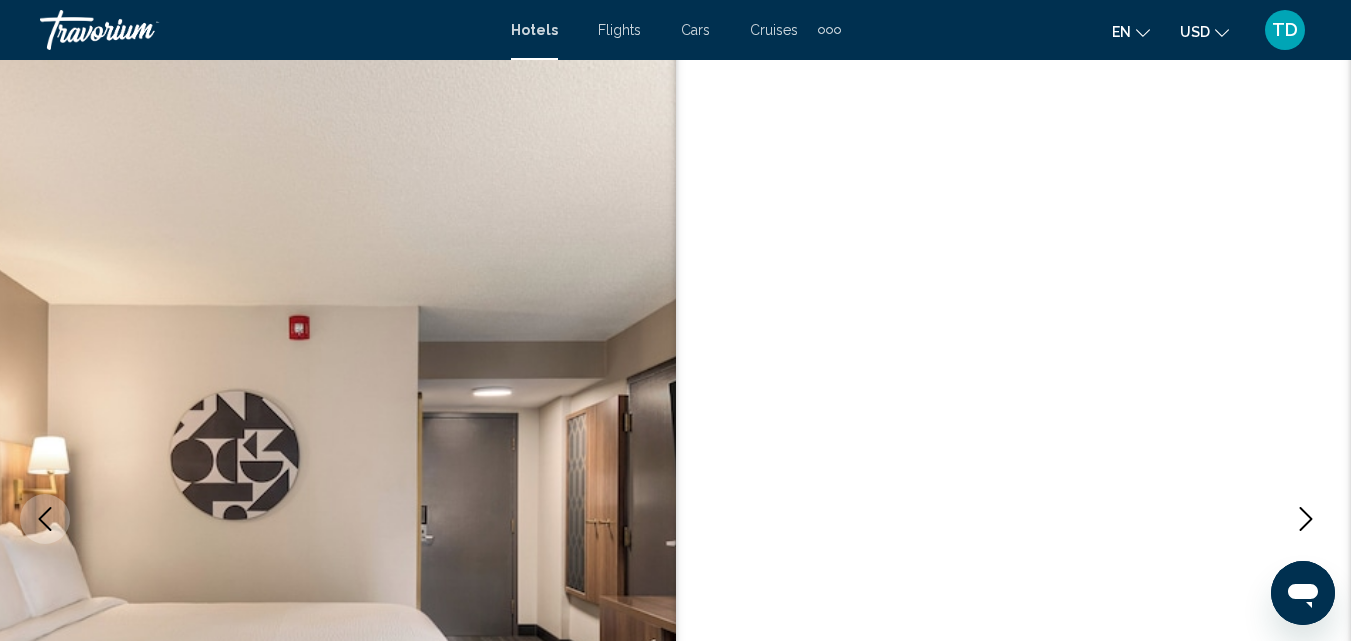scroll, scrollTop: 0, scrollLeft: 0, axis: both 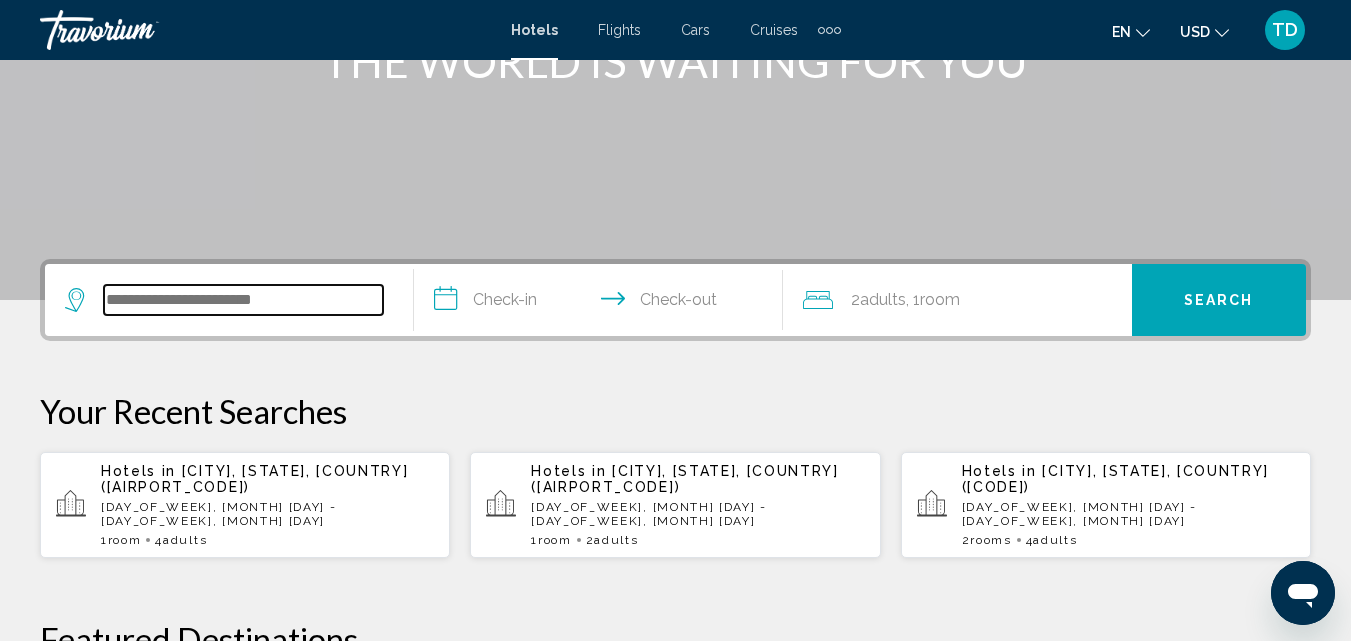 click at bounding box center (243, 300) 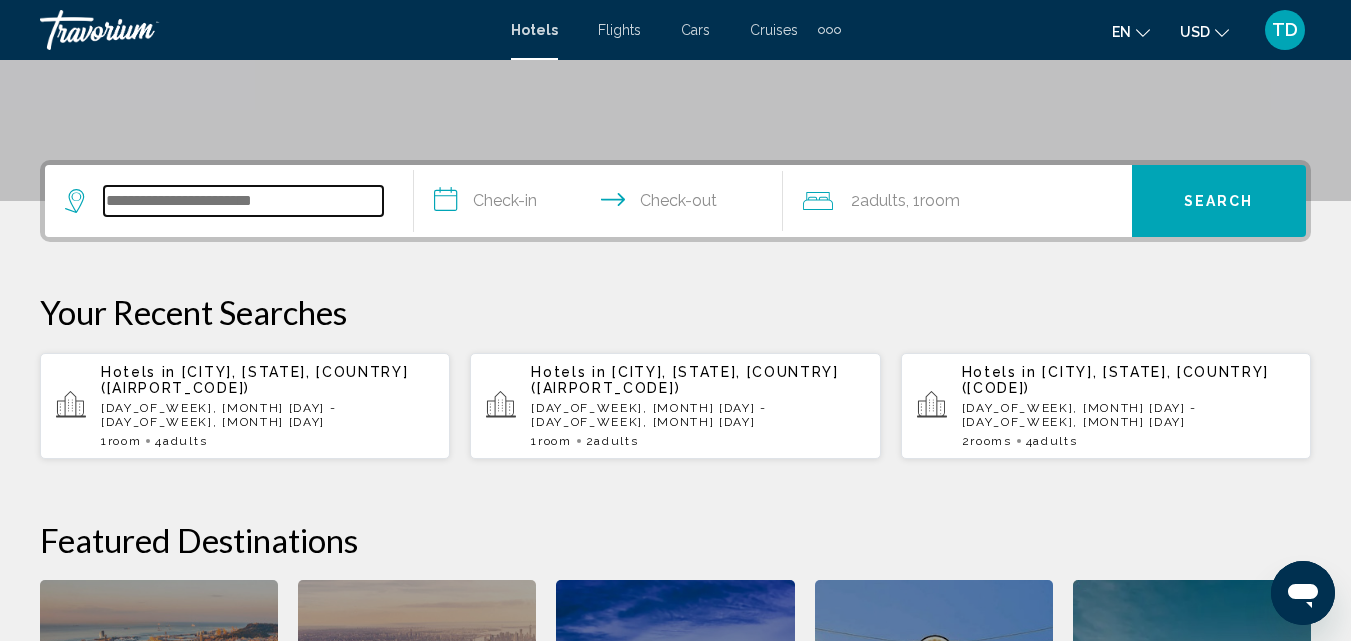 scroll, scrollTop: 494, scrollLeft: 0, axis: vertical 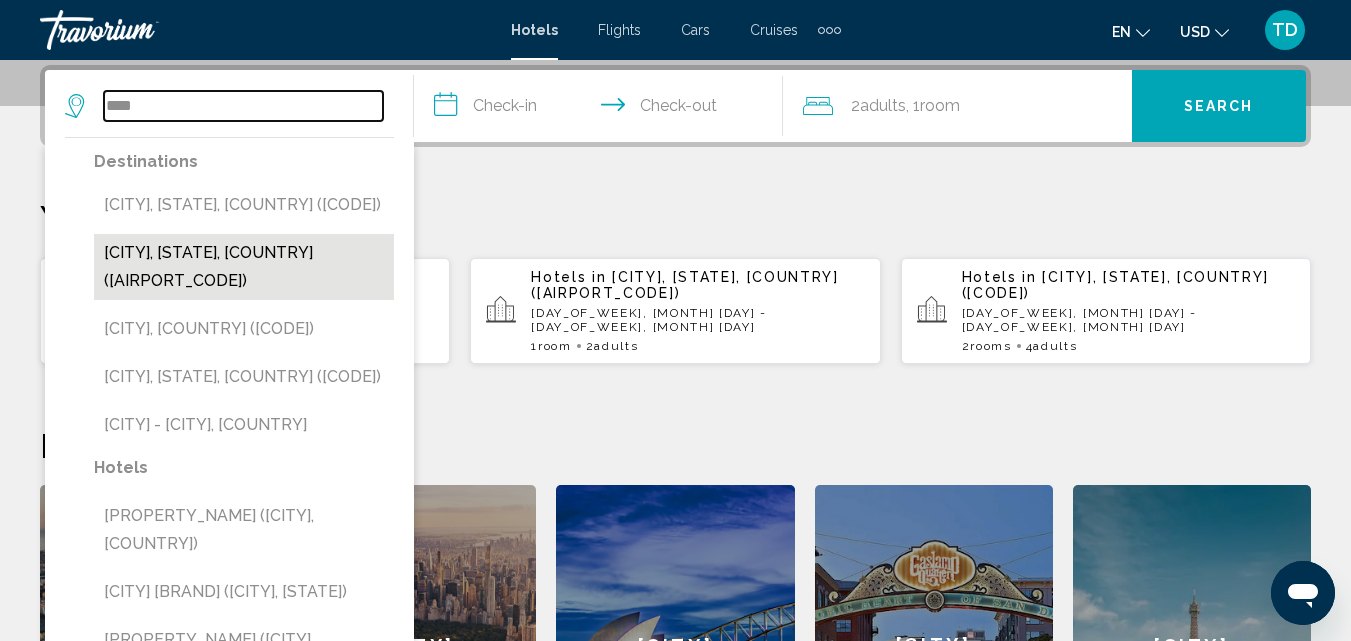type on "****" 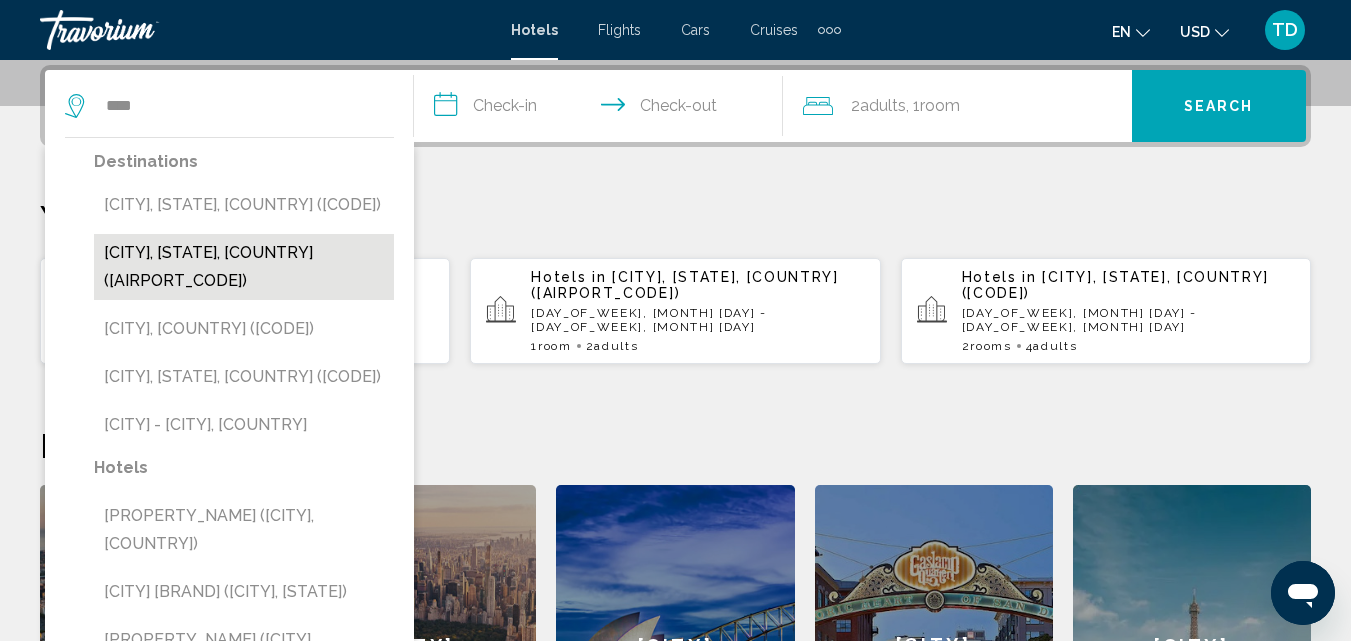 click on "Victoria, BC, Canada (YYJ)" at bounding box center (244, 267) 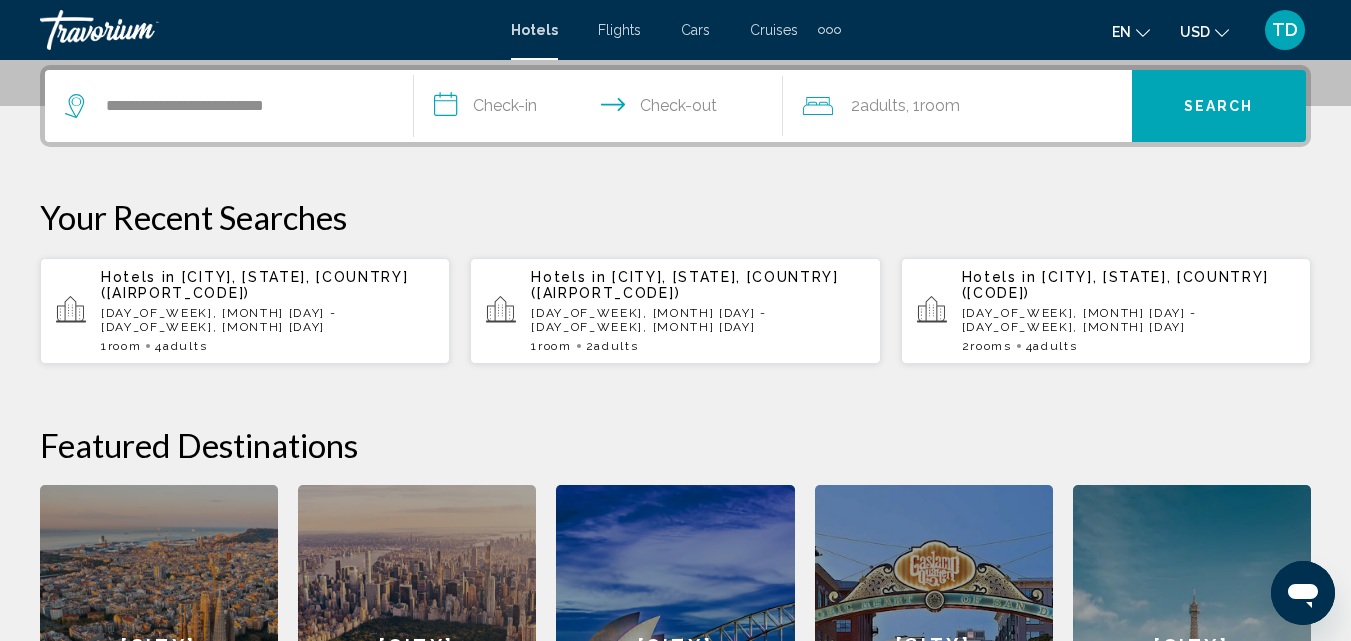 click on "**********" at bounding box center (602, 109) 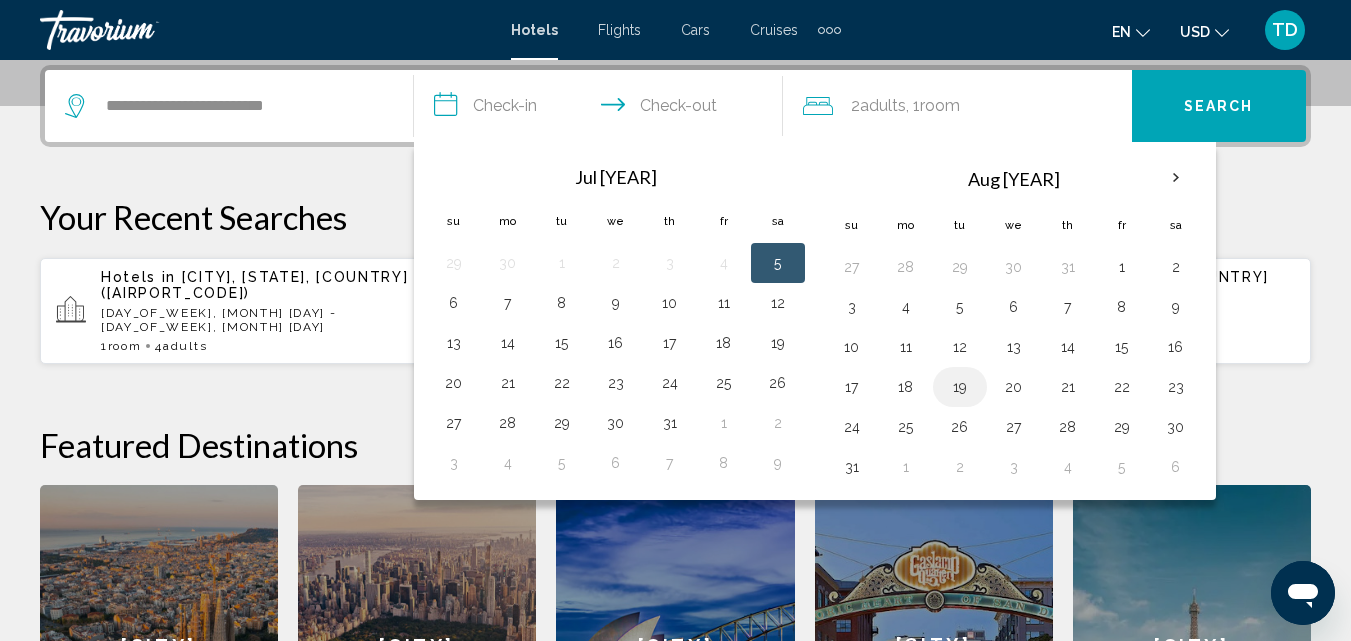 click on "19" at bounding box center (960, 387) 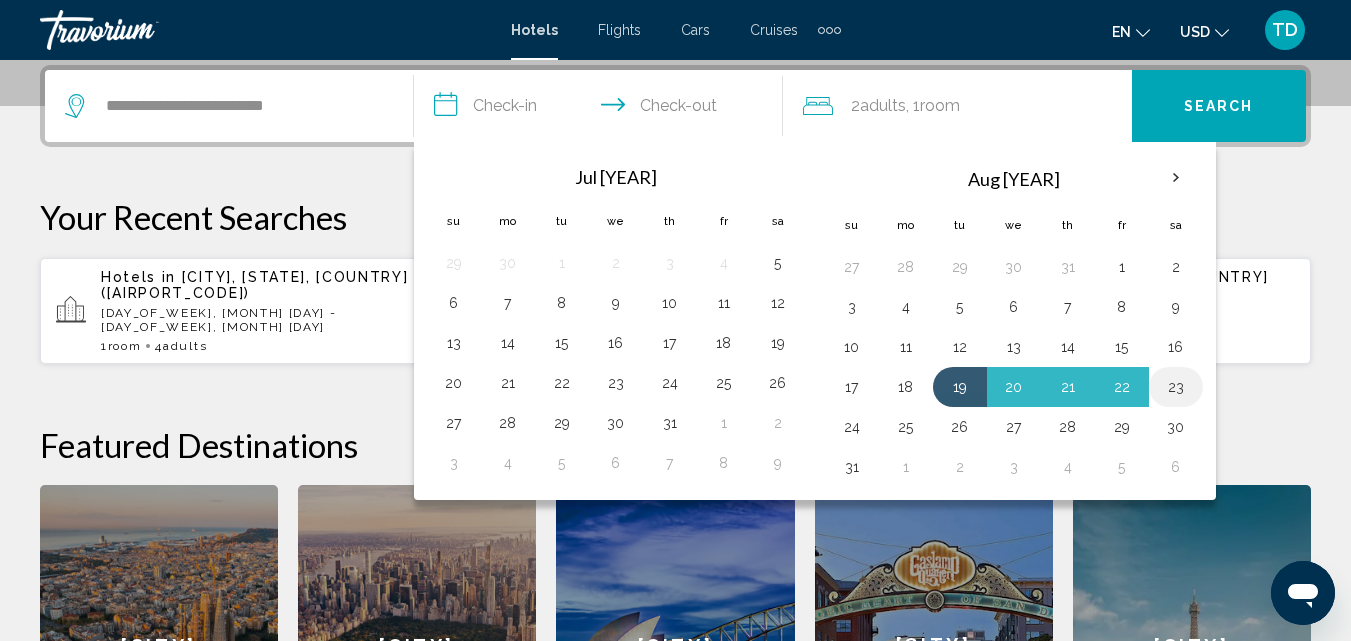 click on "23" at bounding box center [1176, 387] 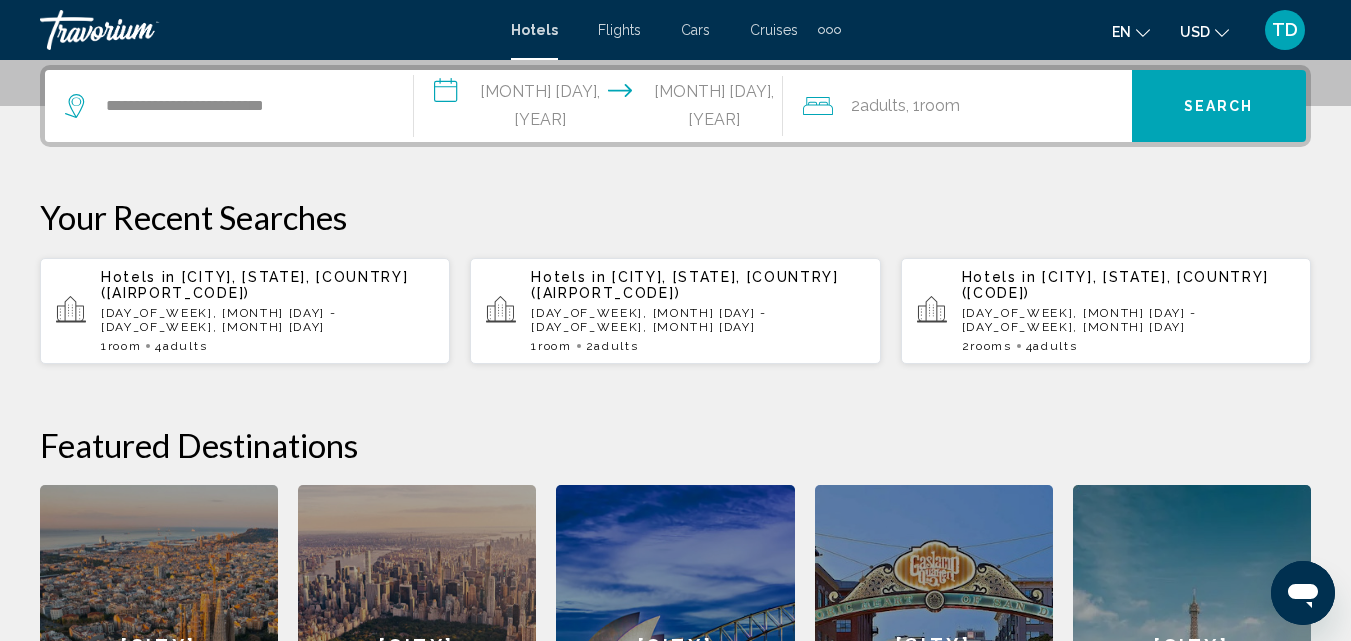 click on ", 1  Room rooms" at bounding box center [933, 106] 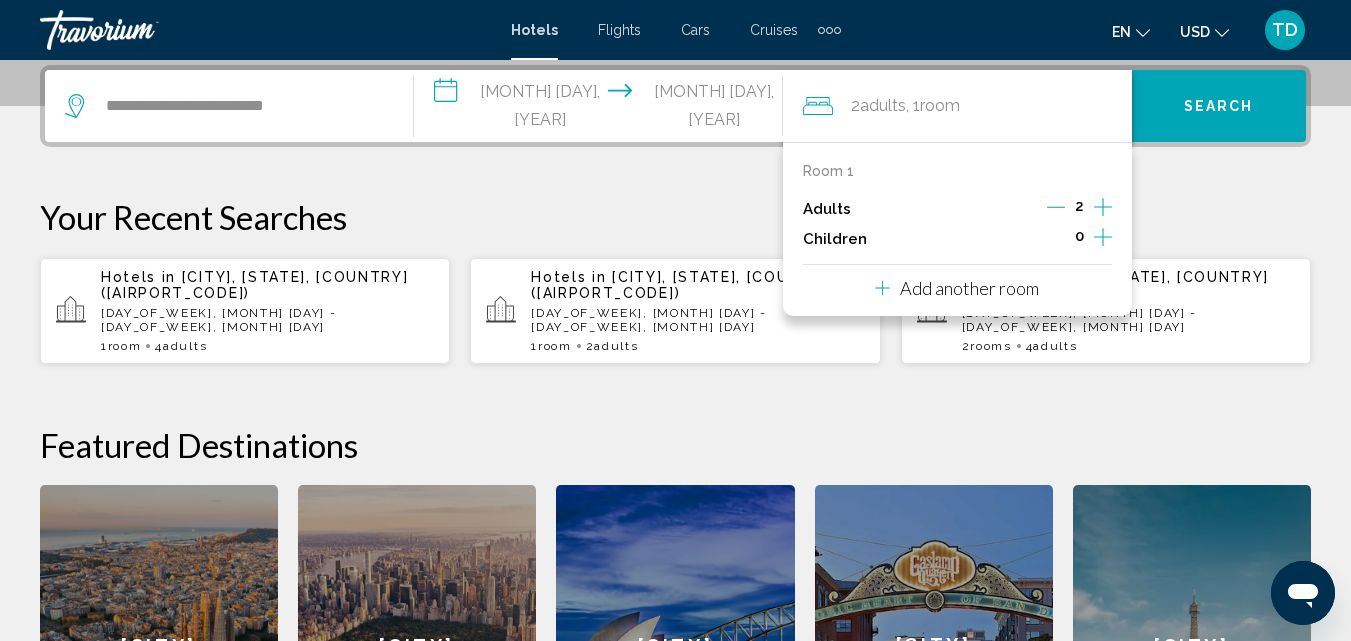 click at bounding box center (1103, 207) 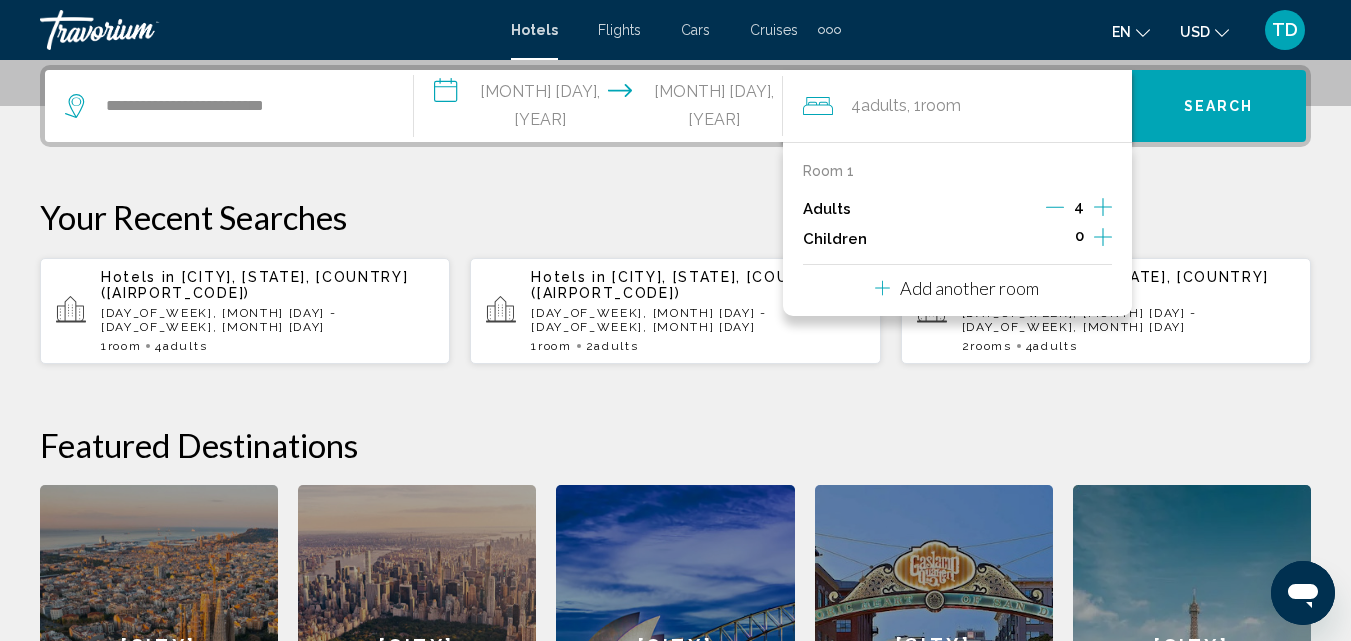 click on "Search" at bounding box center [1219, 107] 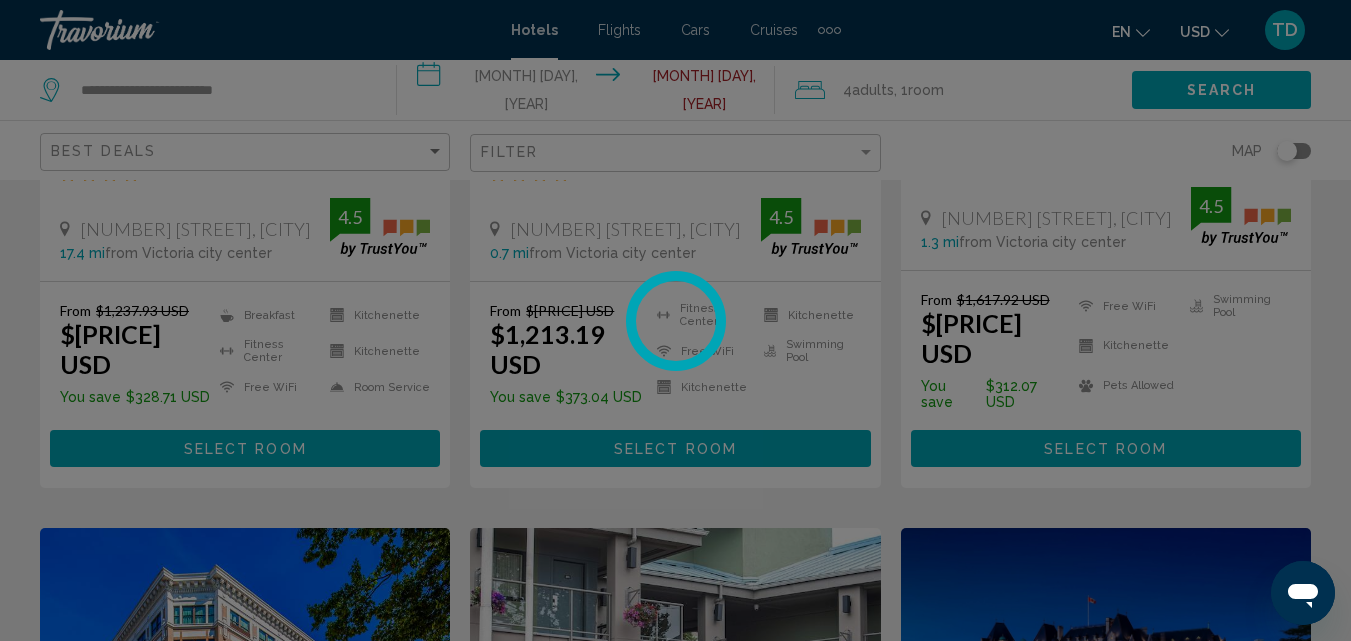 scroll, scrollTop: 0, scrollLeft: 0, axis: both 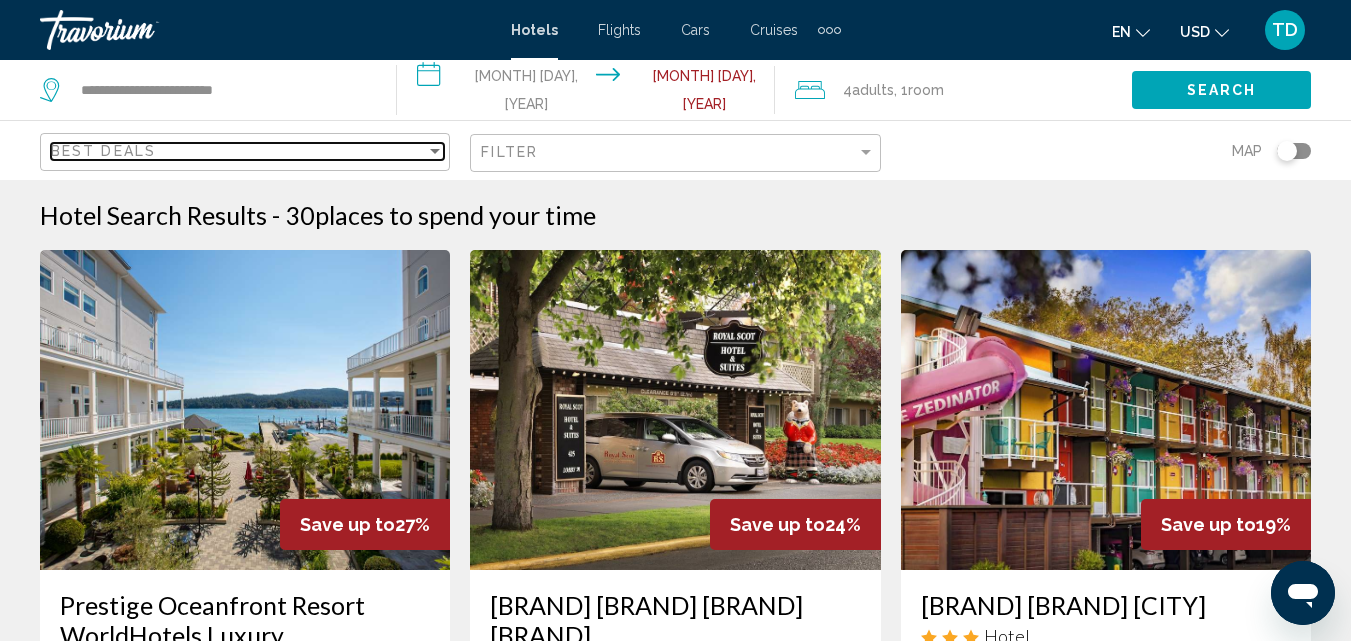click at bounding box center (435, 151) 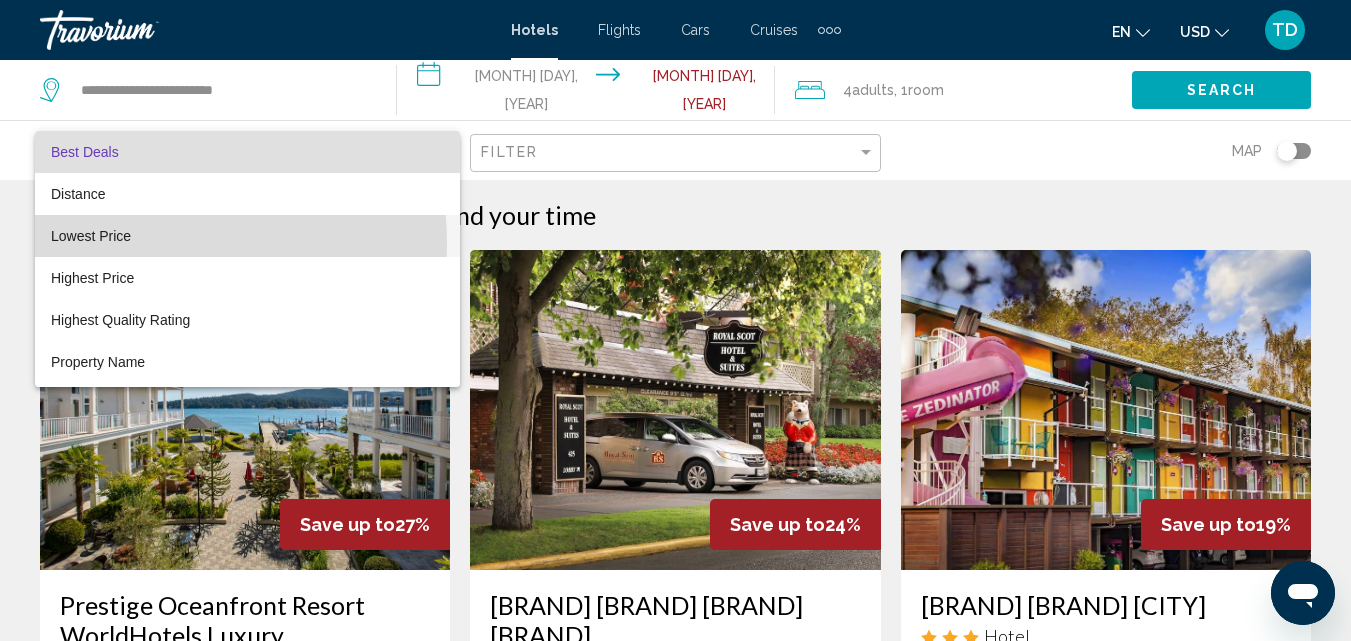 click on "Lowest Price" at bounding box center [91, 236] 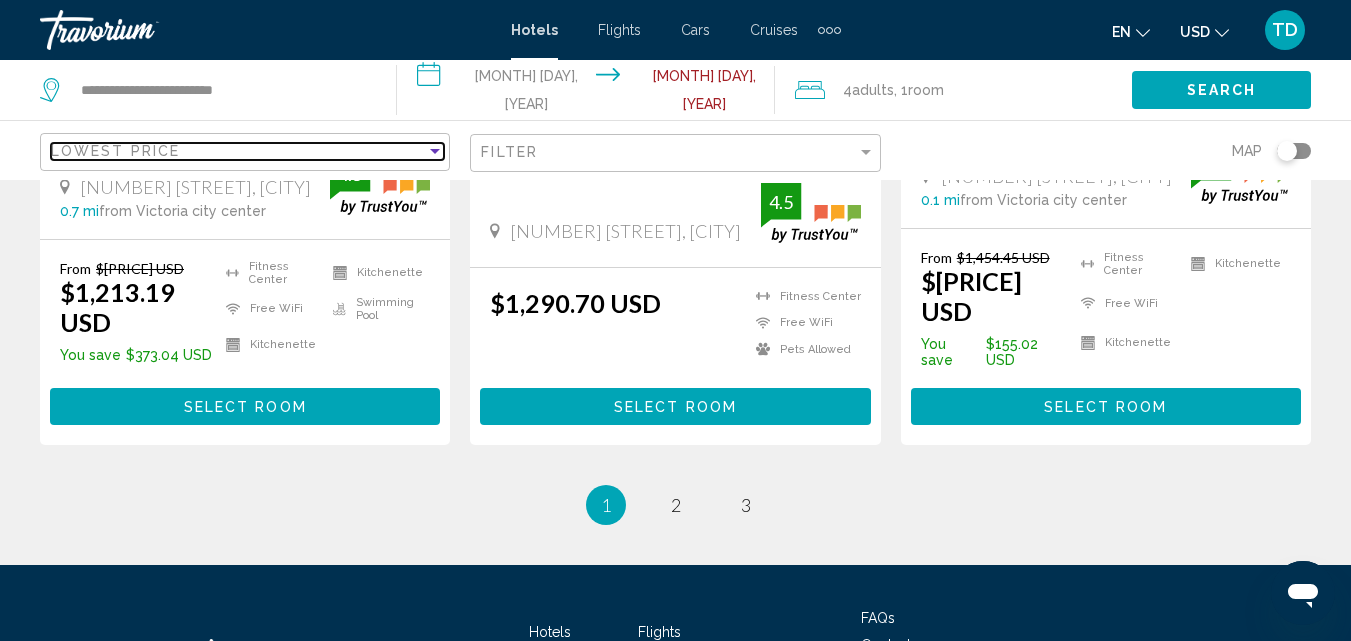 scroll, scrollTop: 2900, scrollLeft: 0, axis: vertical 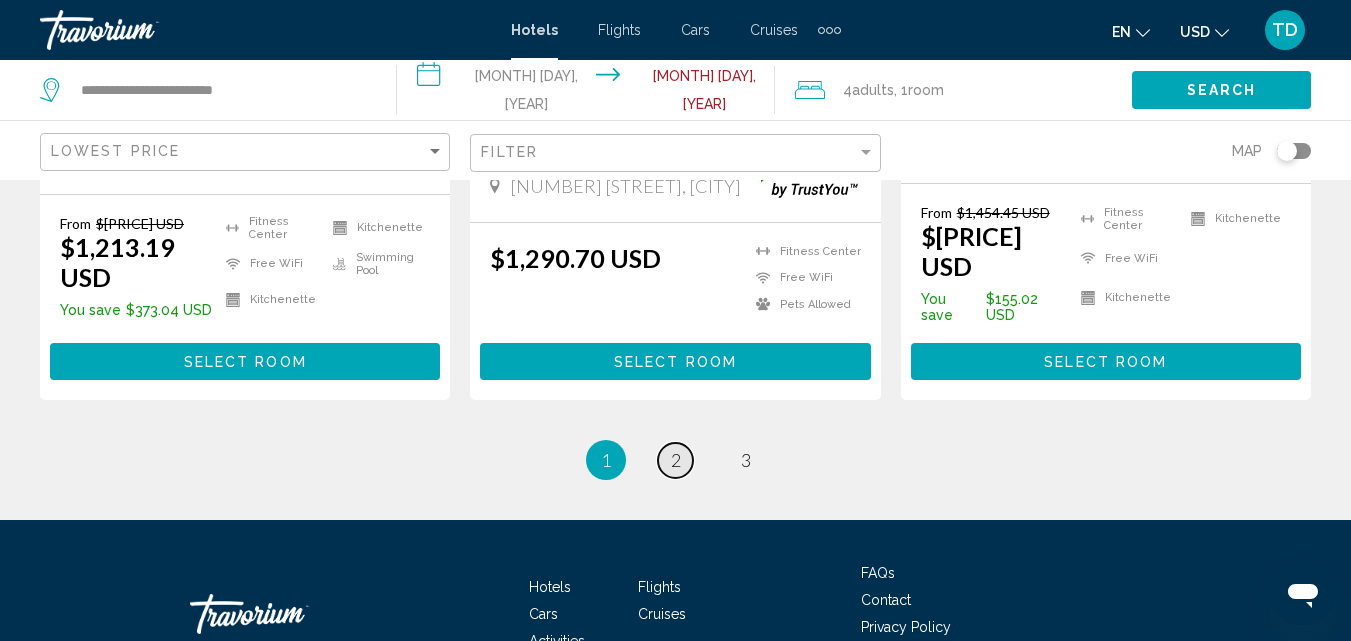 click on "2" at bounding box center (676, 460) 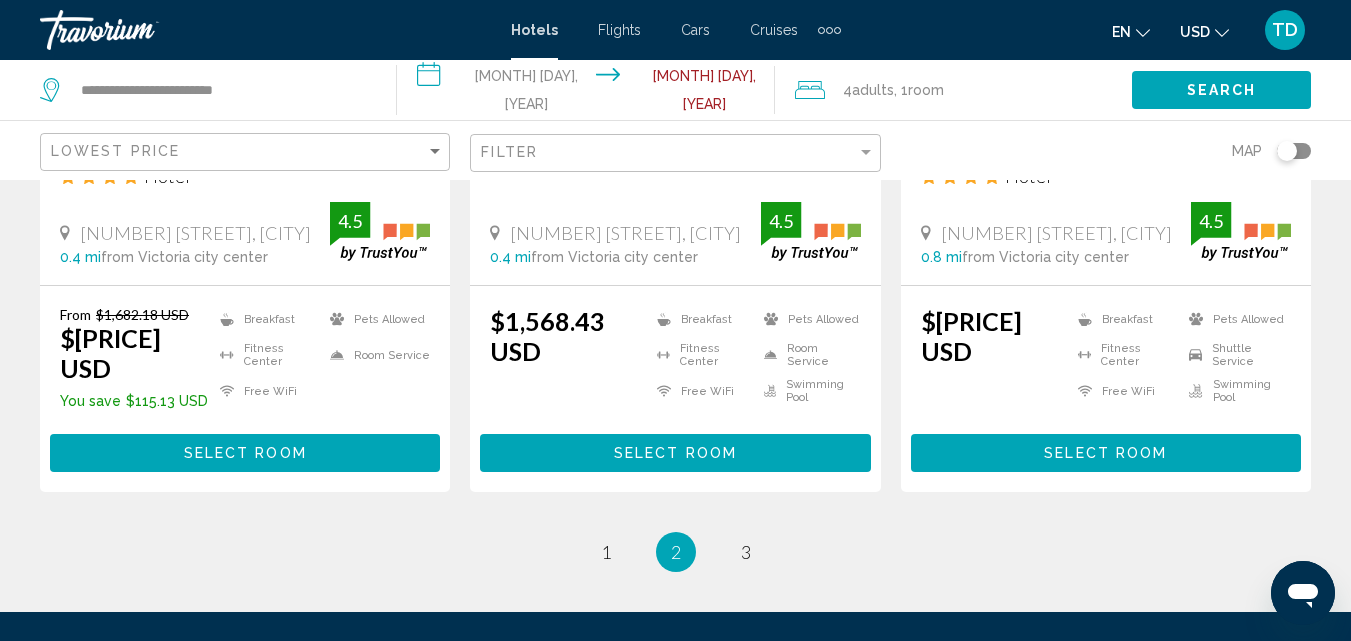 scroll, scrollTop: 2988, scrollLeft: 0, axis: vertical 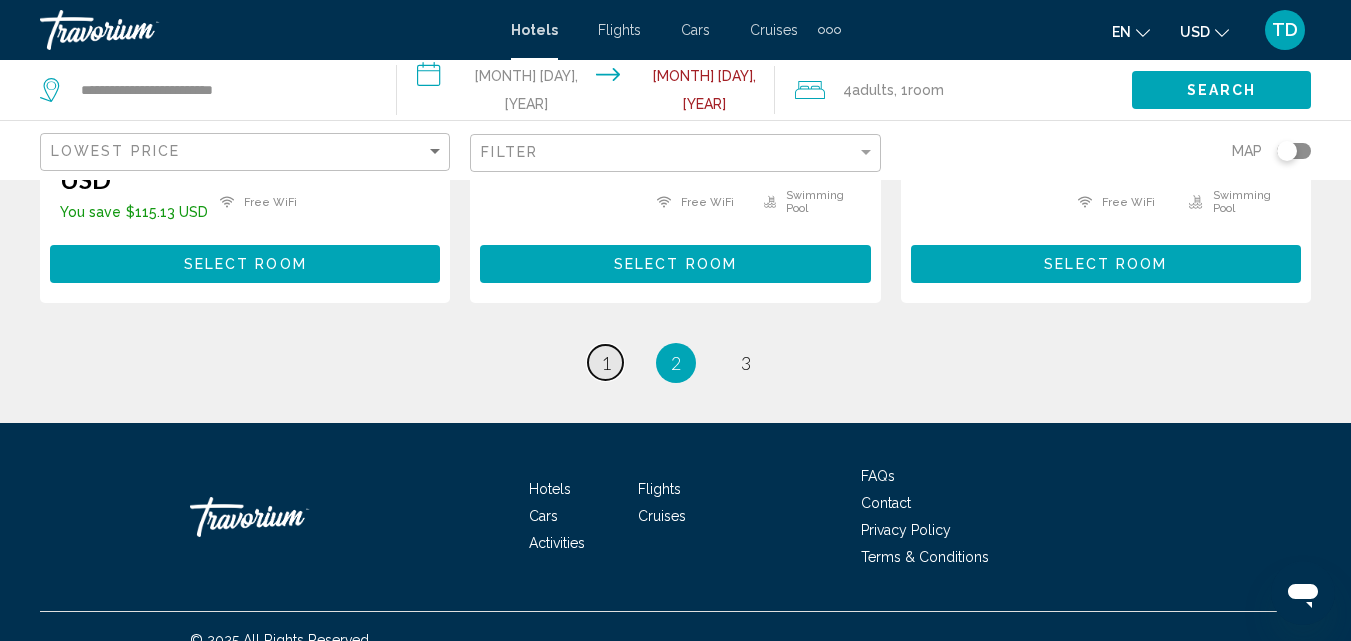 click on "1" at bounding box center (606, 363) 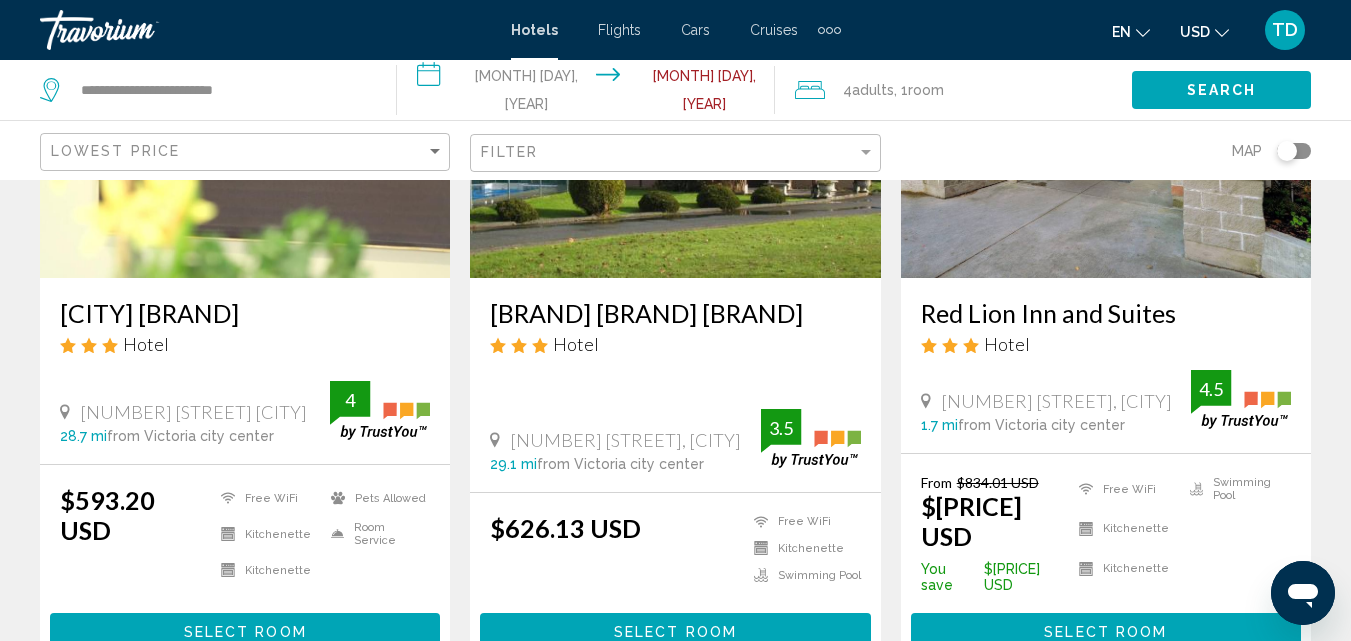 scroll, scrollTop: 300, scrollLeft: 0, axis: vertical 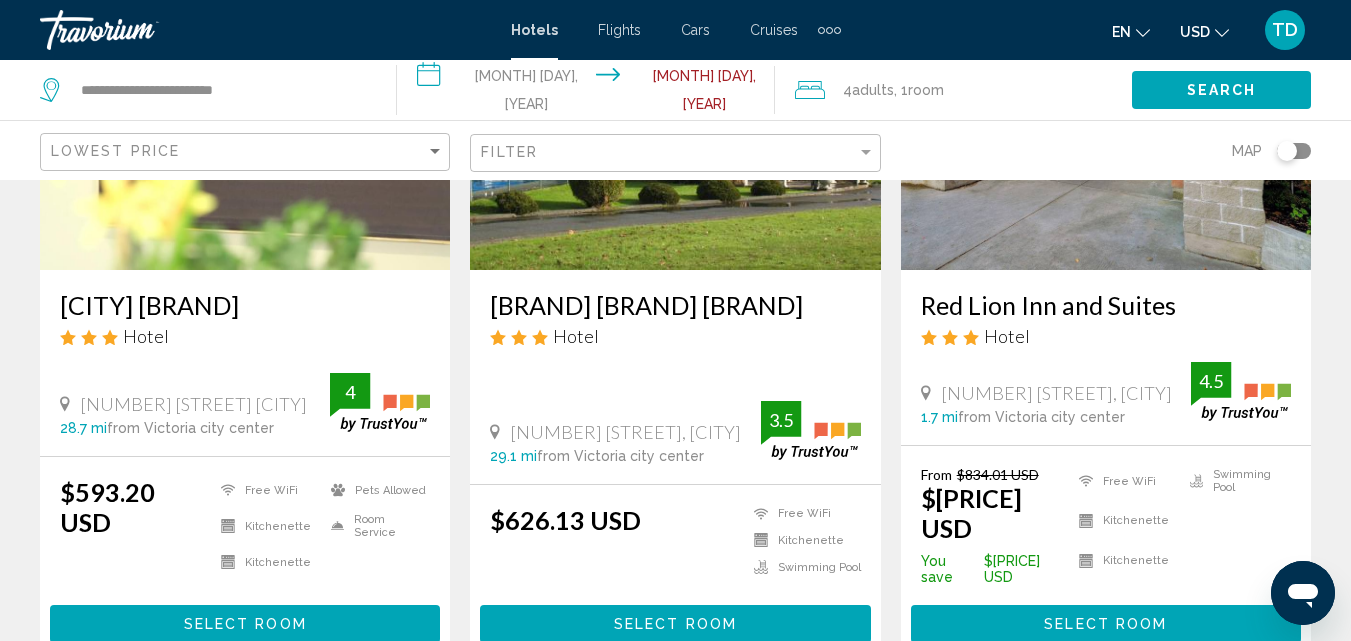 click on "Red Lion Inn and Suites" at bounding box center (1106, 305) 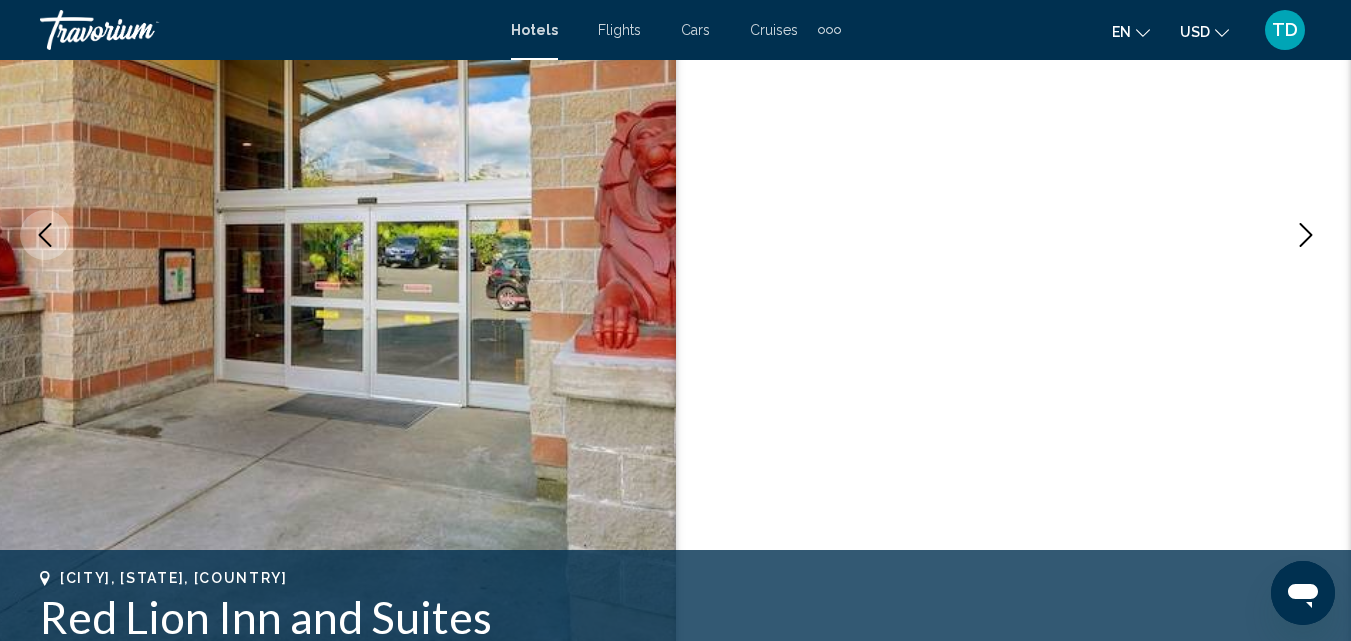 scroll, scrollTop: 214, scrollLeft: 0, axis: vertical 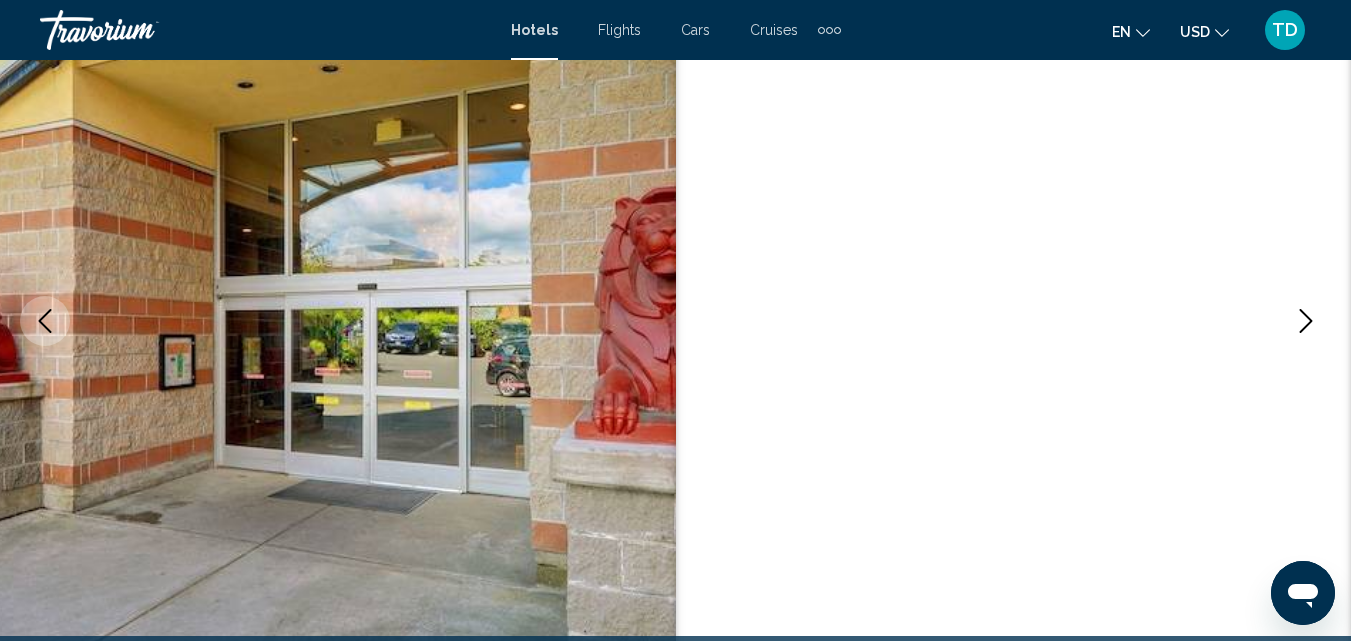 click at bounding box center [1306, 321] 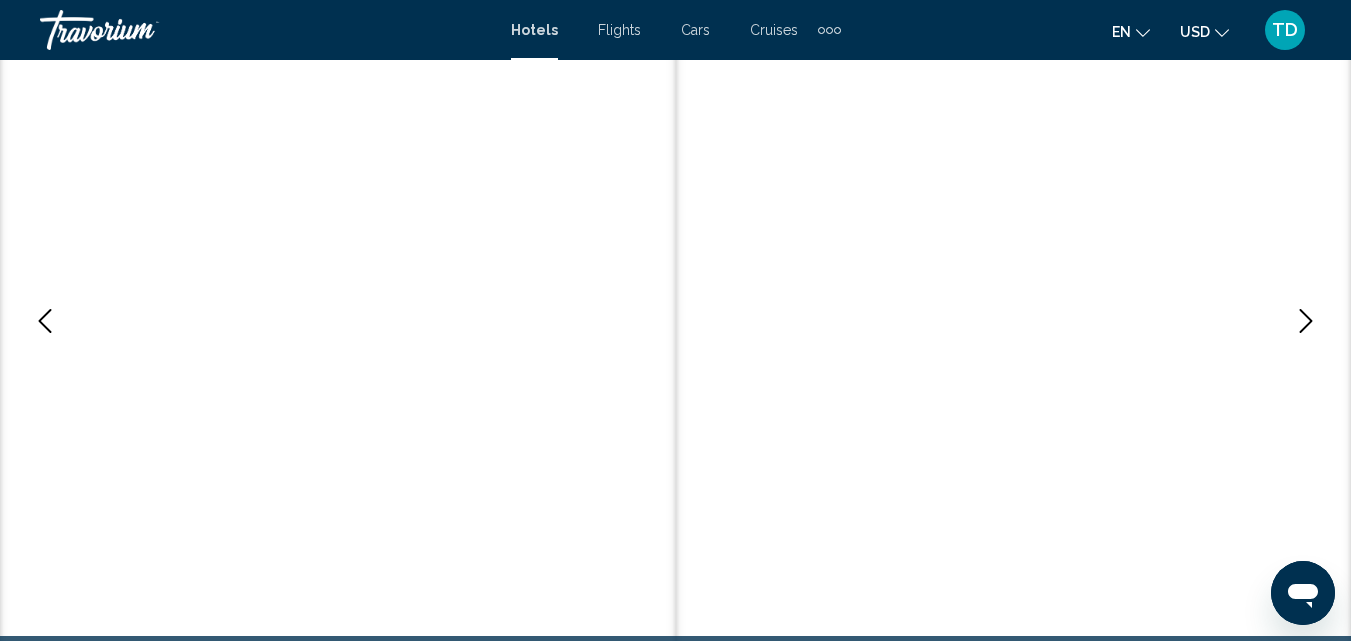 click at bounding box center [1306, 321] 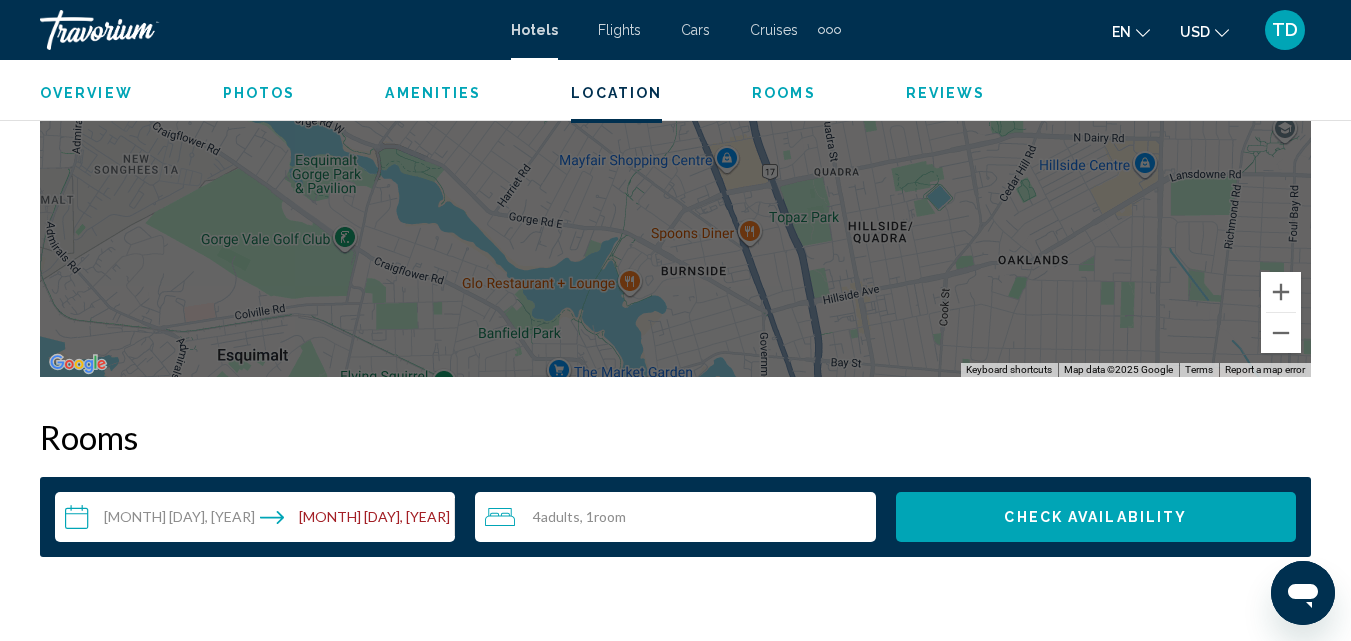scroll, scrollTop: 2614, scrollLeft: 0, axis: vertical 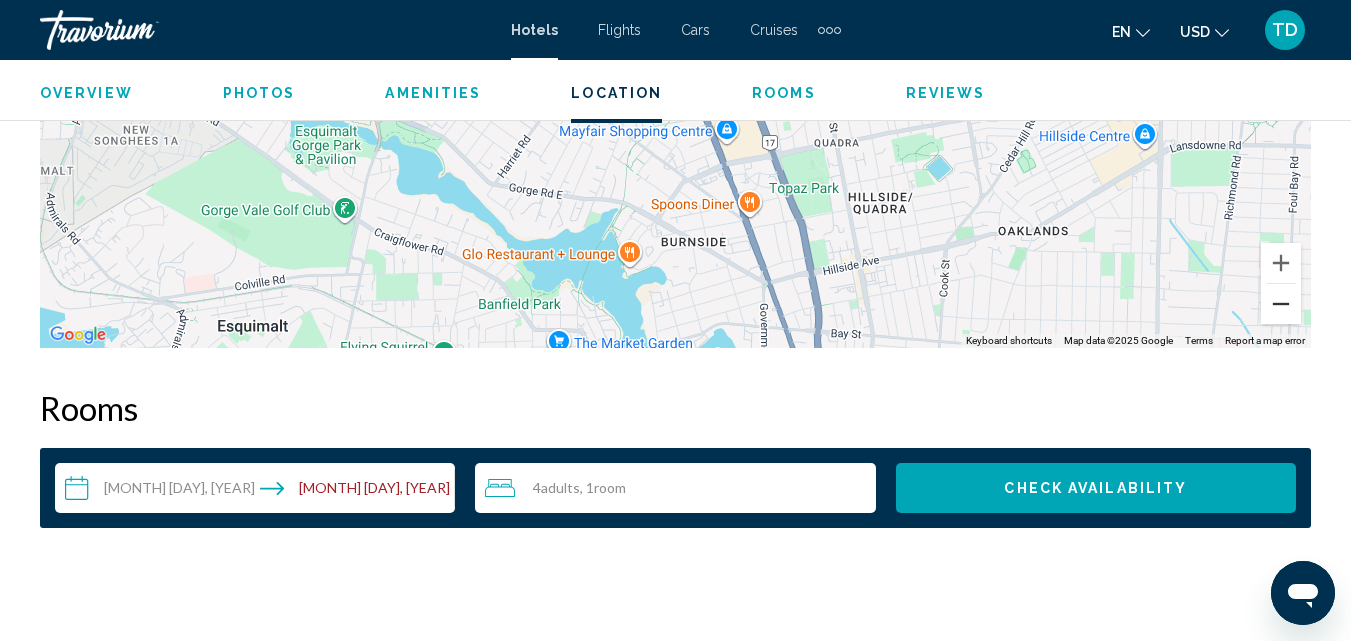 click at bounding box center [1281, 304] 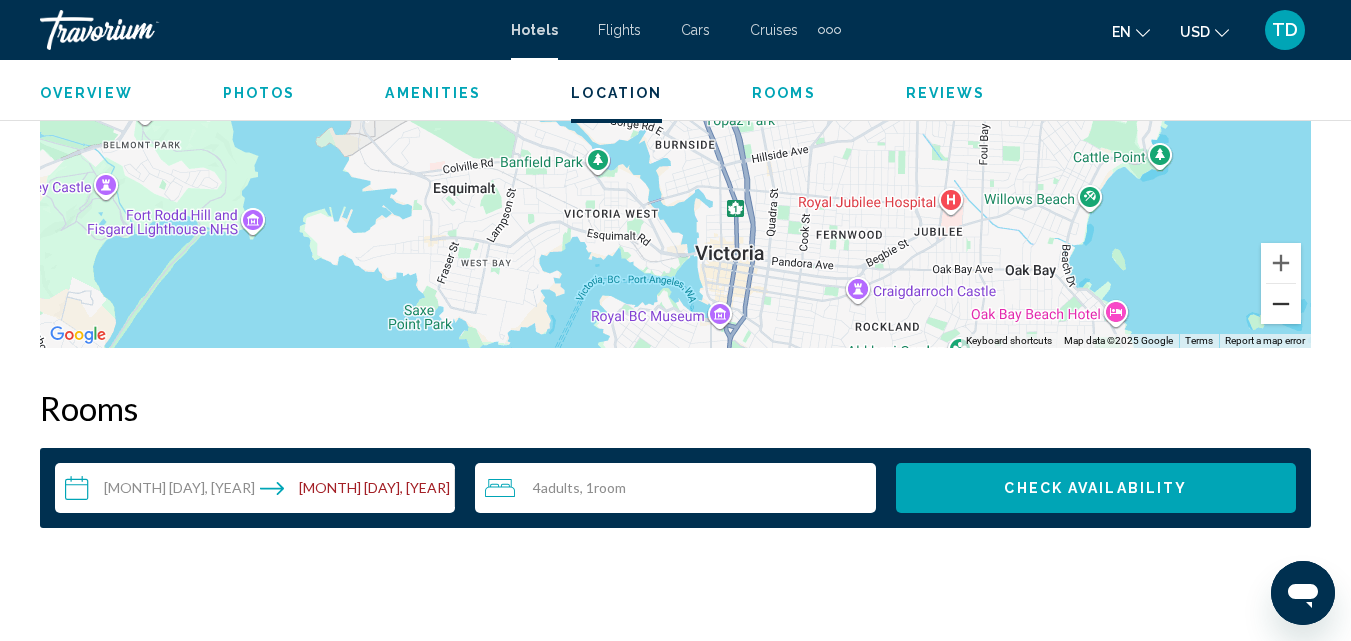 click at bounding box center [1281, 304] 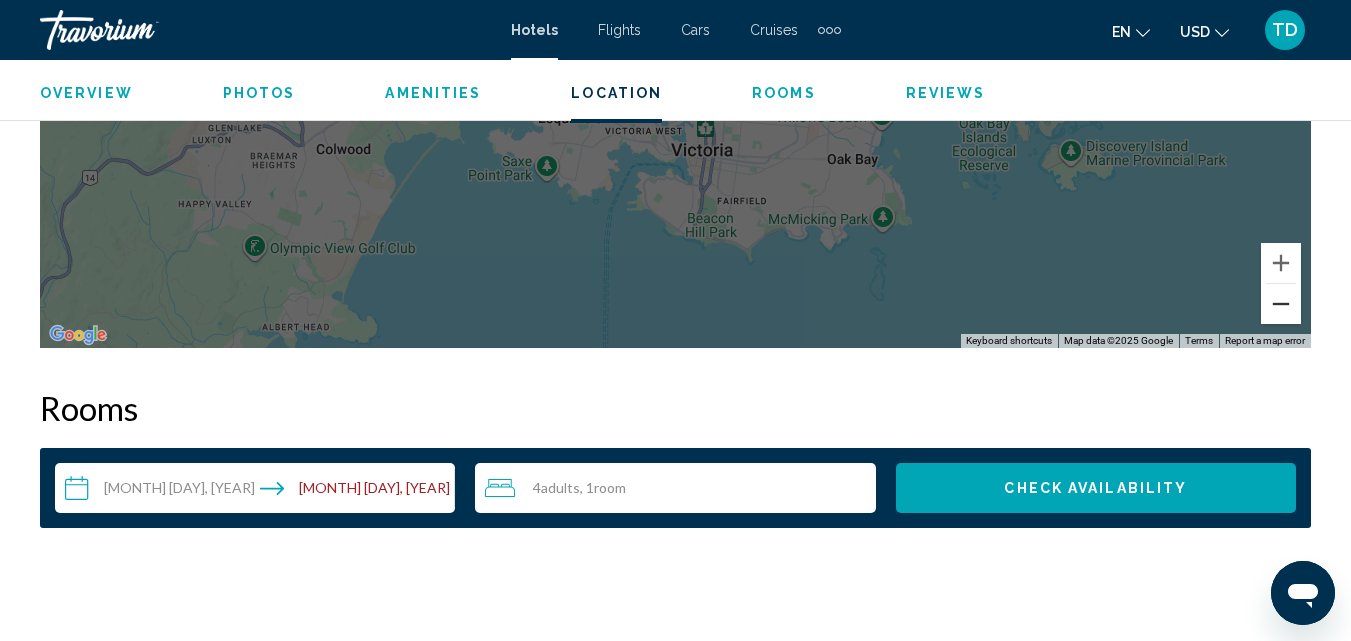 scroll, scrollTop: 2314, scrollLeft: 0, axis: vertical 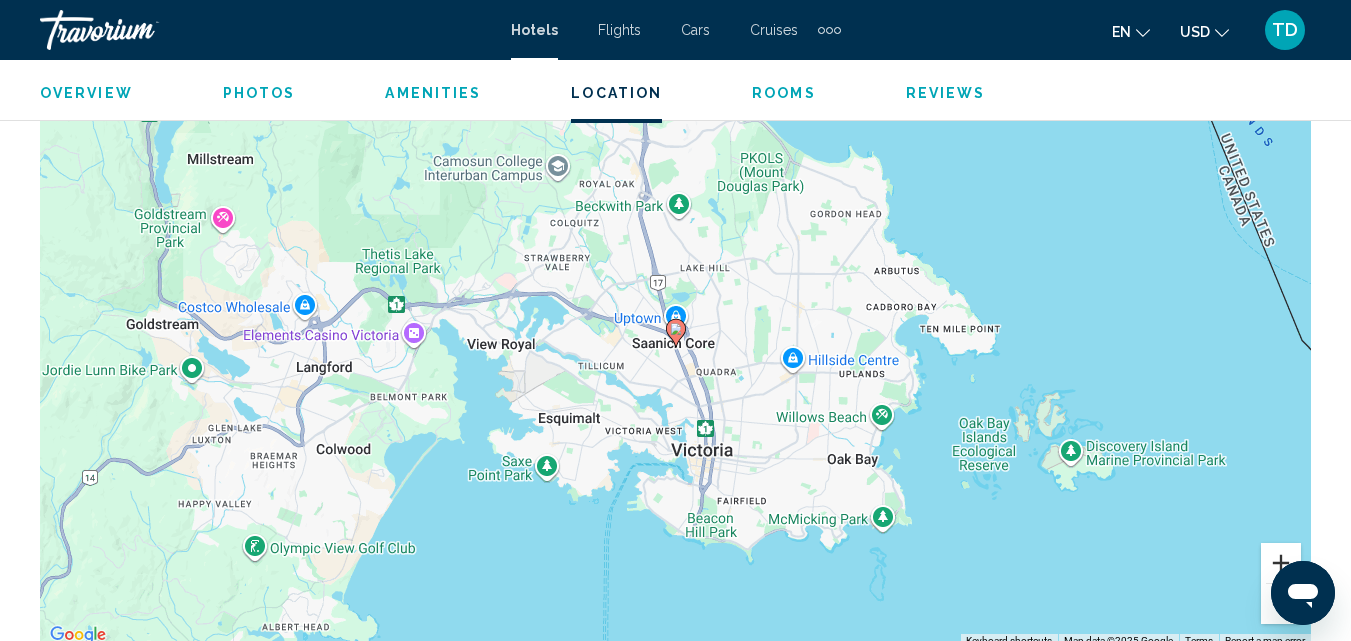 click at bounding box center [1281, 563] 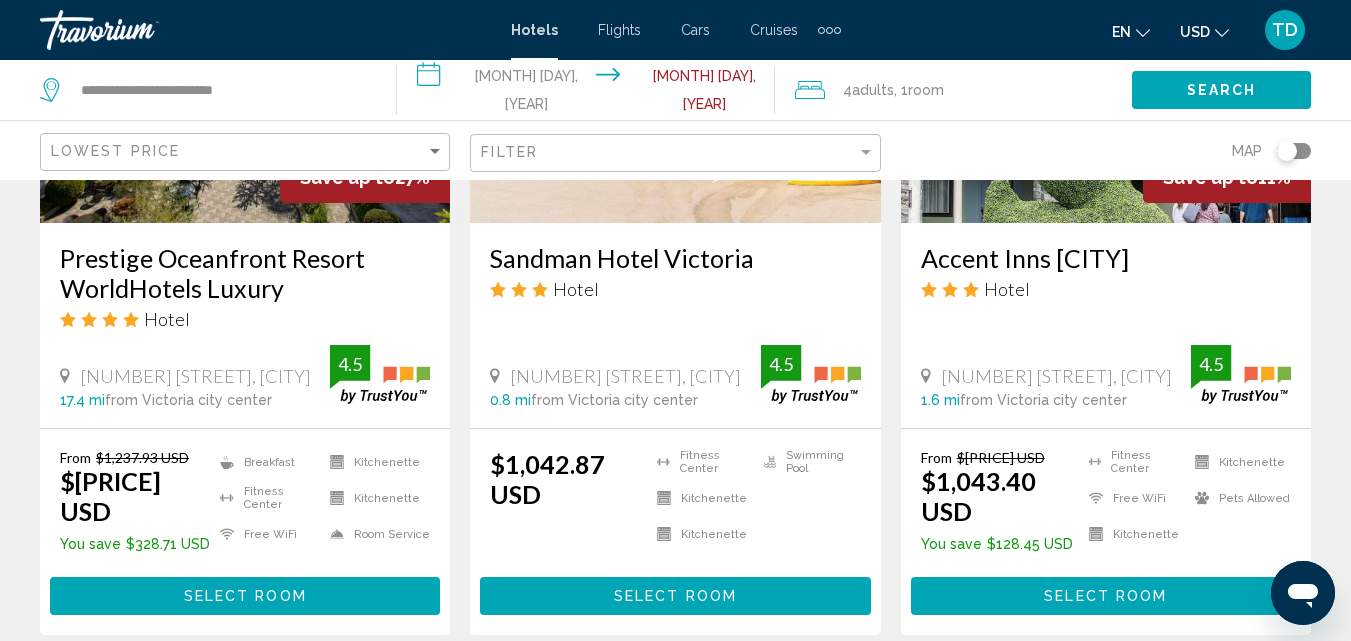 scroll, scrollTop: 1000, scrollLeft: 0, axis: vertical 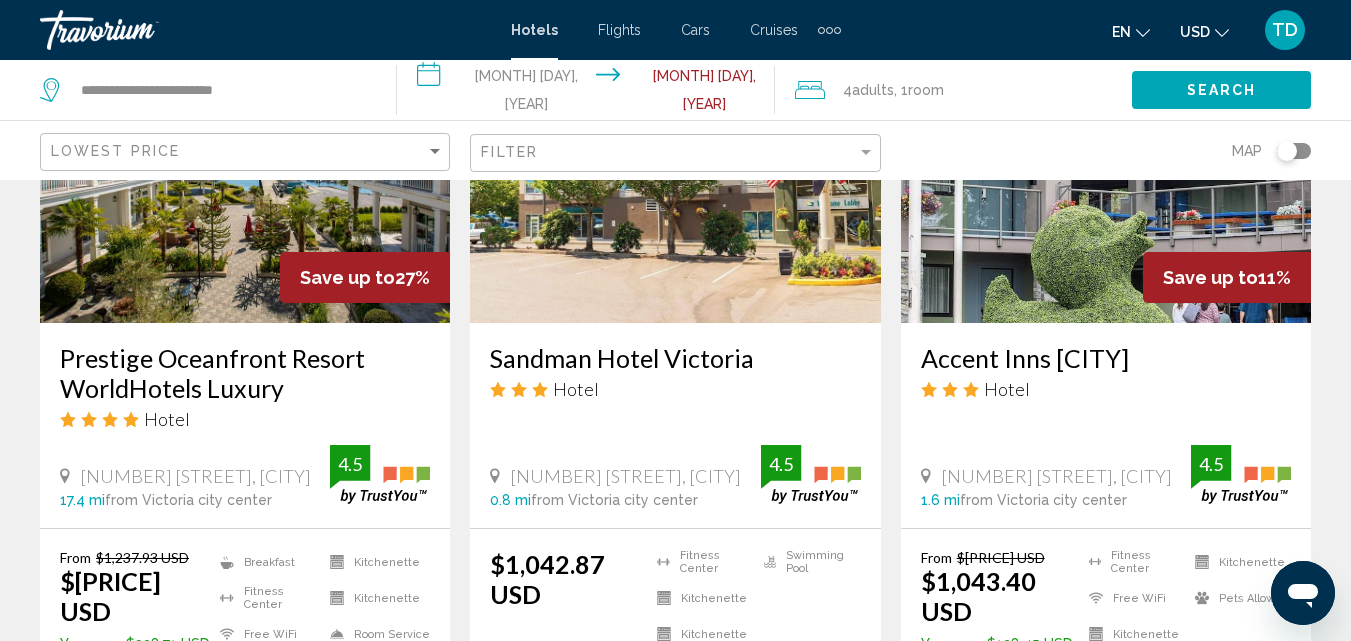 click on "Sandman Hotel Victoria" at bounding box center [675, 358] 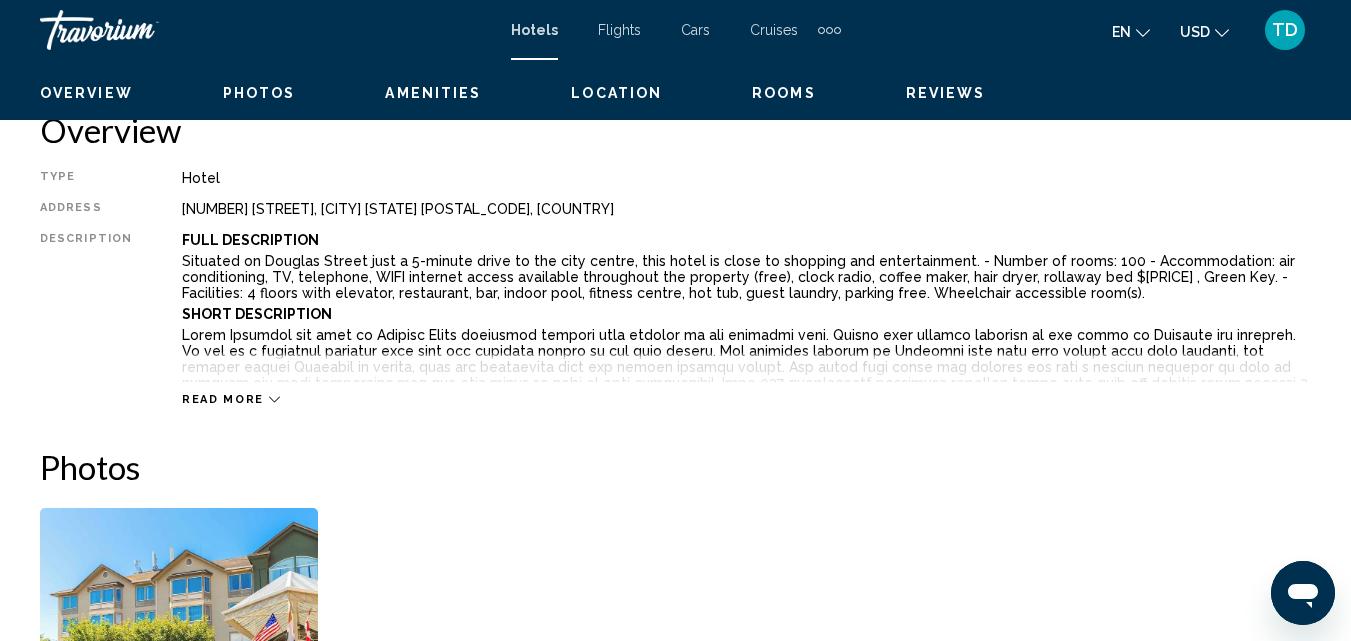 scroll, scrollTop: 214, scrollLeft: 0, axis: vertical 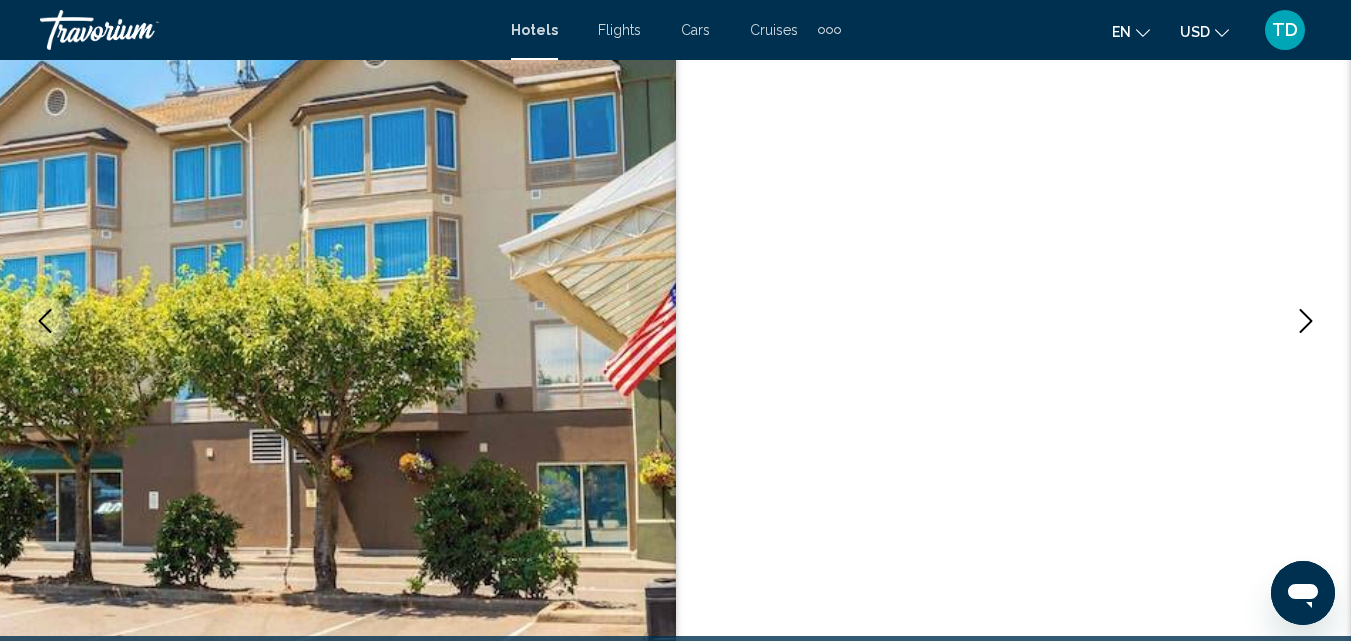 click at bounding box center [1306, 321] 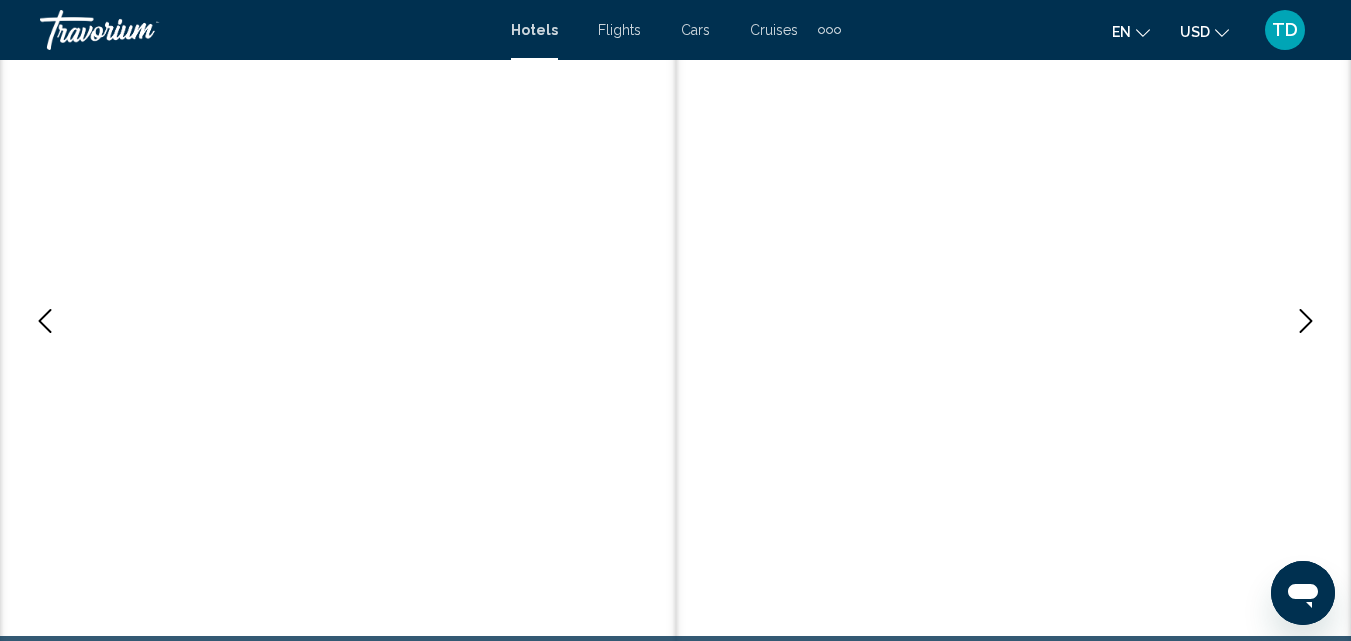 click at bounding box center (1306, 321) 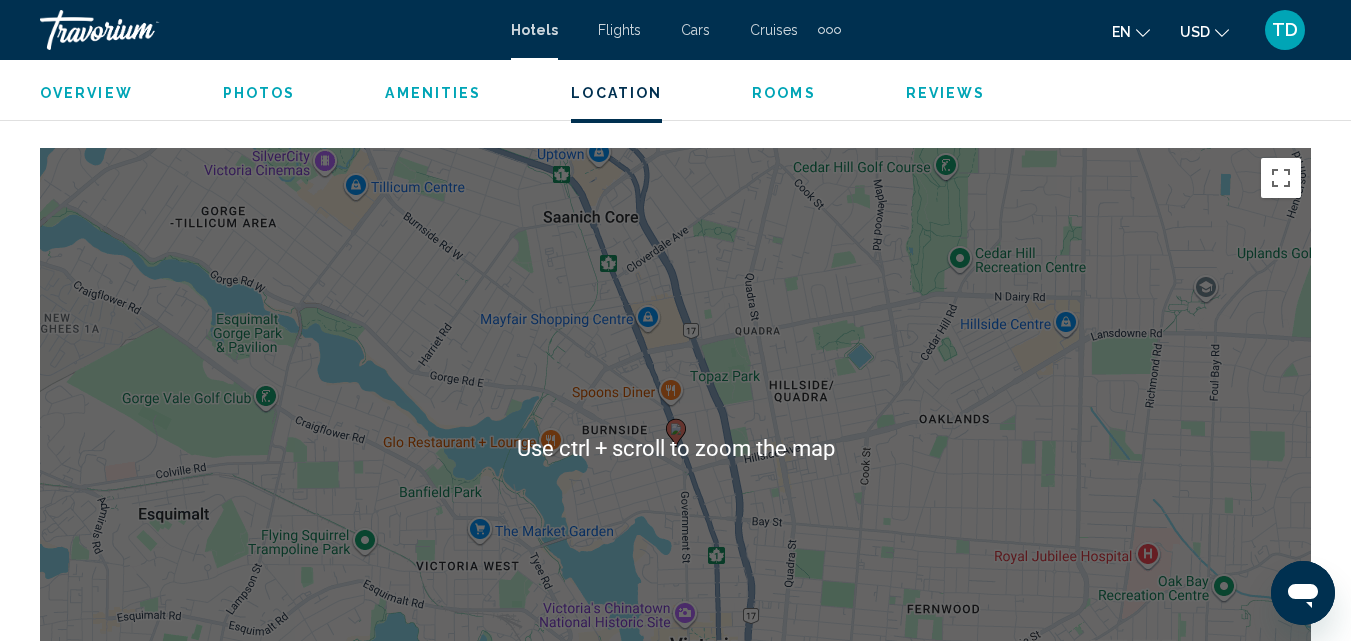 scroll, scrollTop: 2314, scrollLeft: 0, axis: vertical 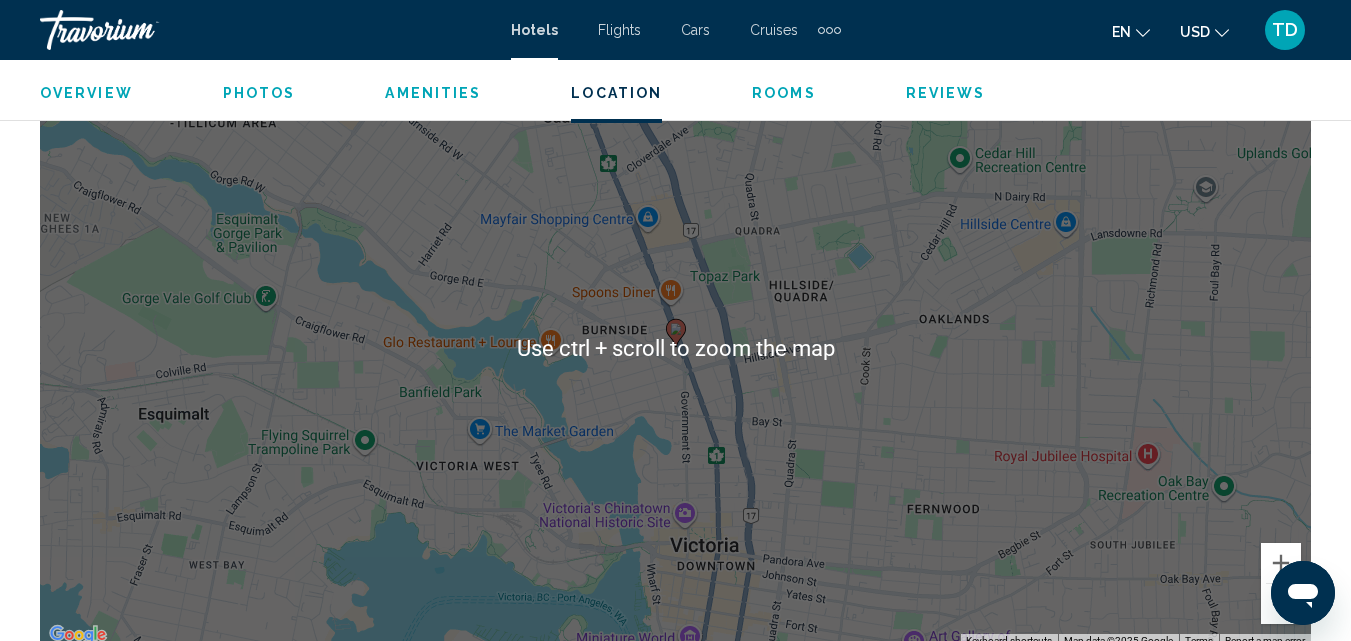 click at bounding box center (1281, 604) 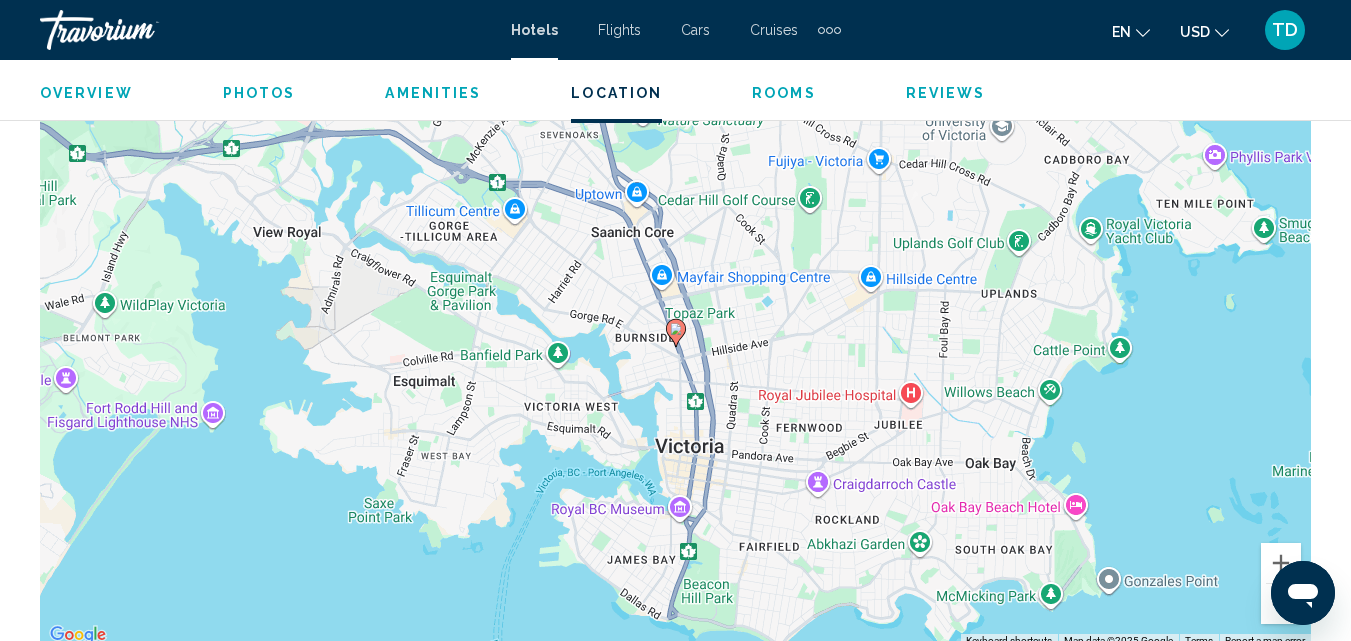 click at bounding box center [1281, 604] 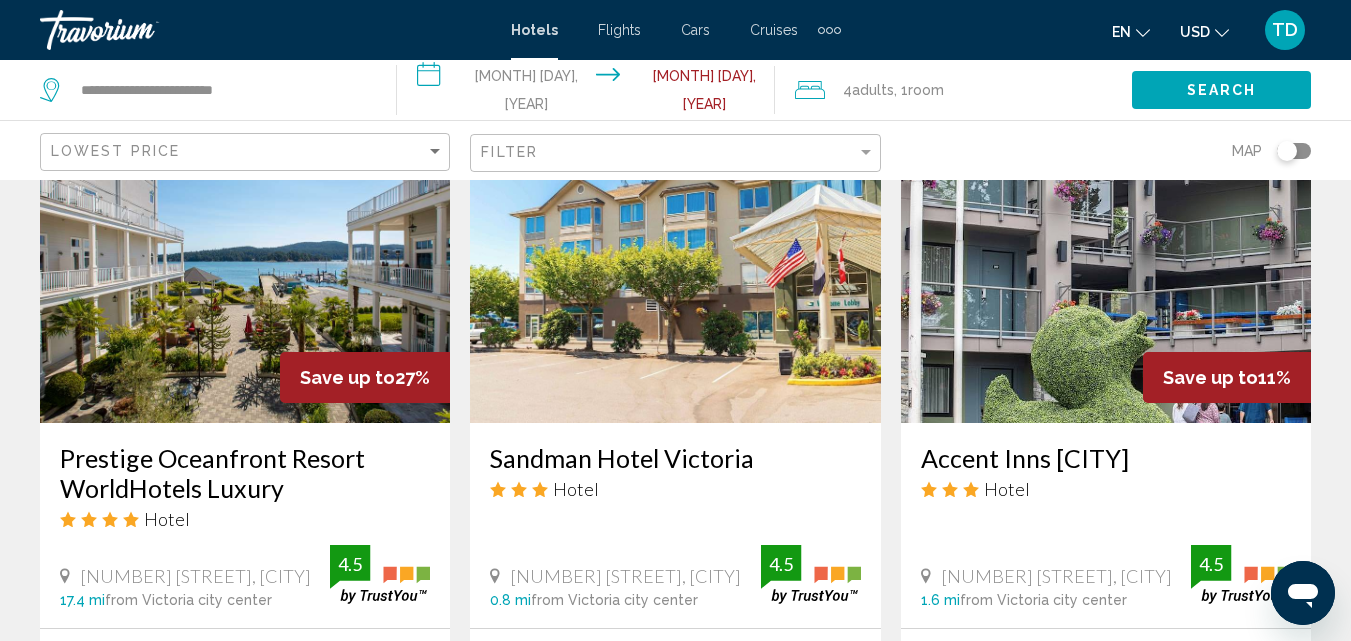 scroll, scrollTop: 1000, scrollLeft: 0, axis: vertical 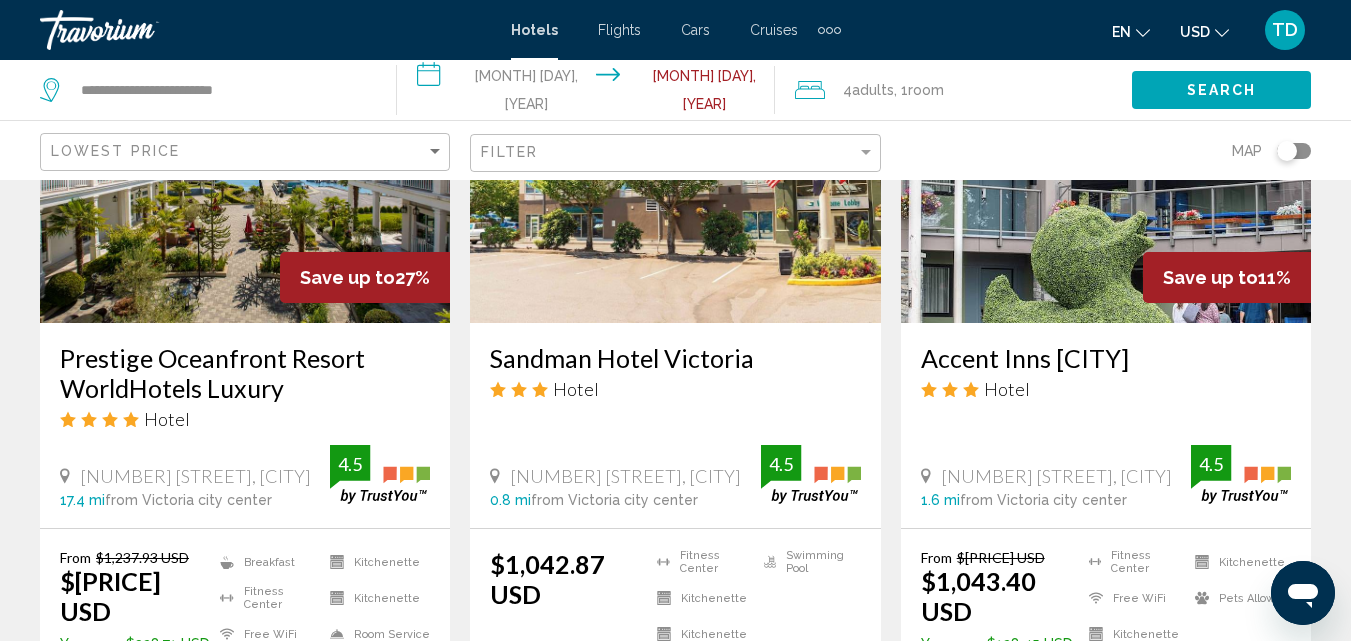 click on "Sandman Hotel Victoria" at bounding box center (675, 358) 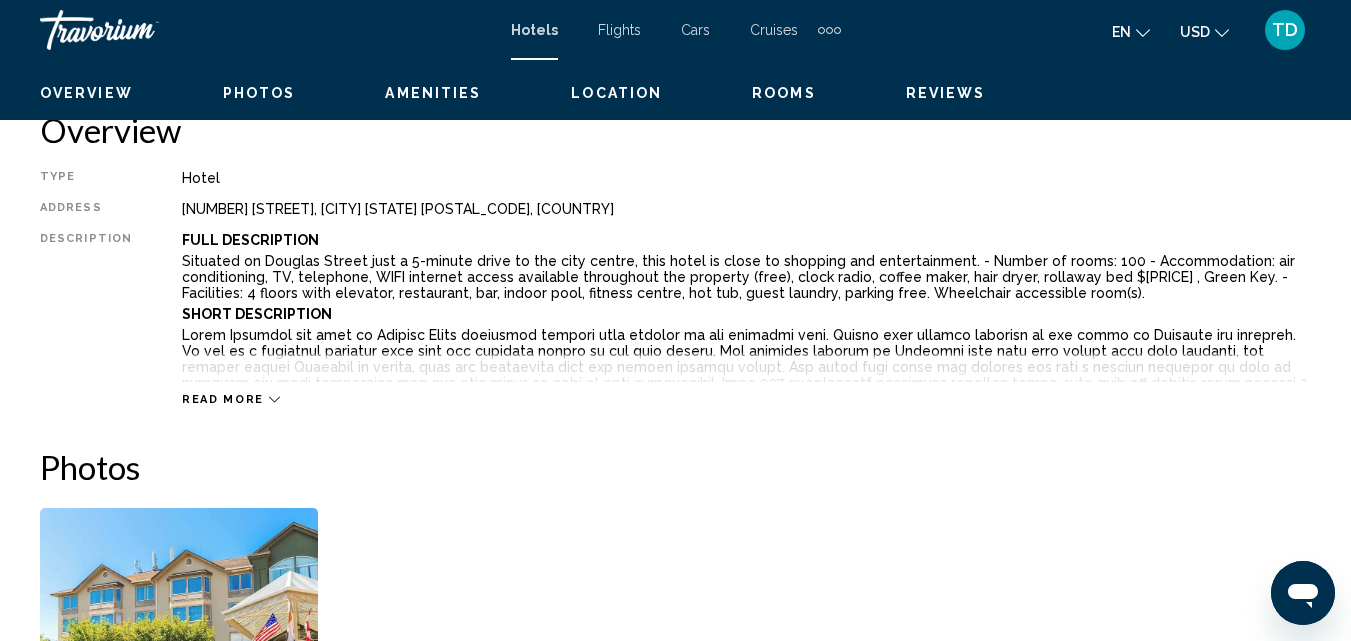 scroll, scrollTop: 214, scrollLeft: 0, axis: vertical 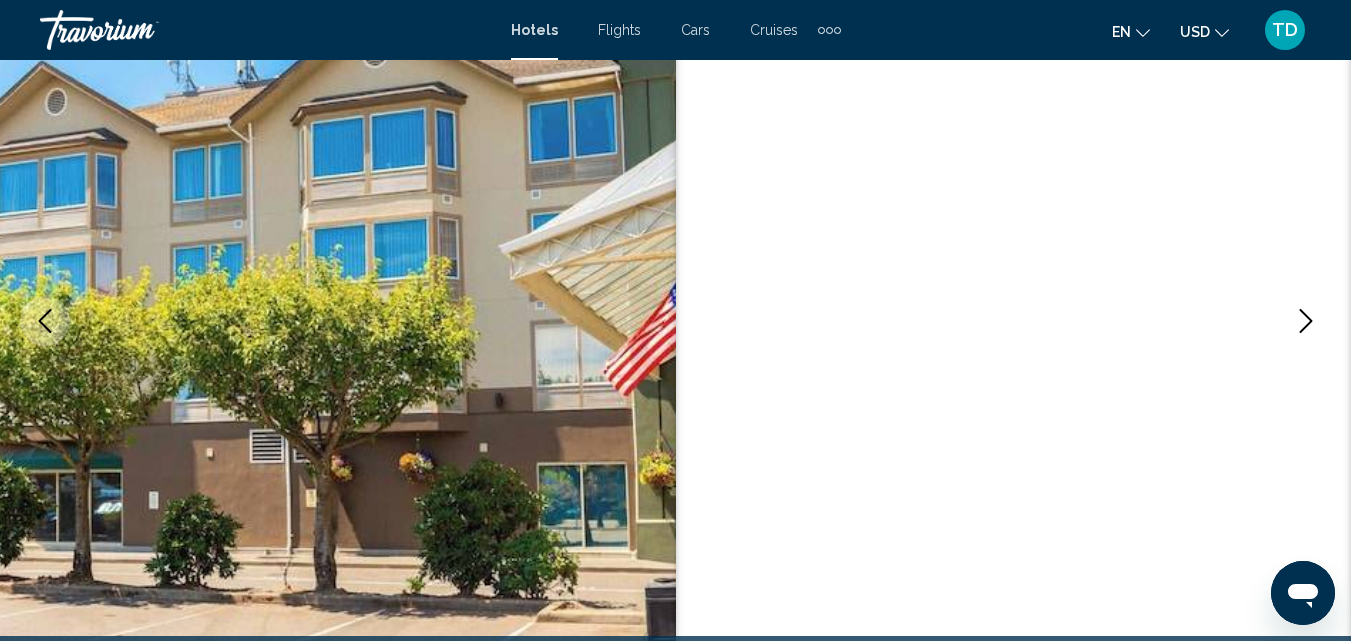 click at bounding box center [1306, 321] 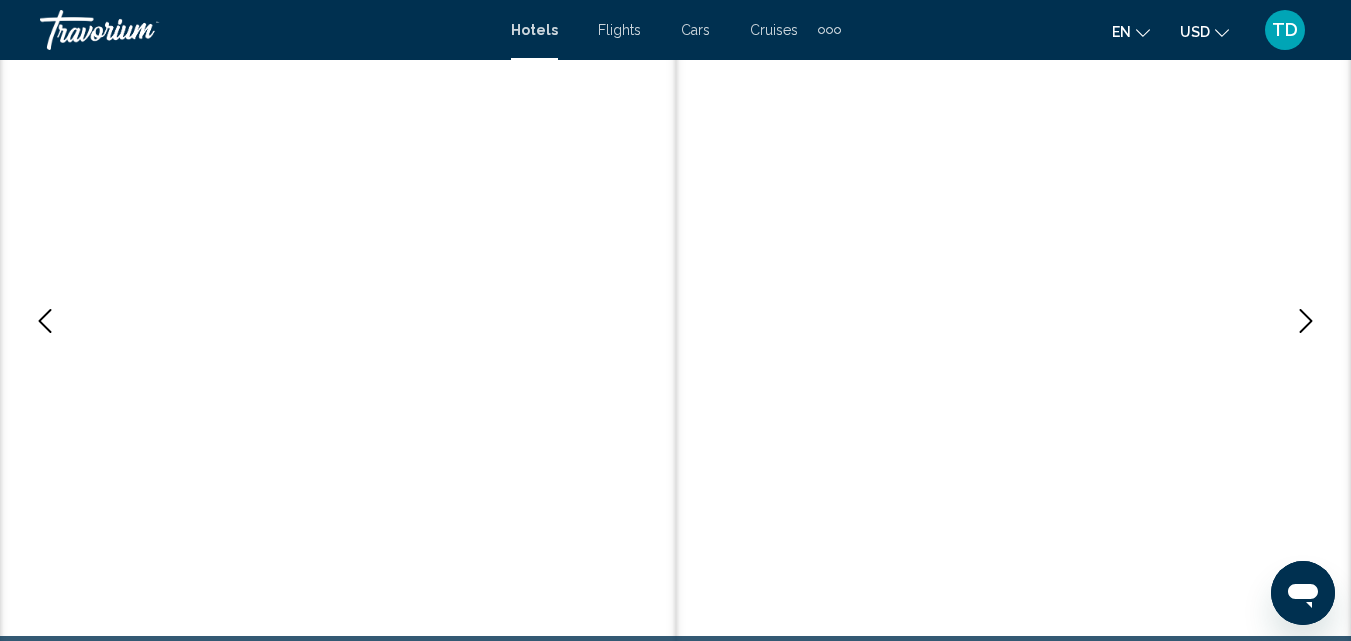 click at bounding box center (1306, 321) 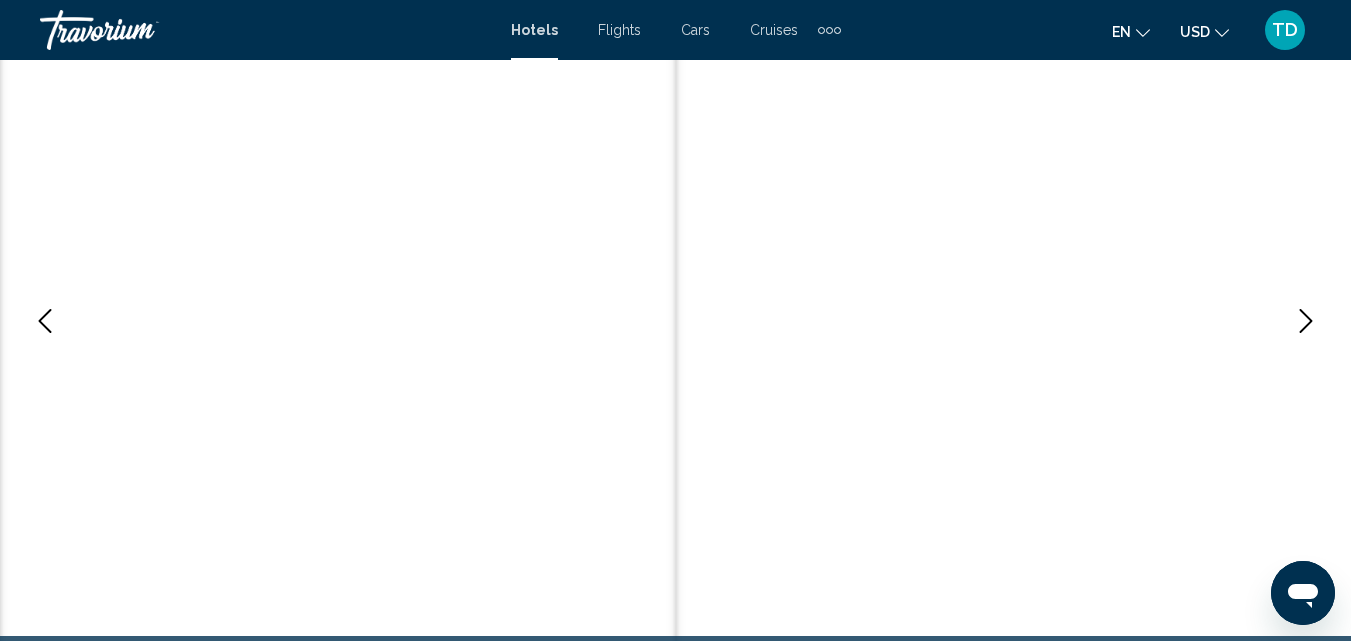 click at bounding box center (1306, 321) 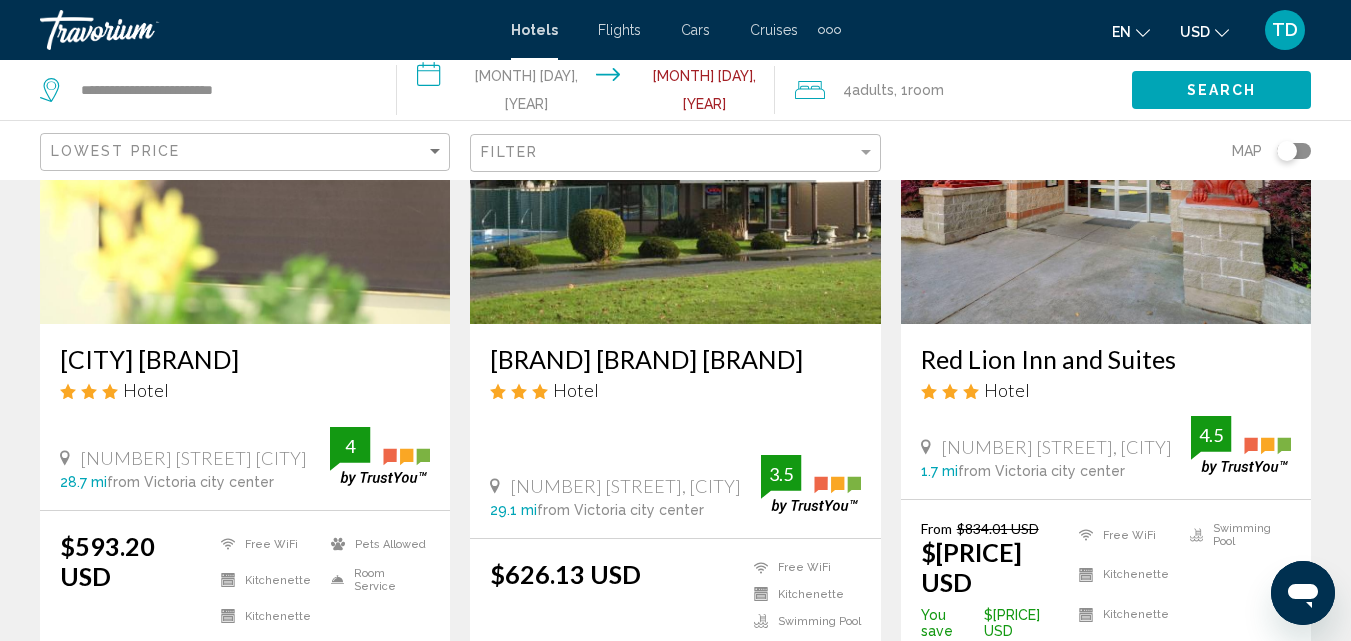 scroll, scrollTop: 200, scrollLeft: 0, axis: vertical 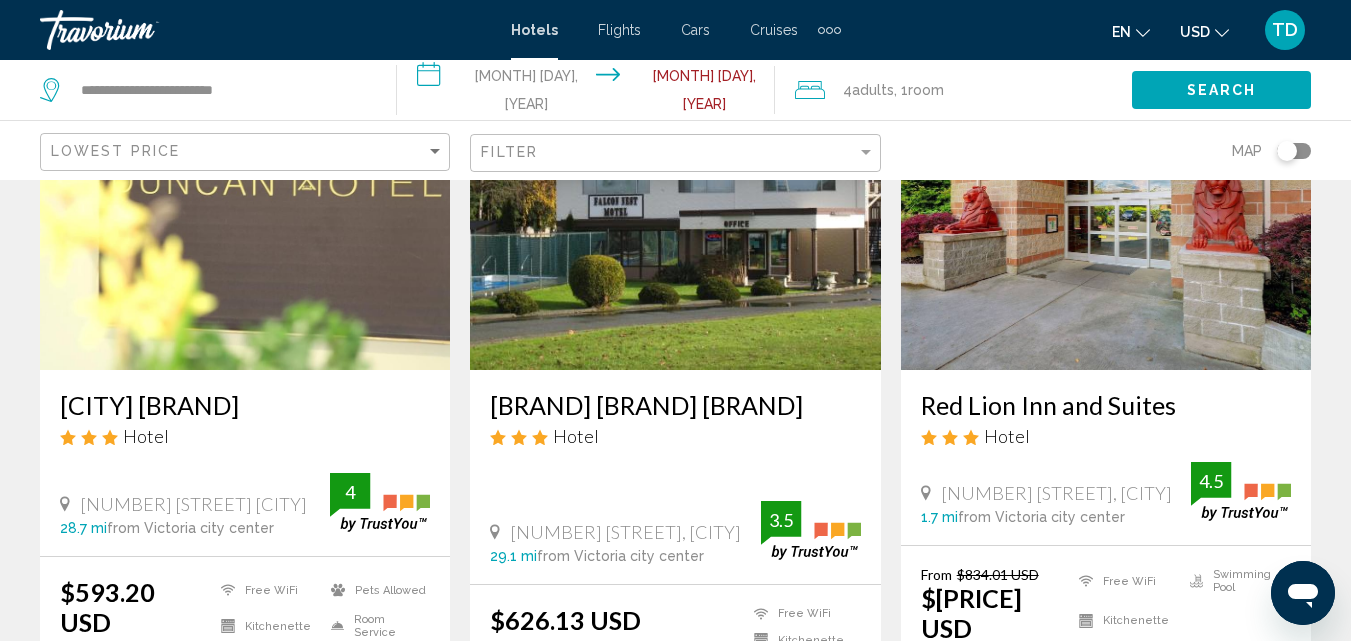 click on "Red Lion Inn and Suites" at bounding box center (1106, 405) 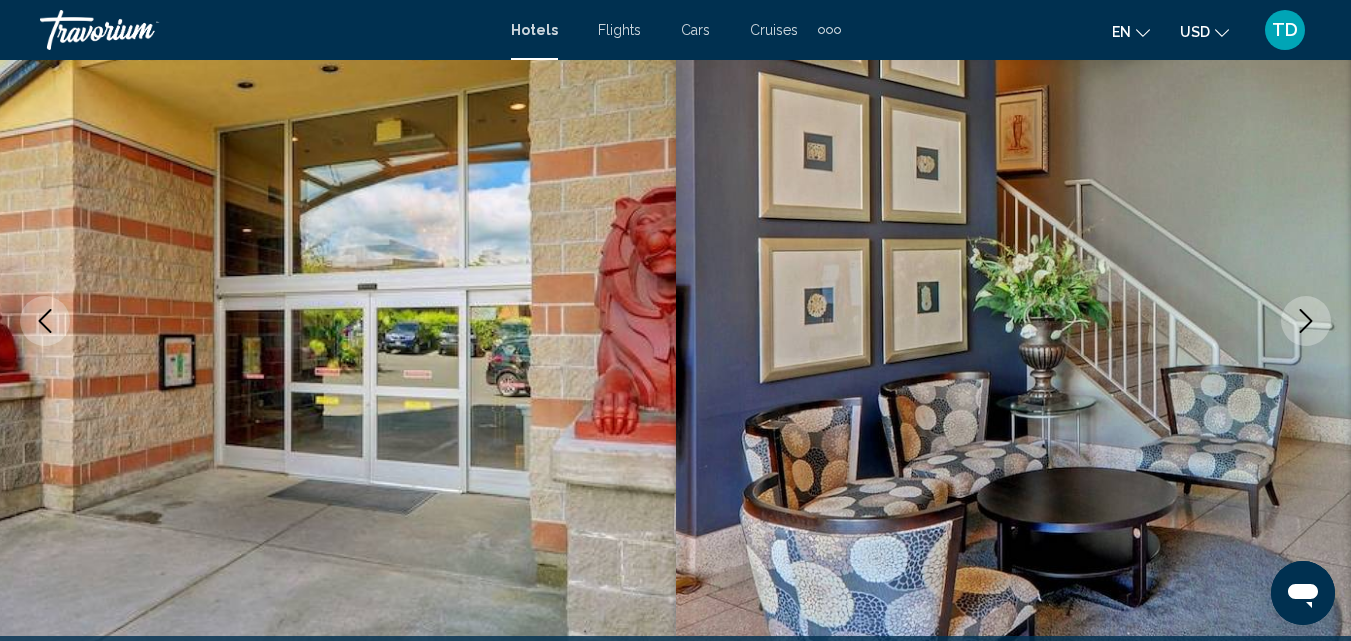 click at bounding box center (1306, 321) 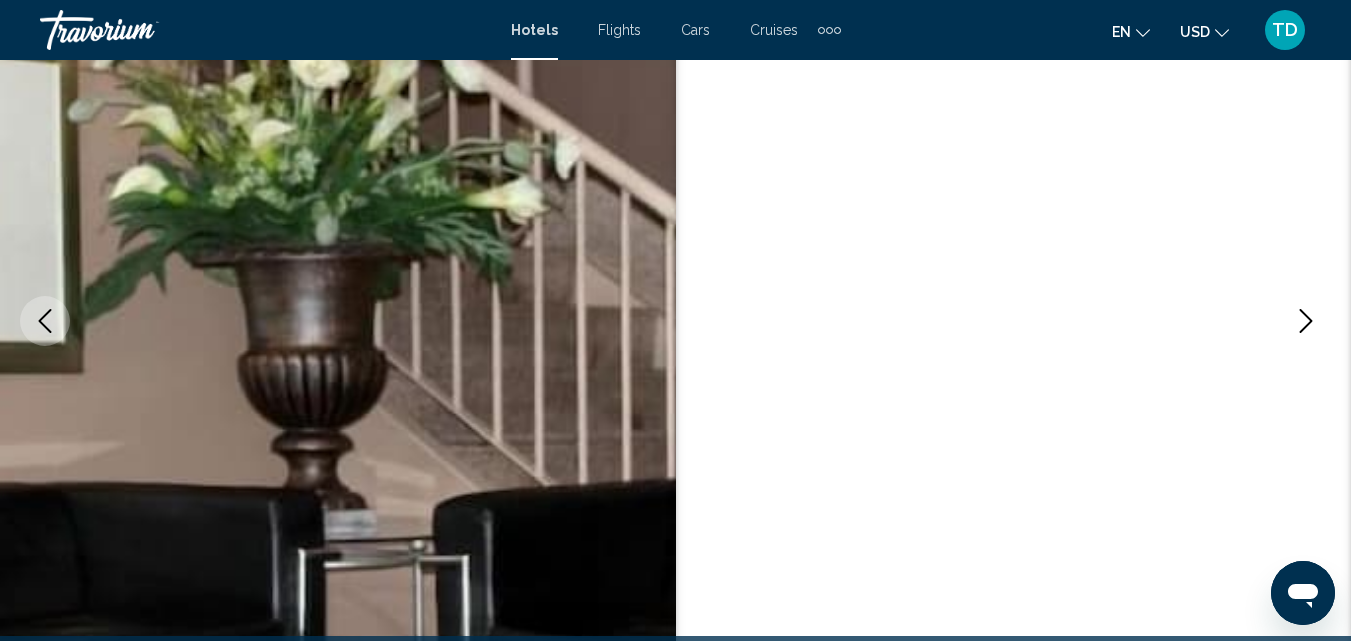 click at bounding box center [1306, 321] 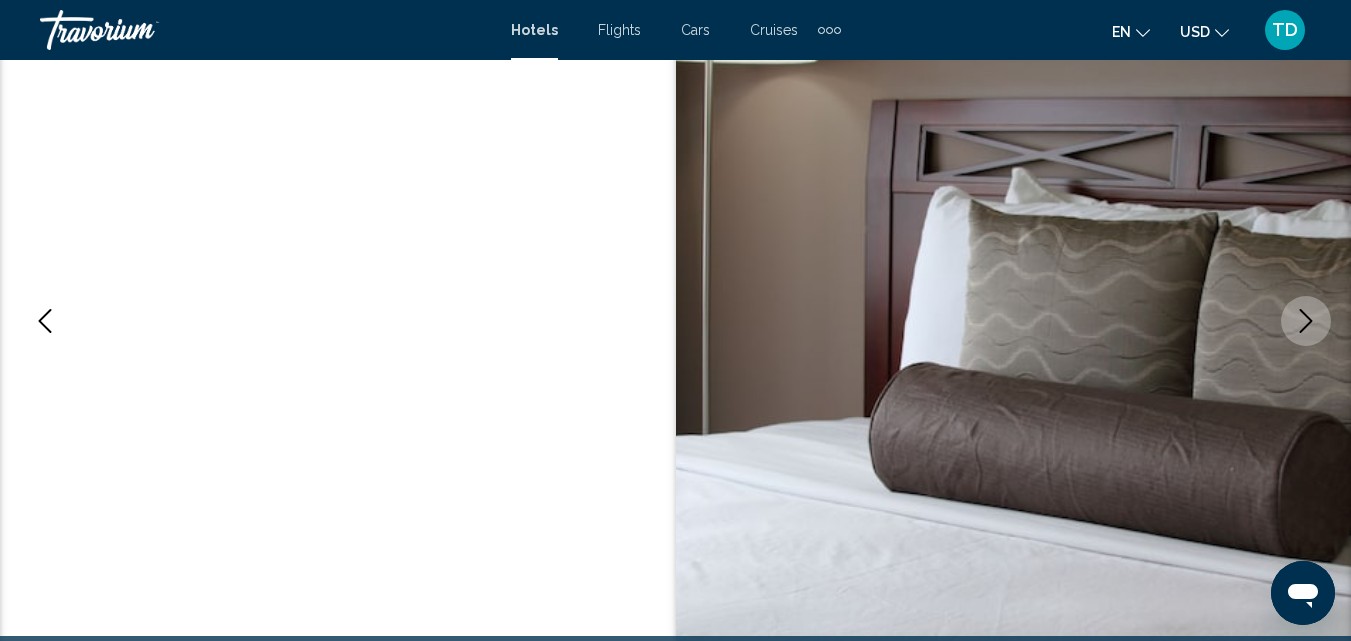 click at bounding box center [1306, 321] 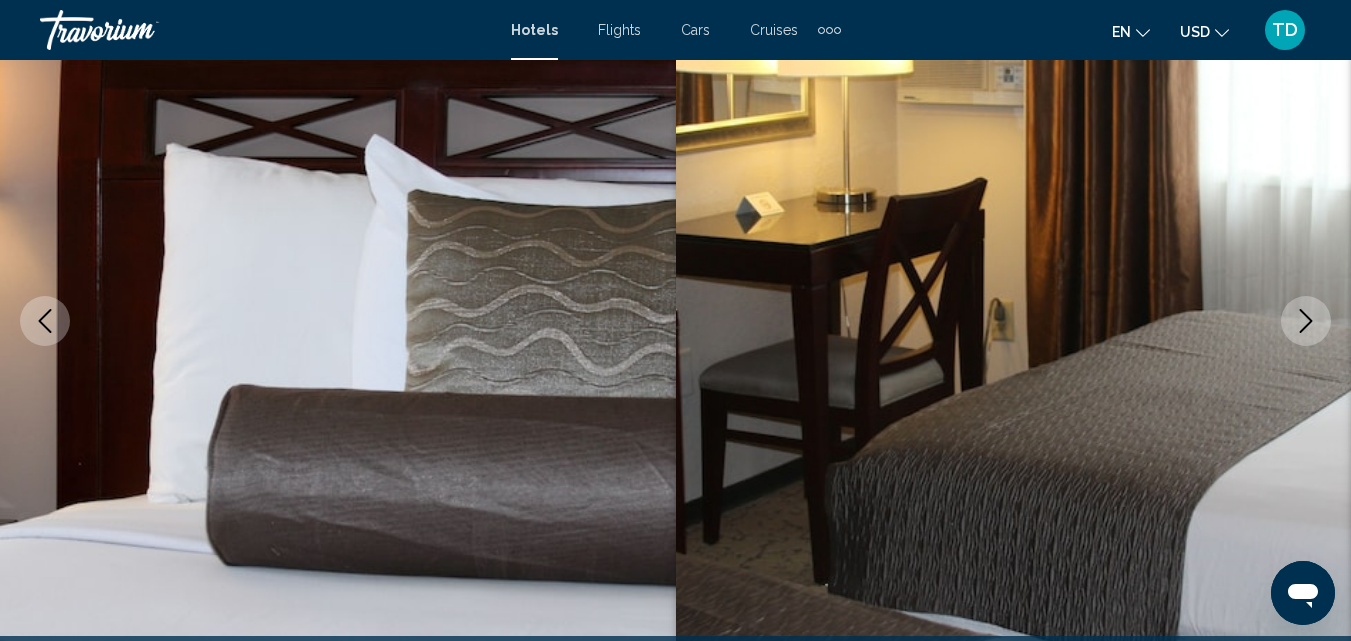 click at bounding box center (1306, 321) 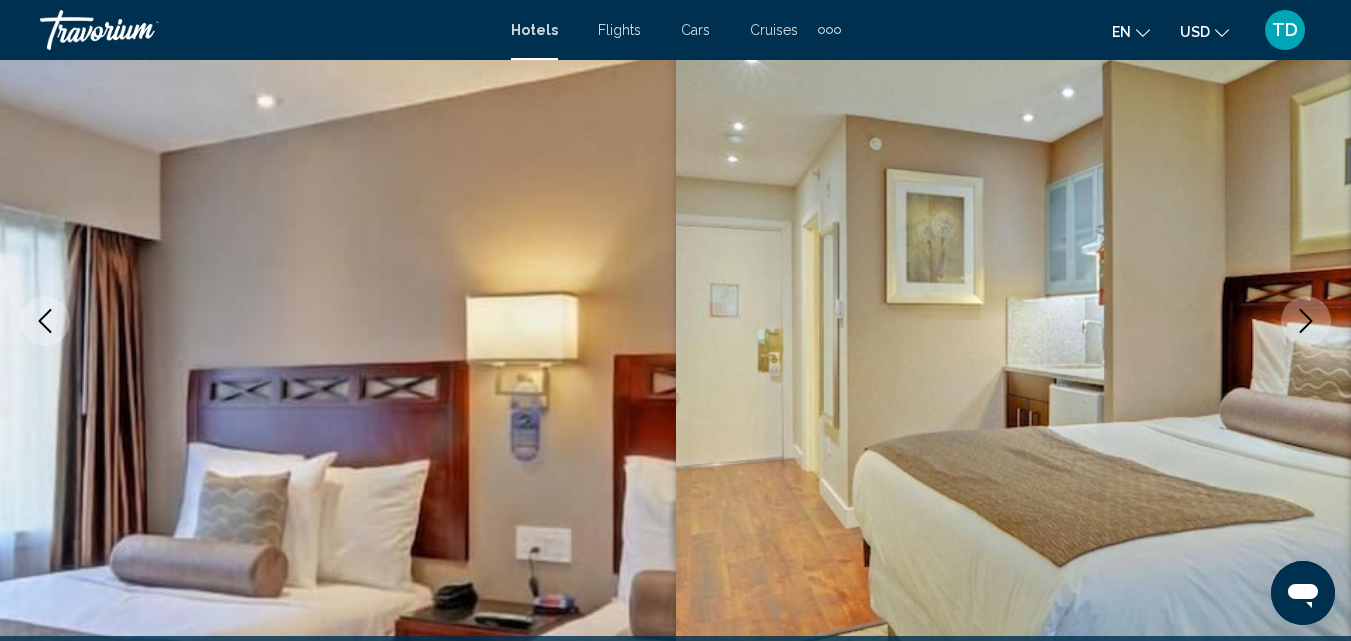 click at bounding box center (1306, 321) 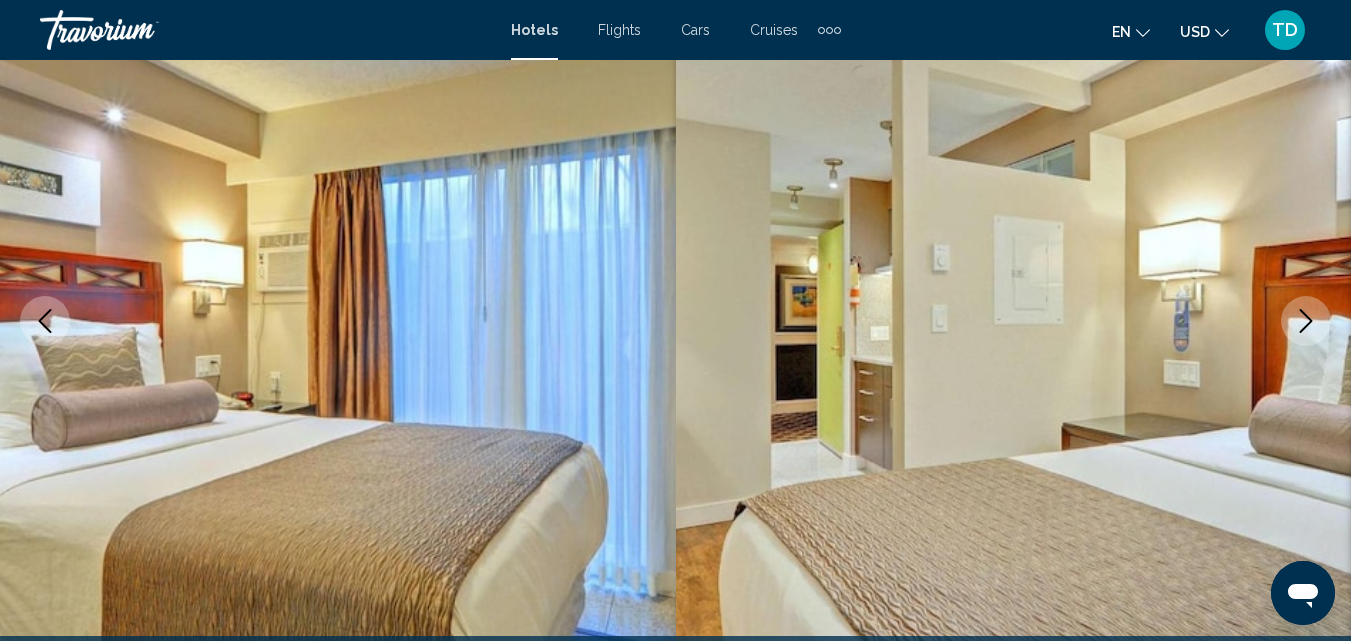 click at bounding box center (1306, 321) 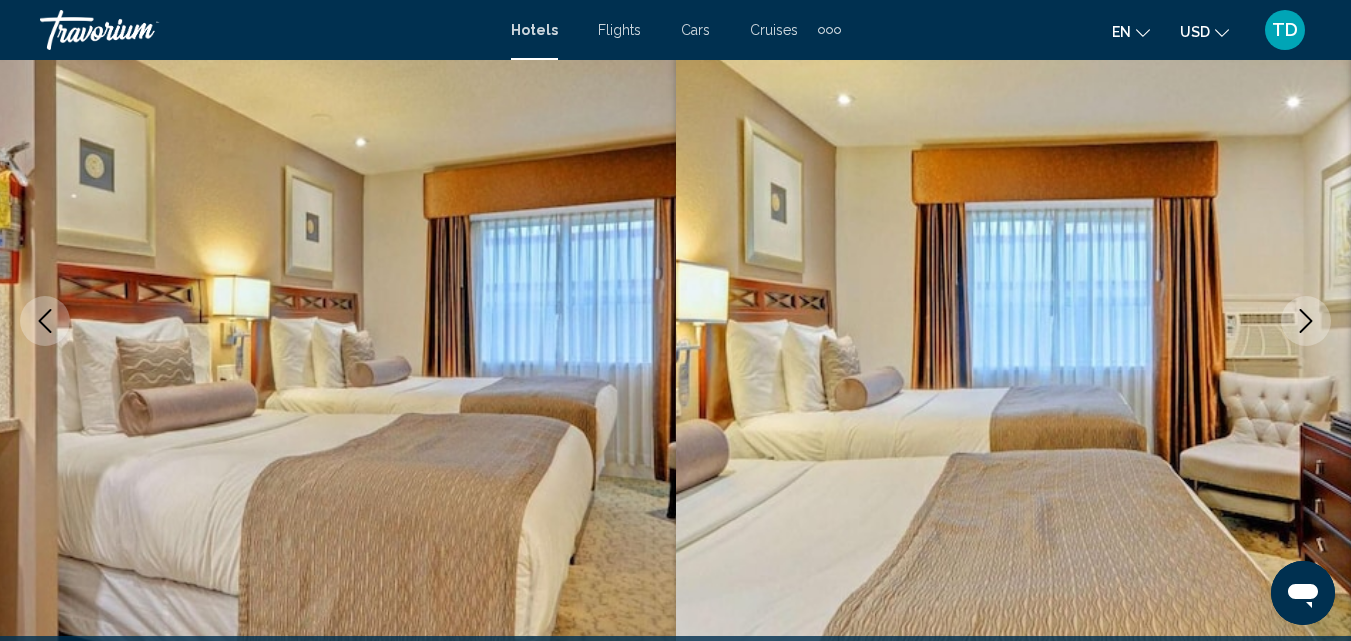 click at bounding box center (1306, 321) 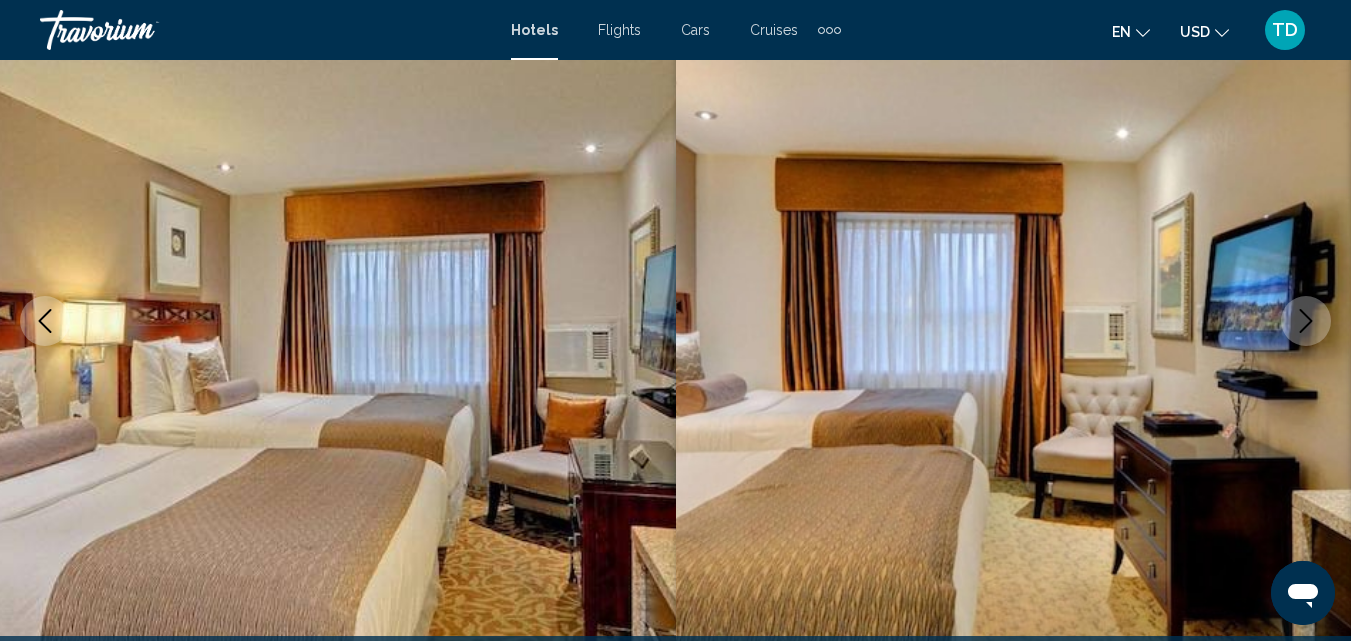 click at bounding box center [1306, 321] 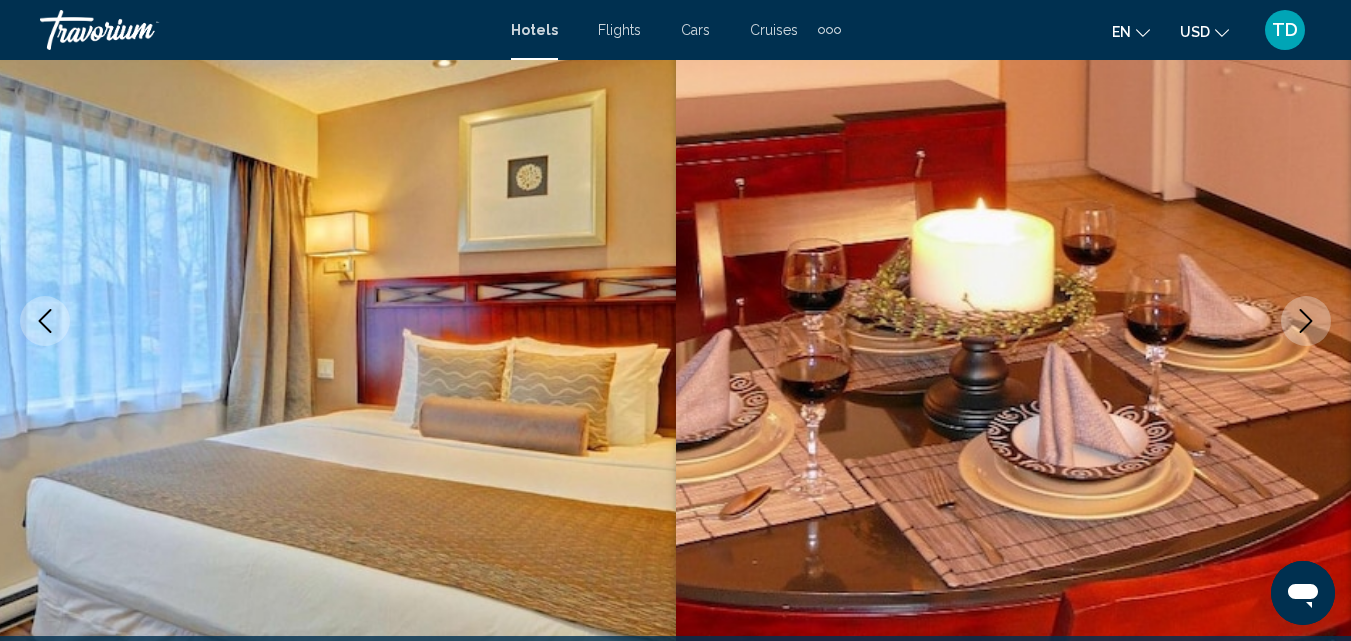 click at bounding box center [1306, 321] 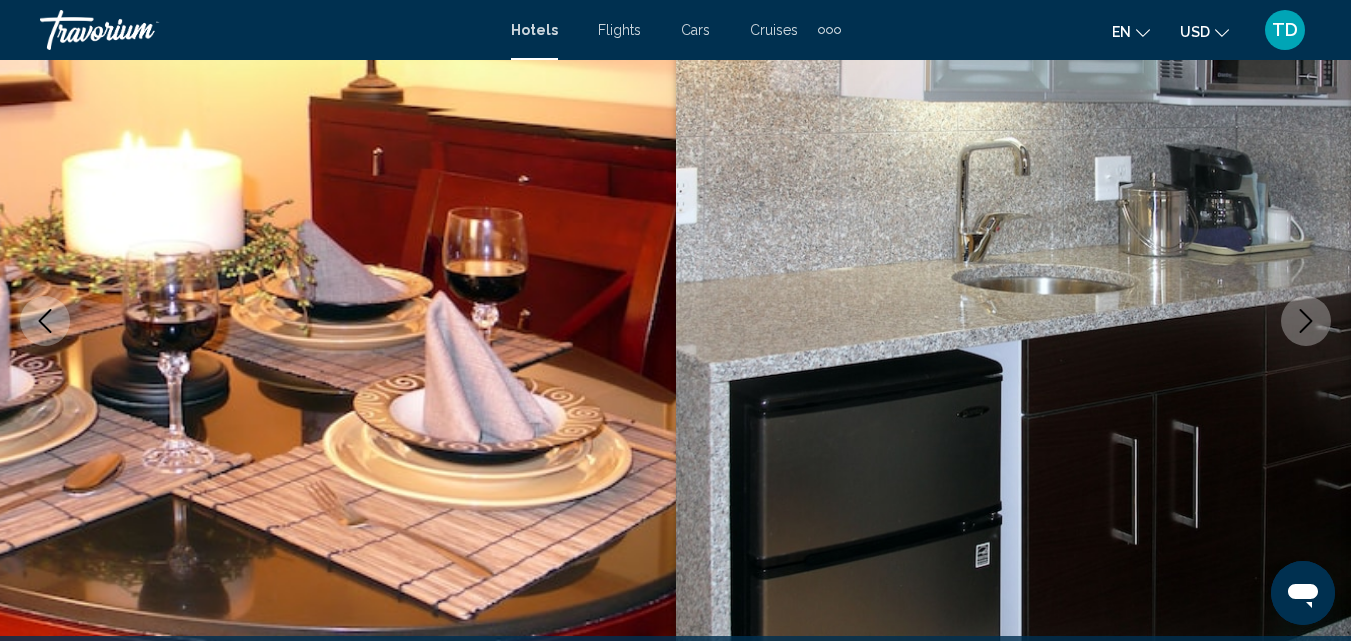 click at bounding box center (1306, 321) 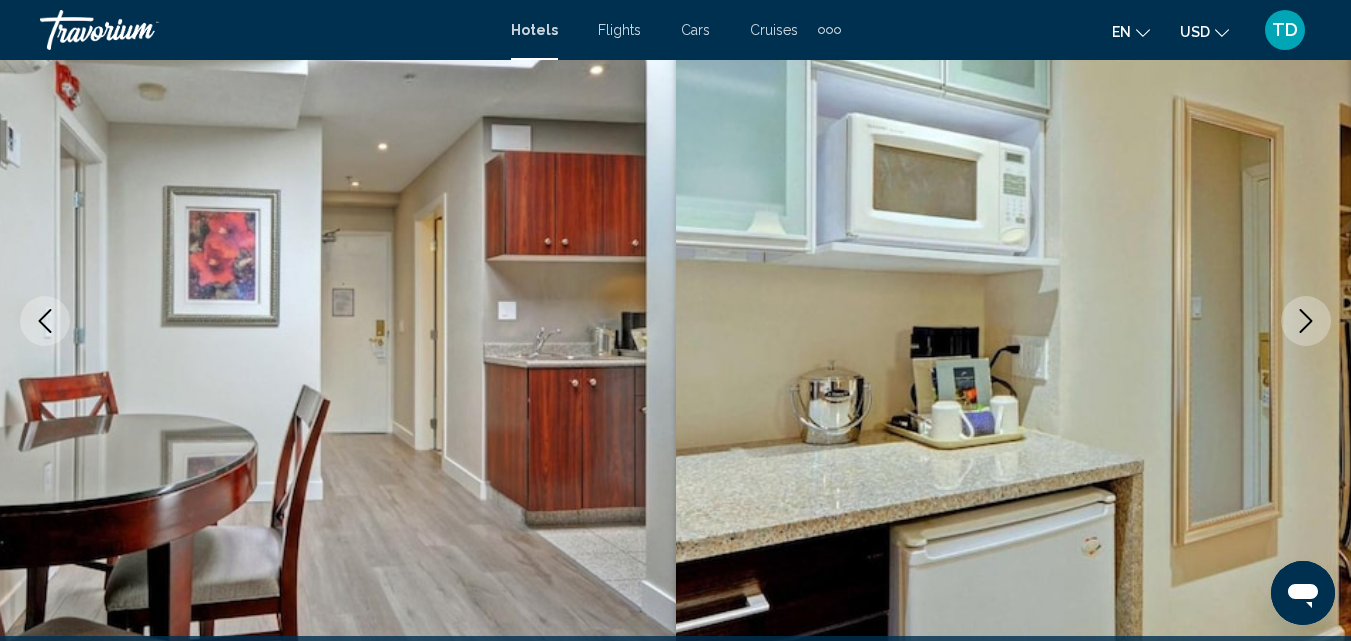 click at bounding box center (1306, 321) 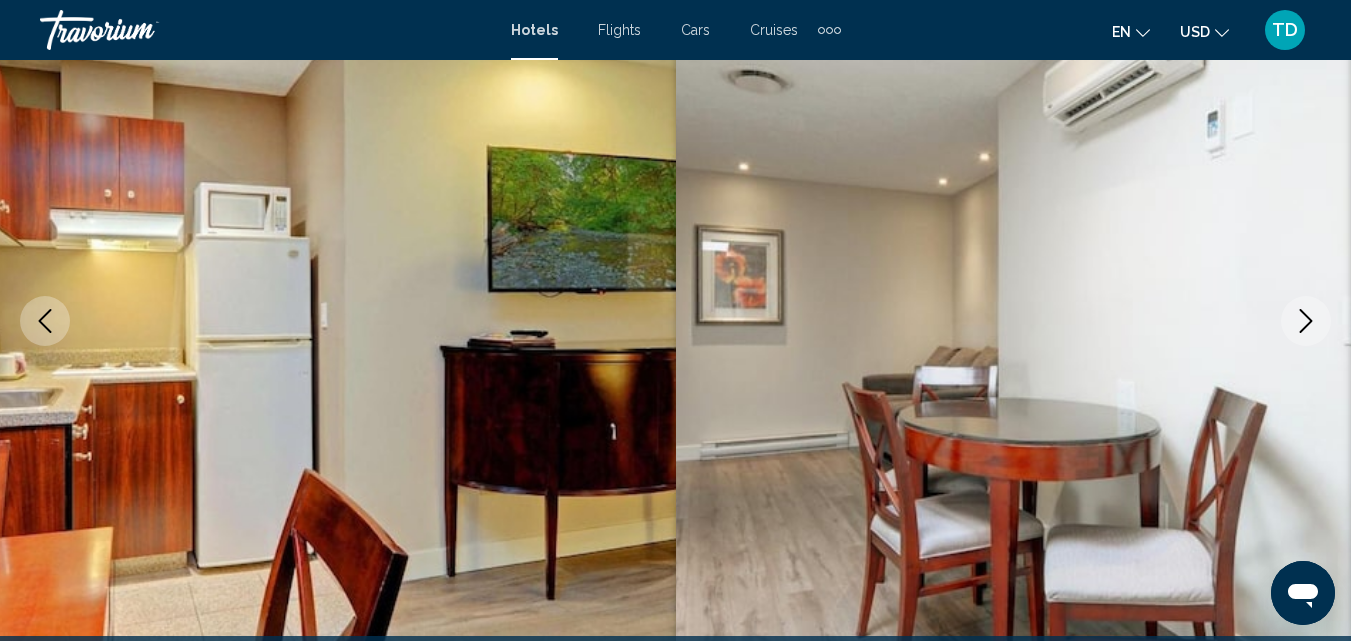 click at bounding box center [1306, 321] 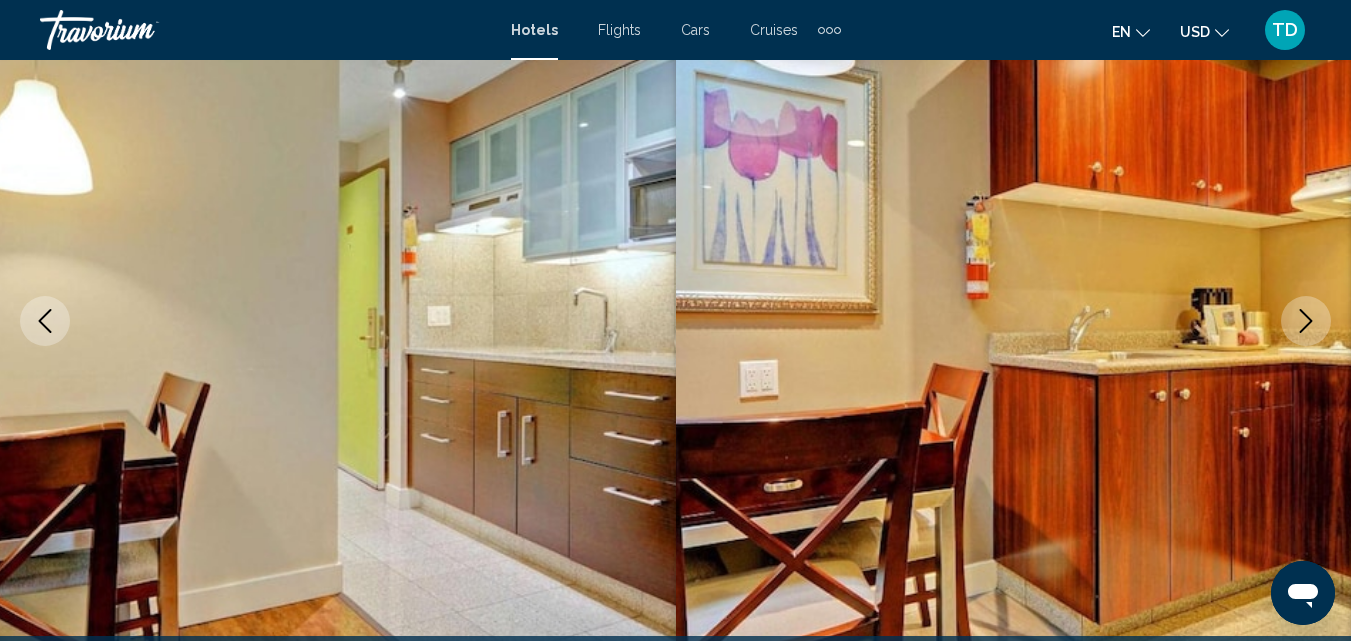 click at bounding box center [1306, 321] 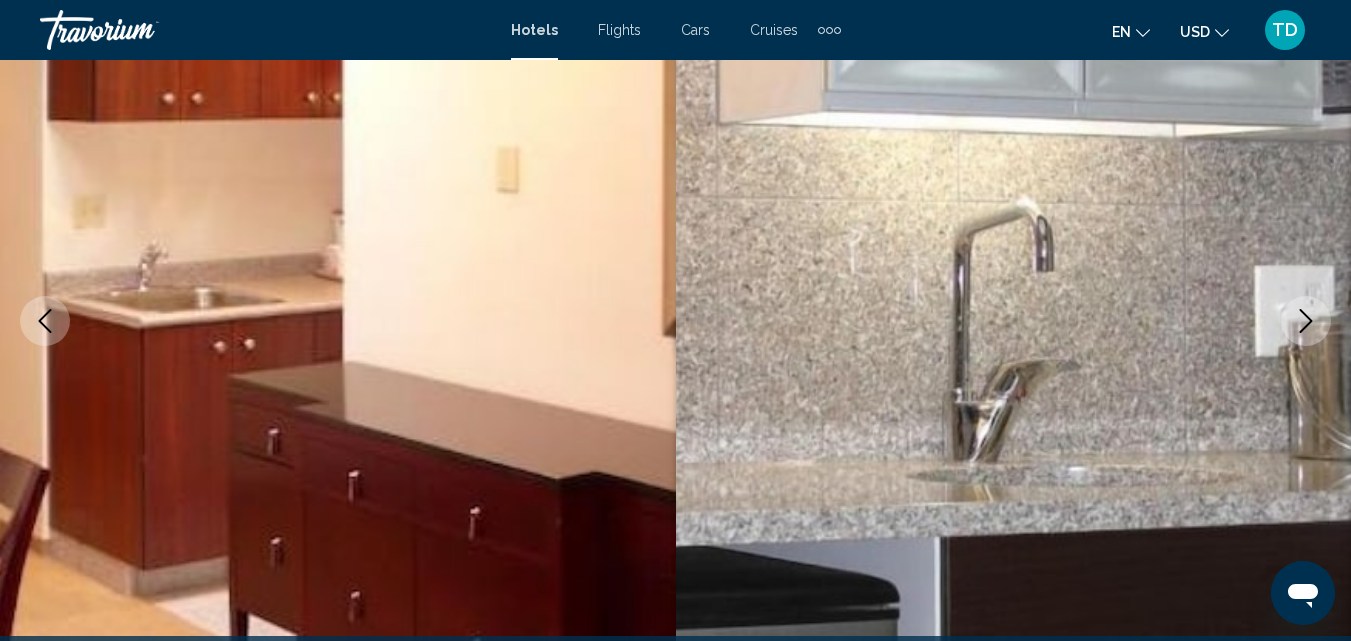 click at bounding box center (1306, 321) 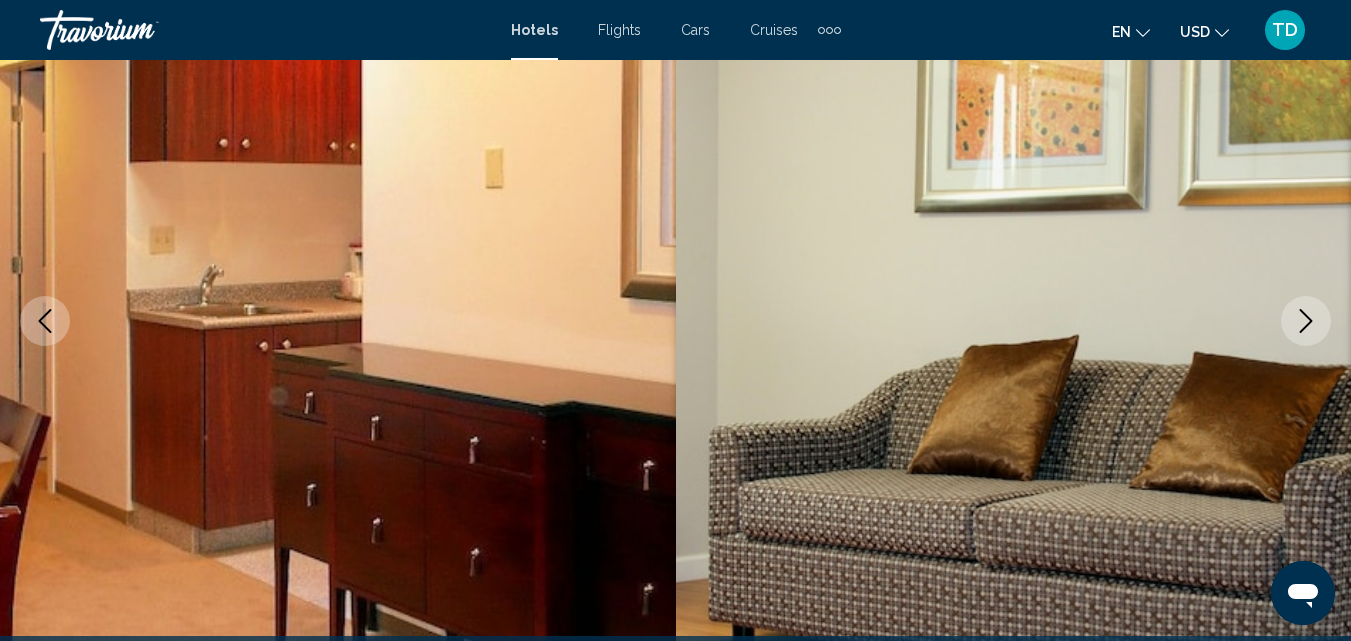click at bounding box center [1306, 321] 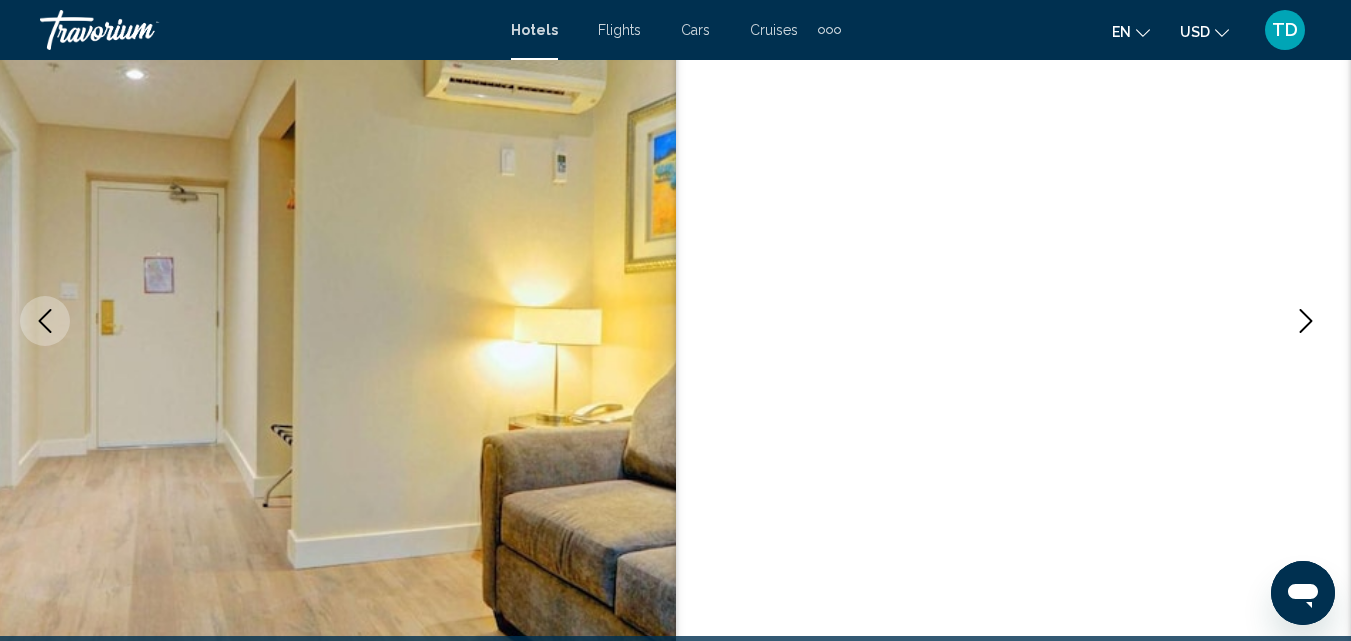 click at bounding box center (1306, 321) 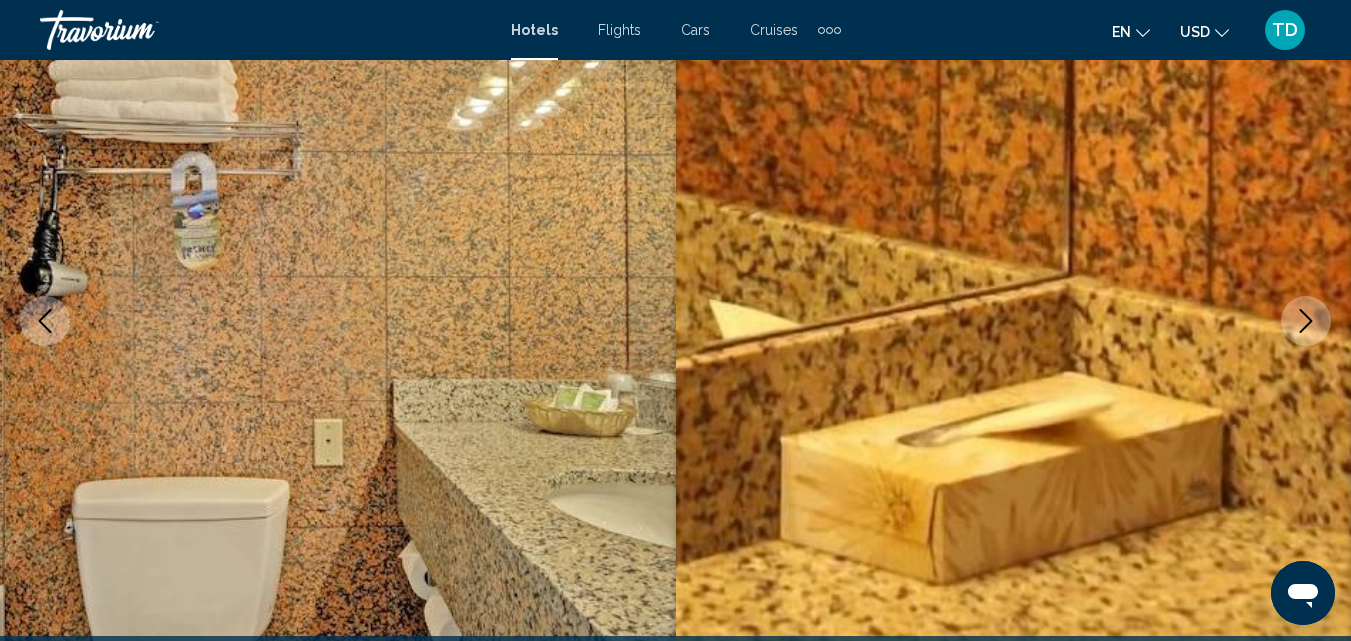 click at bounding box center (1306, 321) 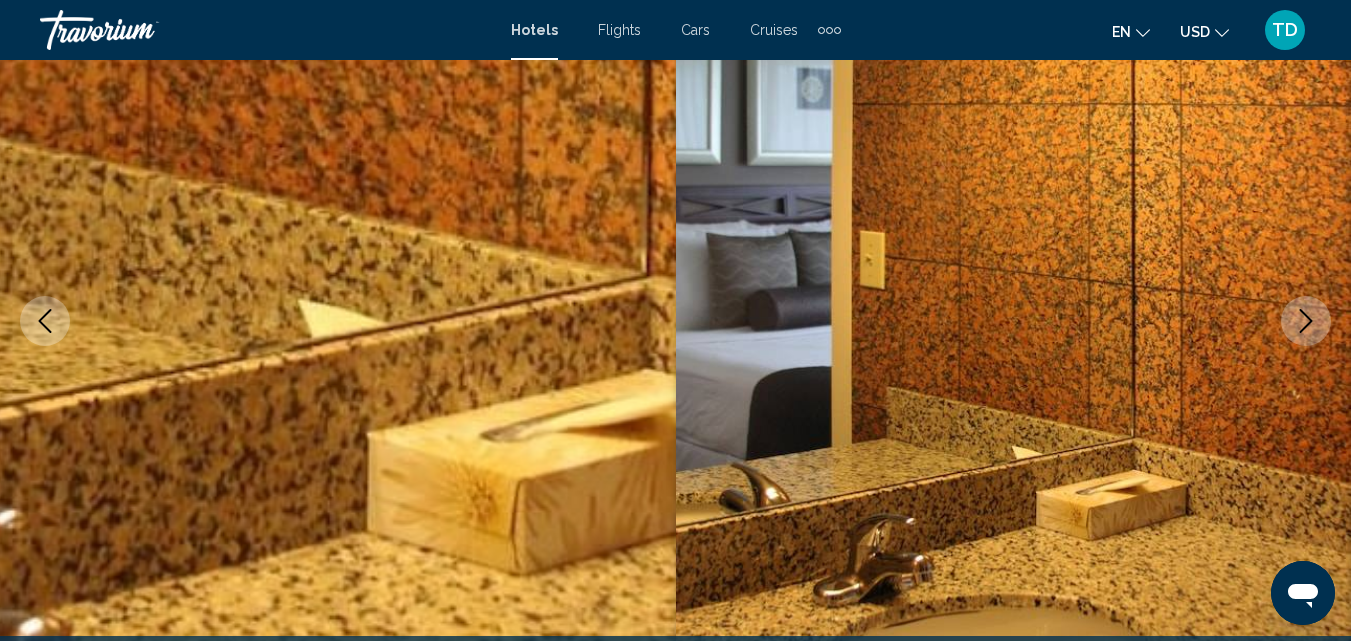 click at bounding box center (1306, 321) 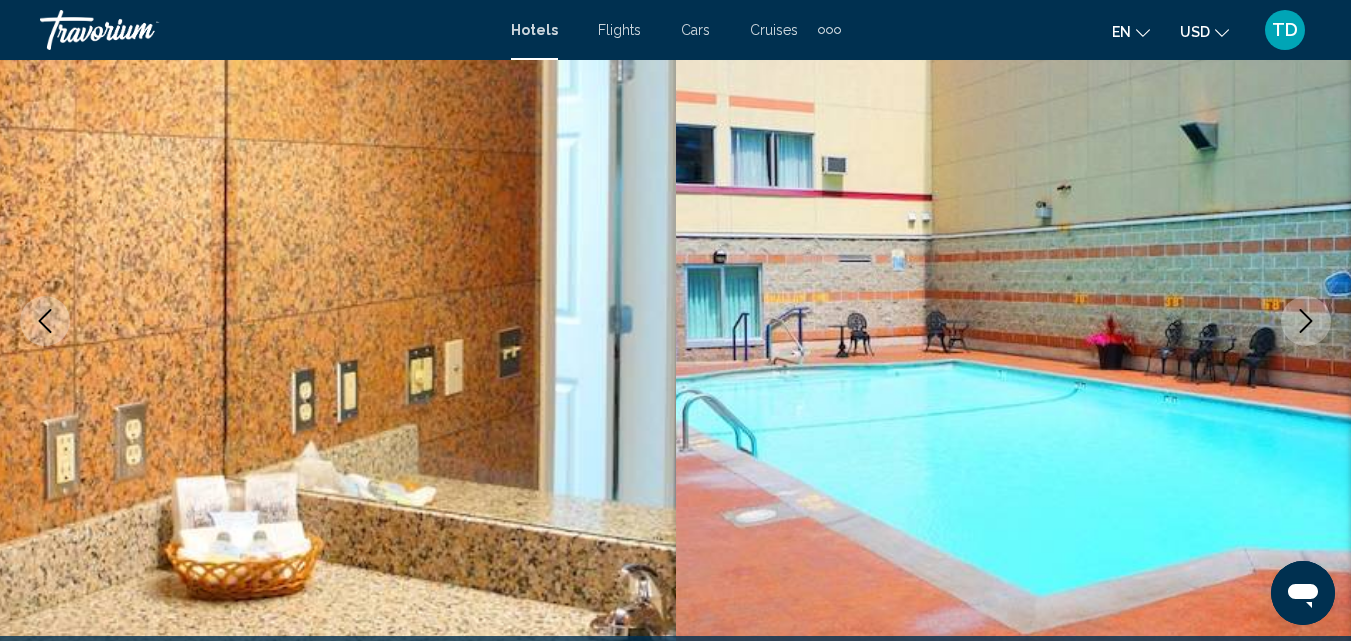 click at bounding box center [1306, 321] 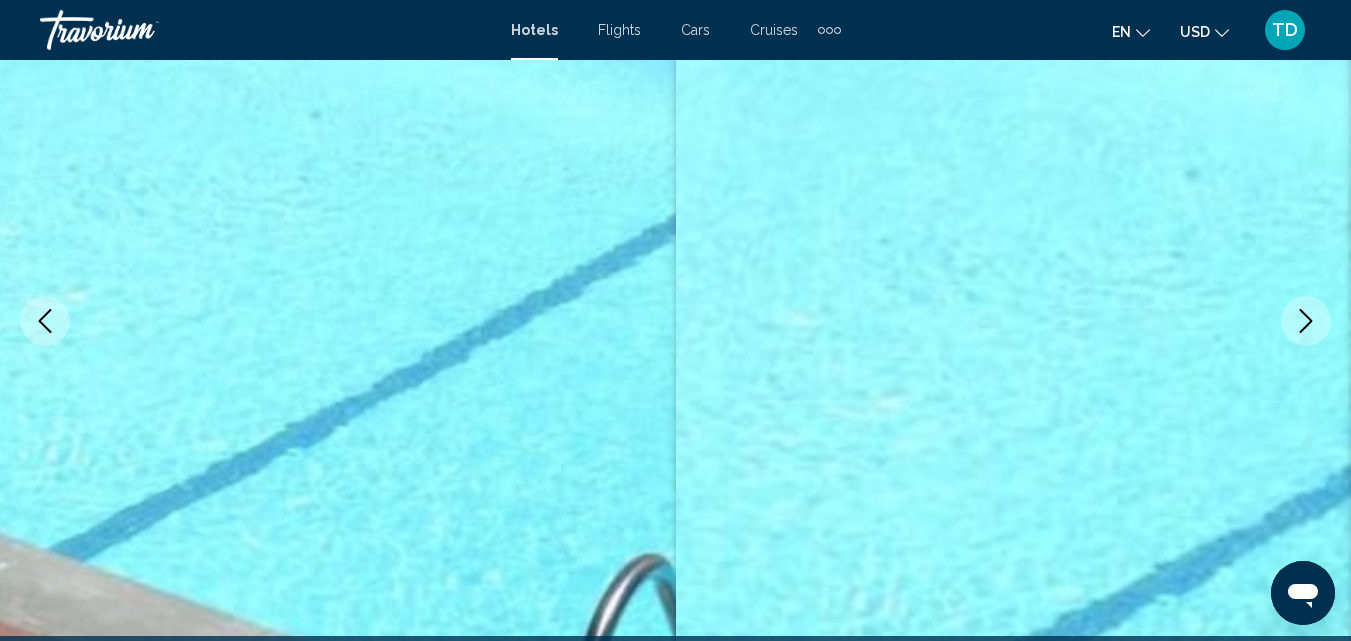 click at bounding box center (45, 321) 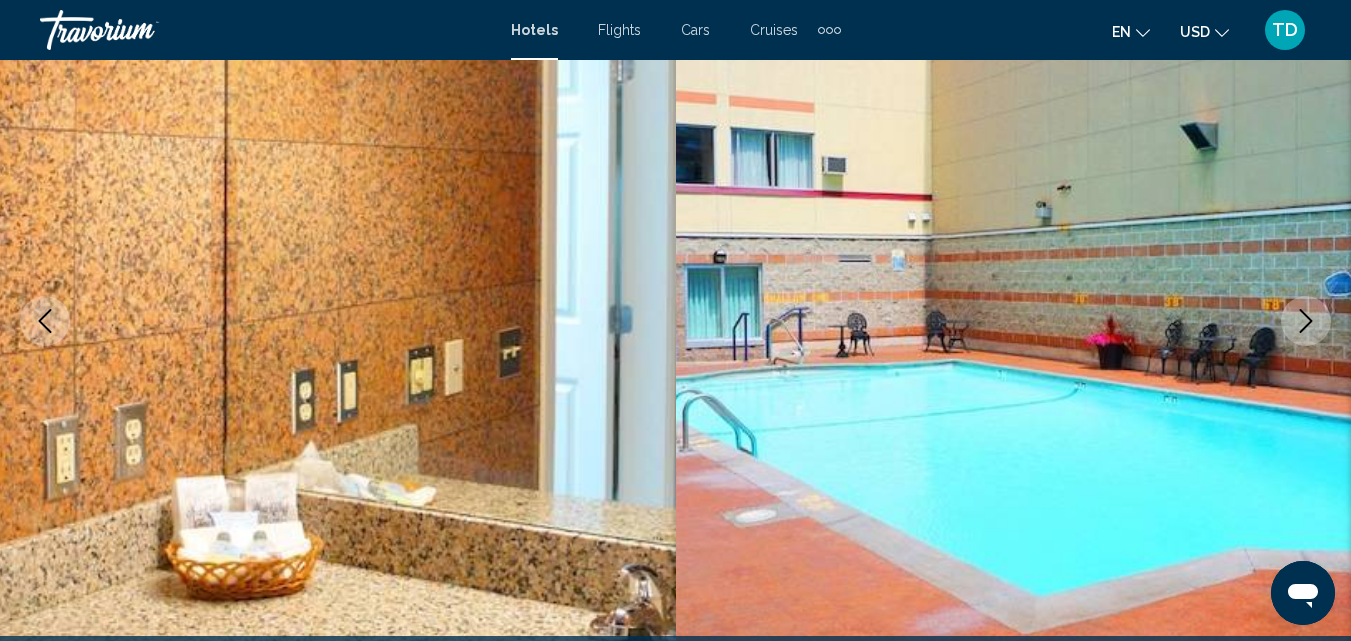click at bounding box center (1306, 321) 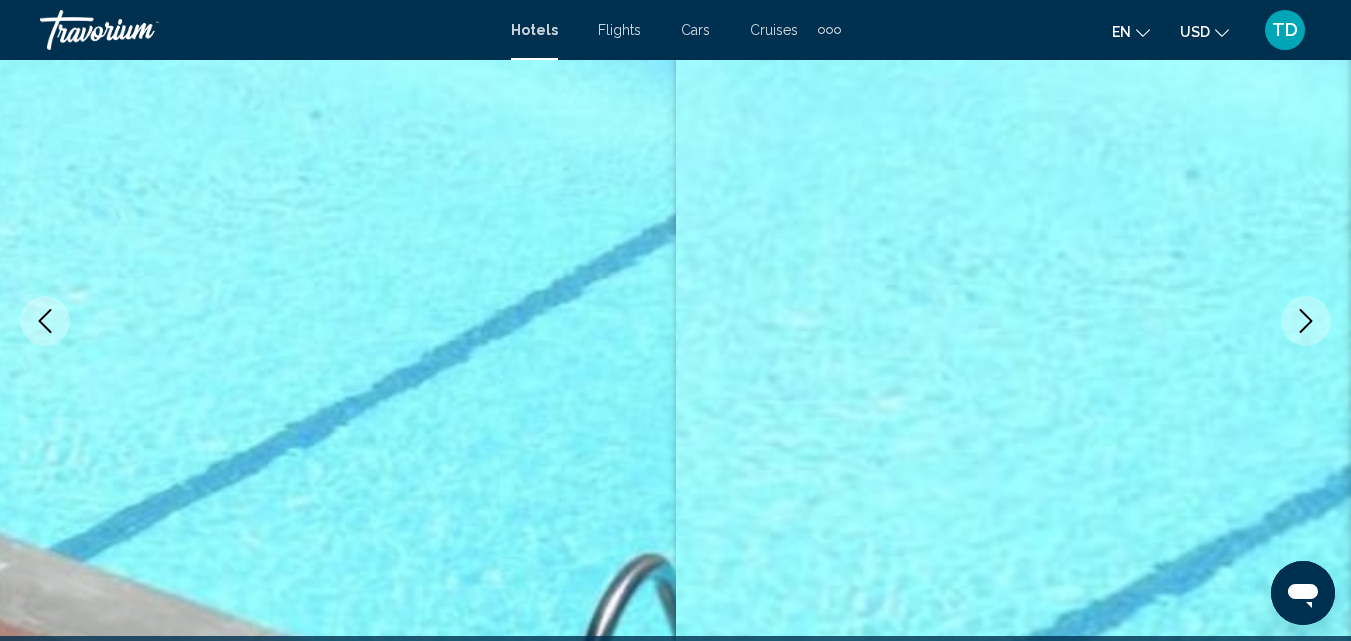 click at bounding box center [1306, 321] 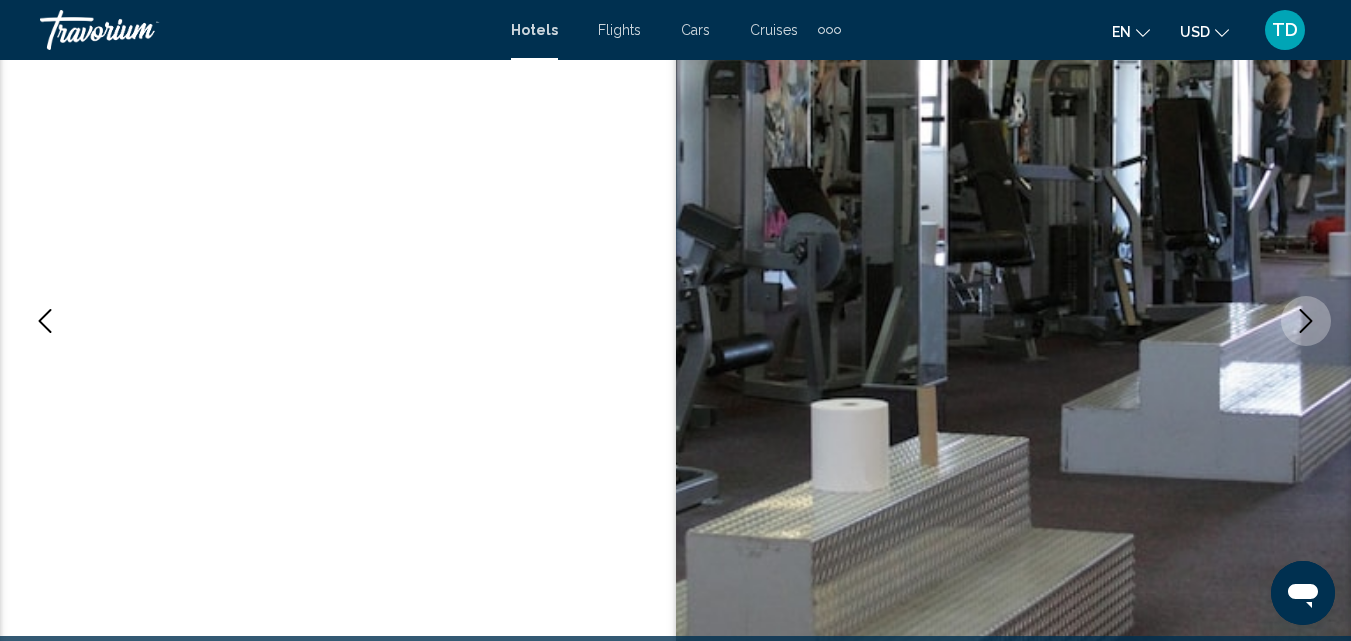 click at bounding box center (1306, 321) 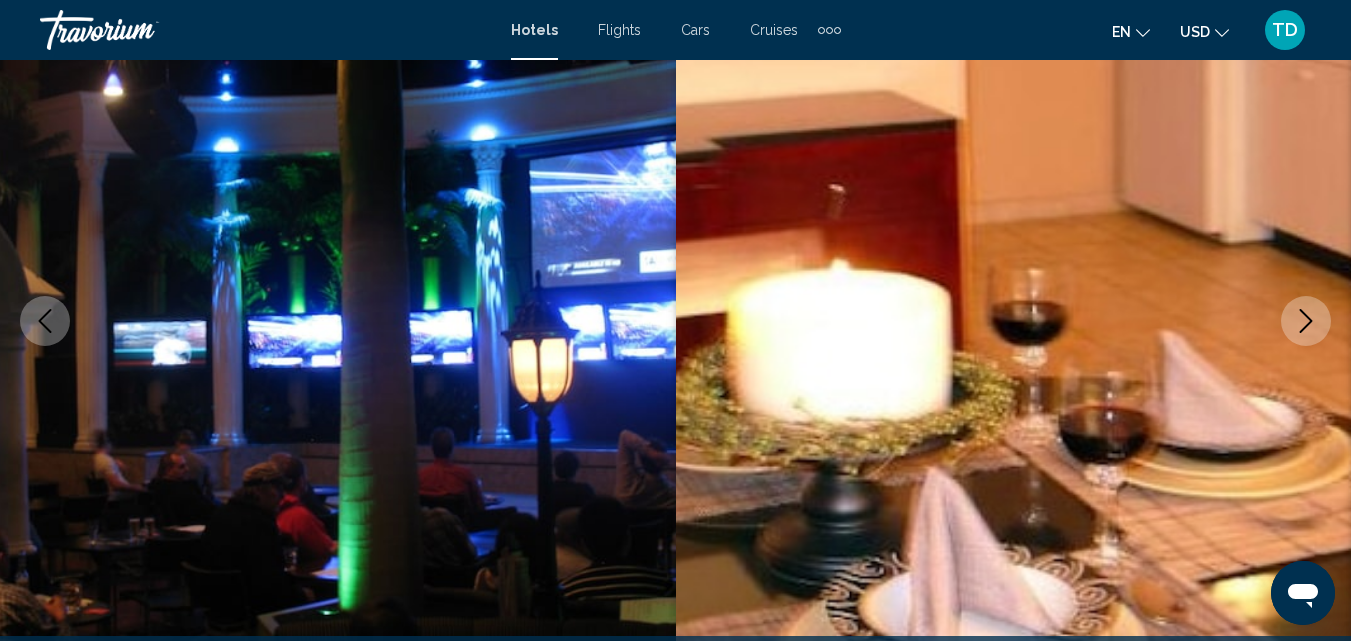 click at bounding box center [1306, 321] 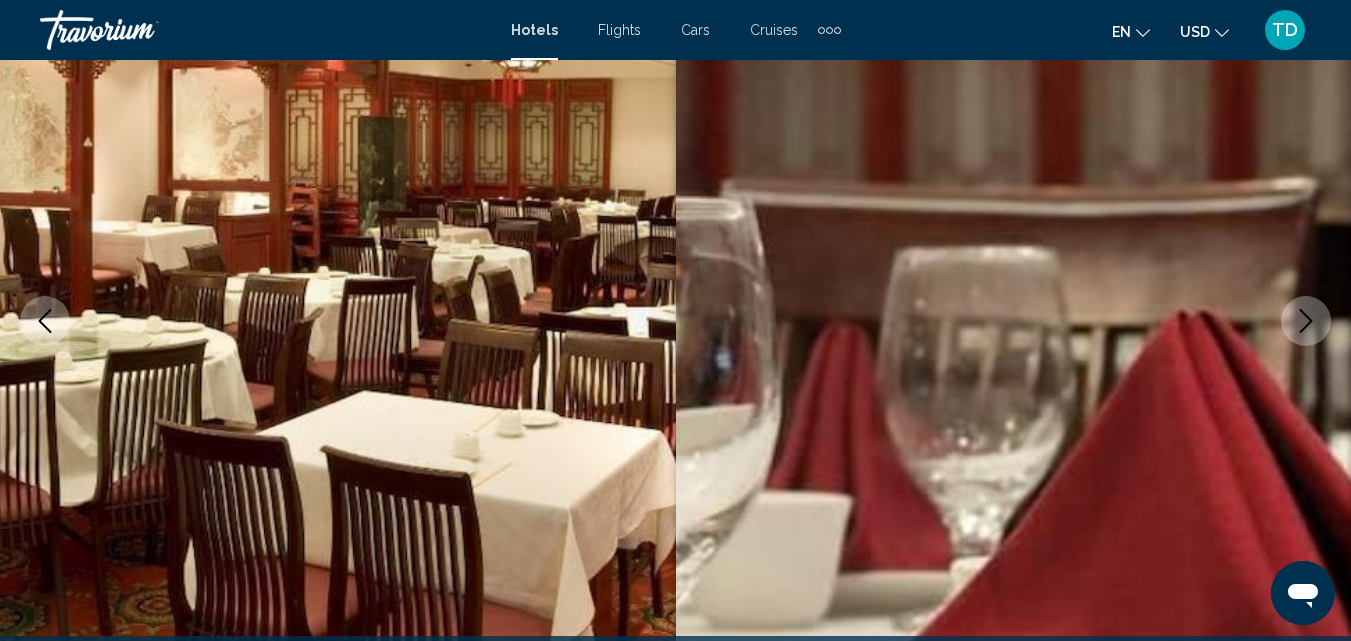 click at bounding box center [1306, 321] 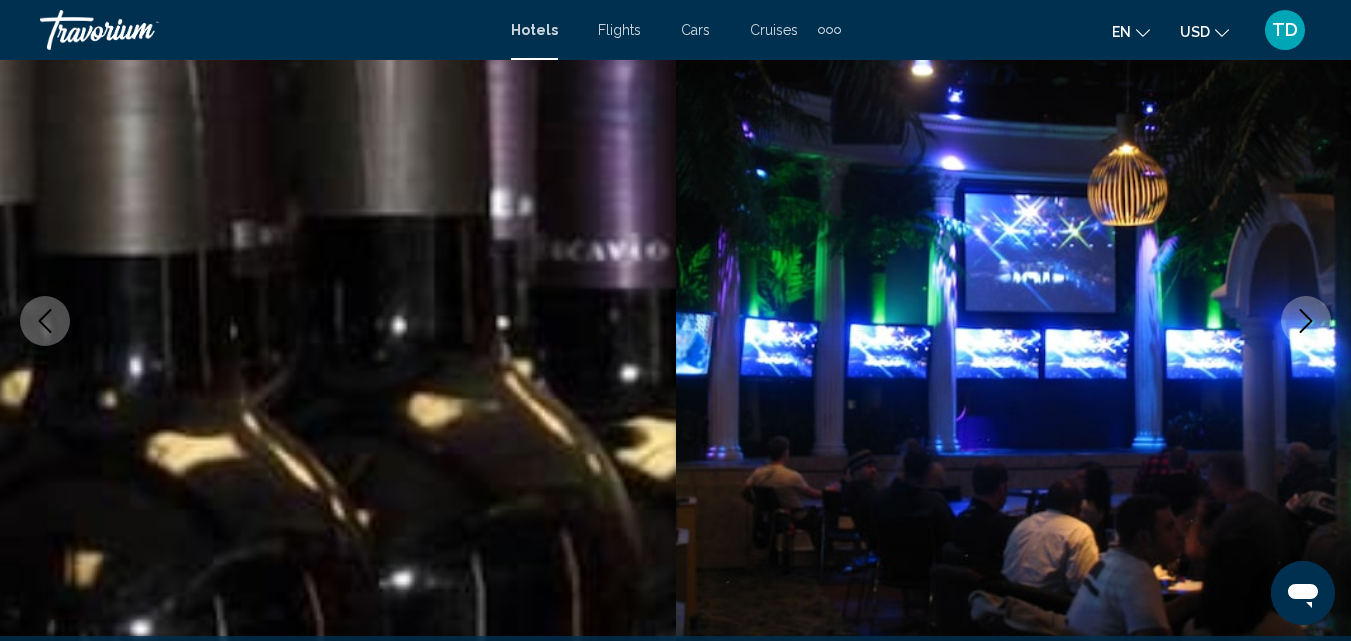 click at bounding box center (1306, 321) 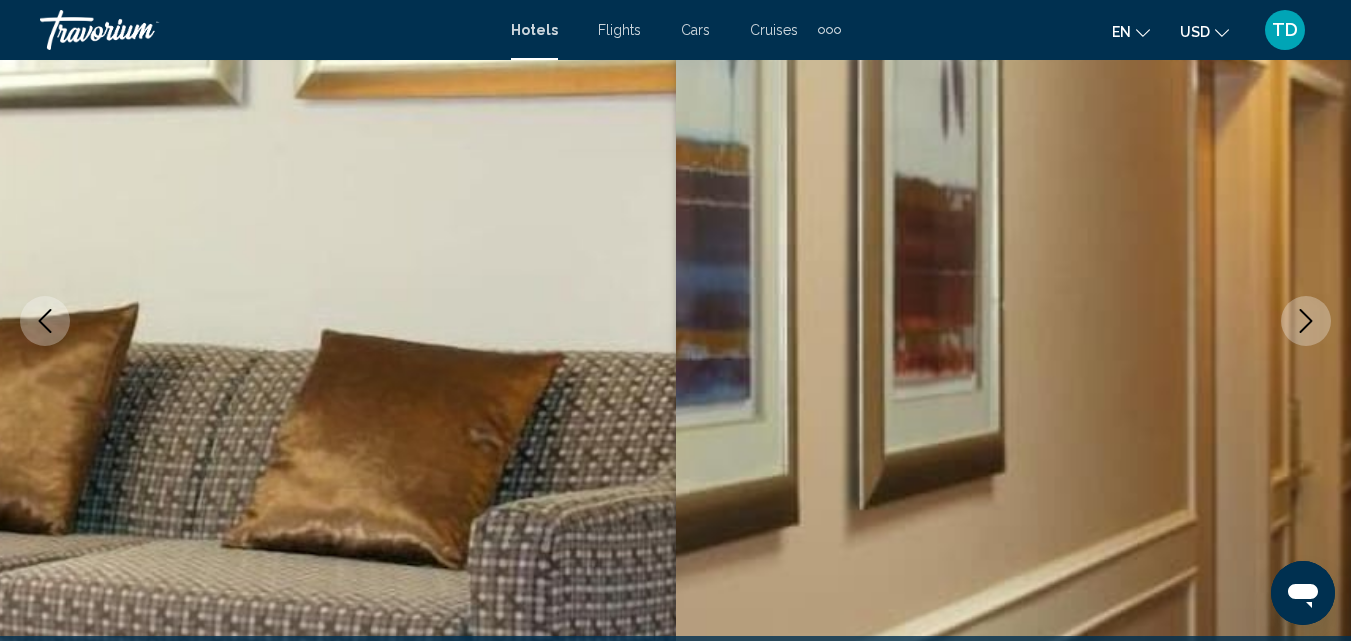 click at bounding box center (1306, 321) 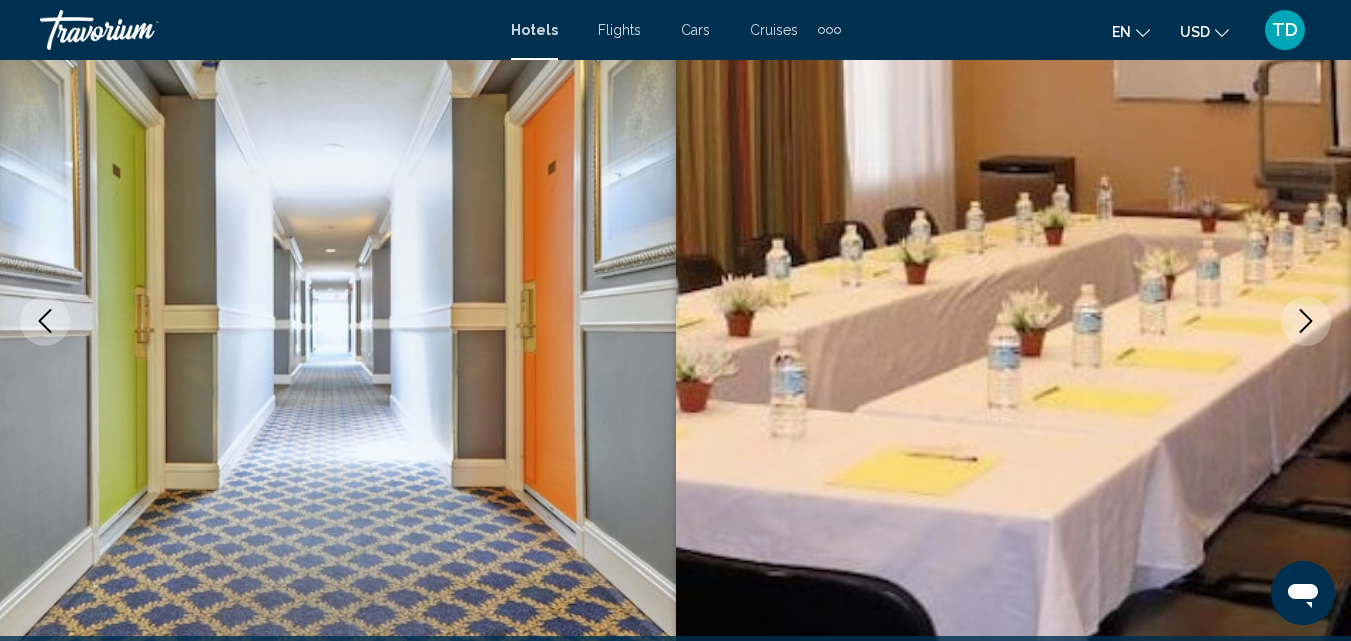 click at bounding box center [1306, 321] 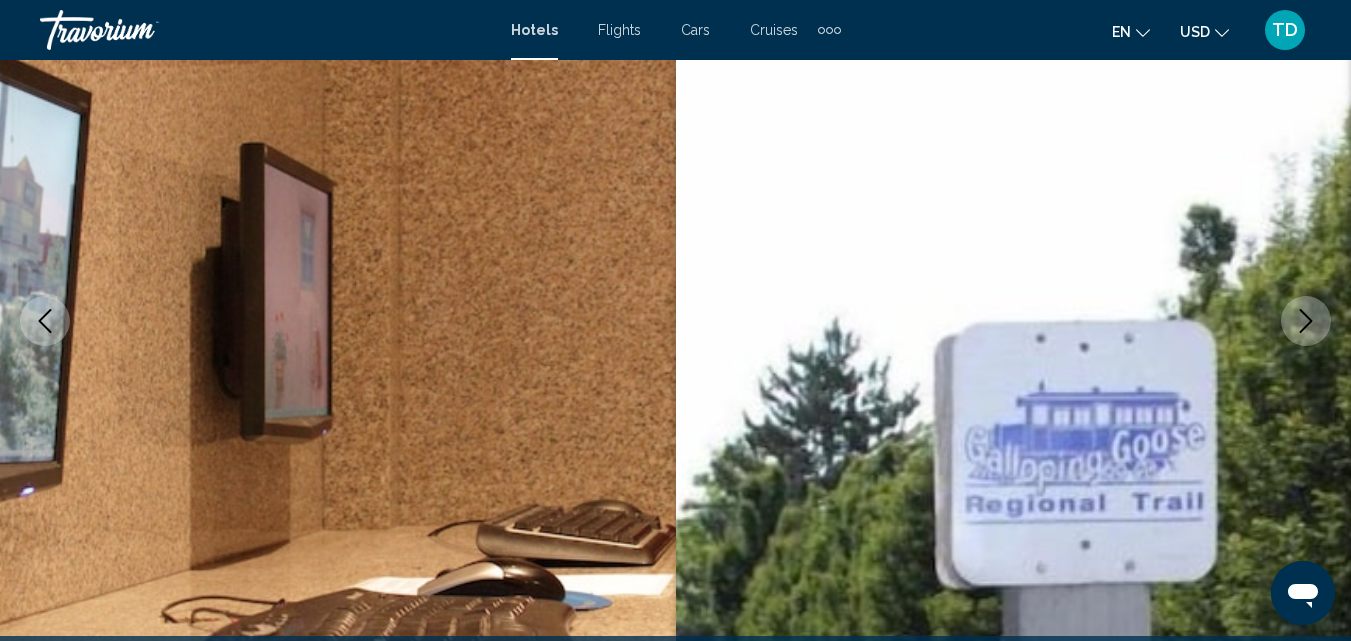 click at bounding box center [1306, 321] 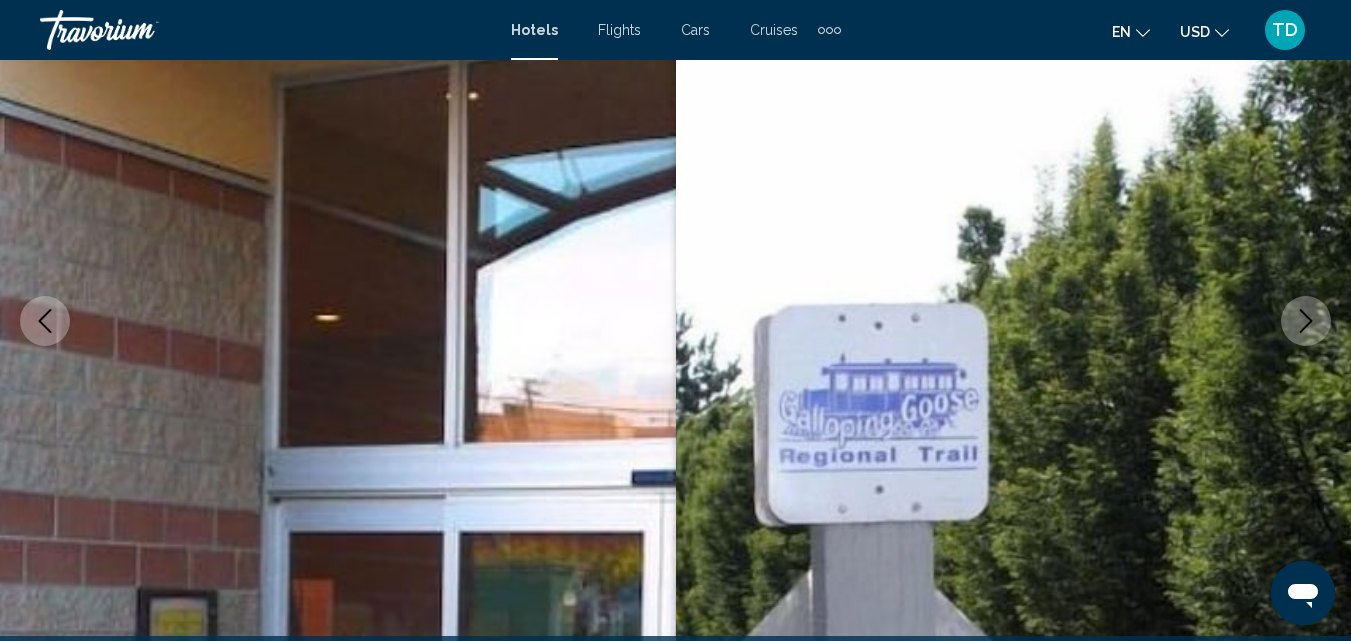 click at bounding box center (1306, 321) 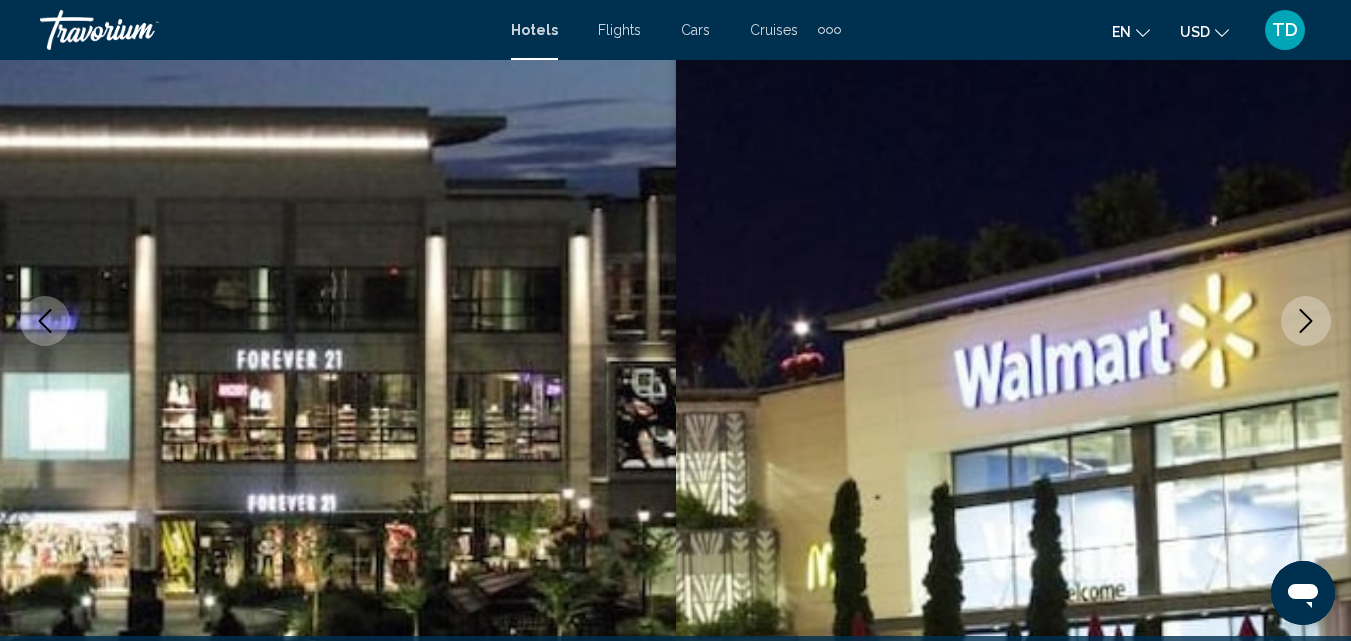 click at bounding box center [1306, 321] 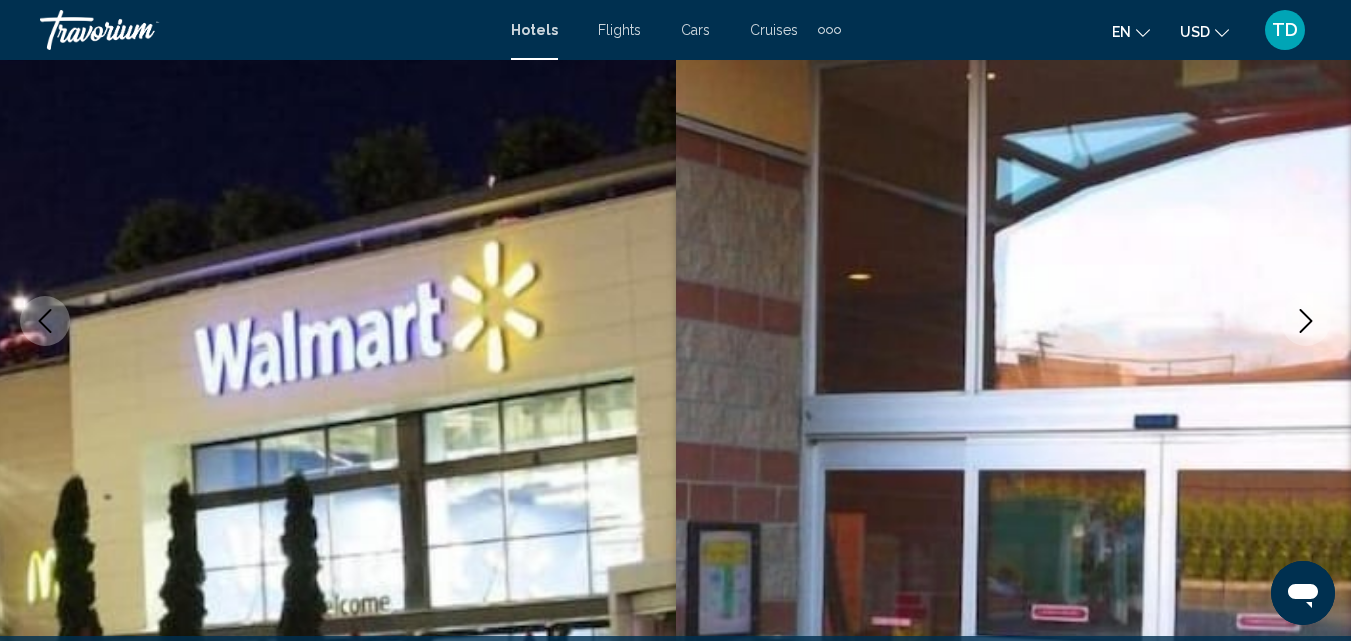 click at bounding box center (1306, 321) 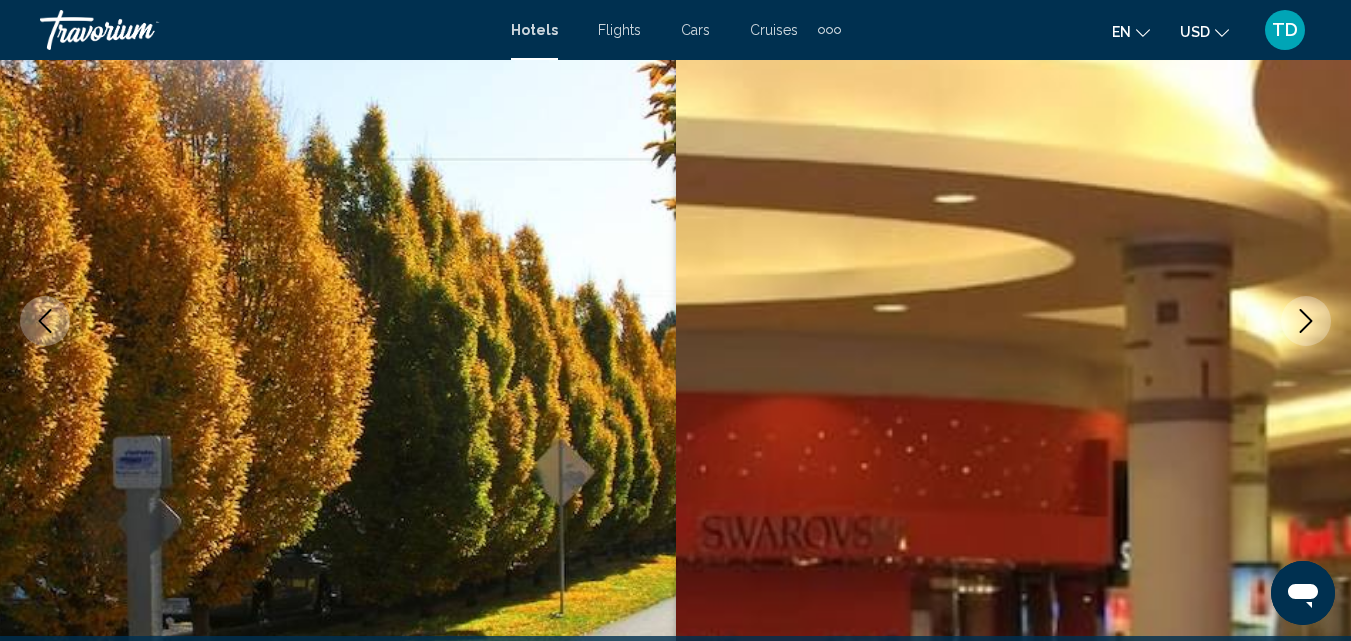 click at bounding box center [1306, 321] 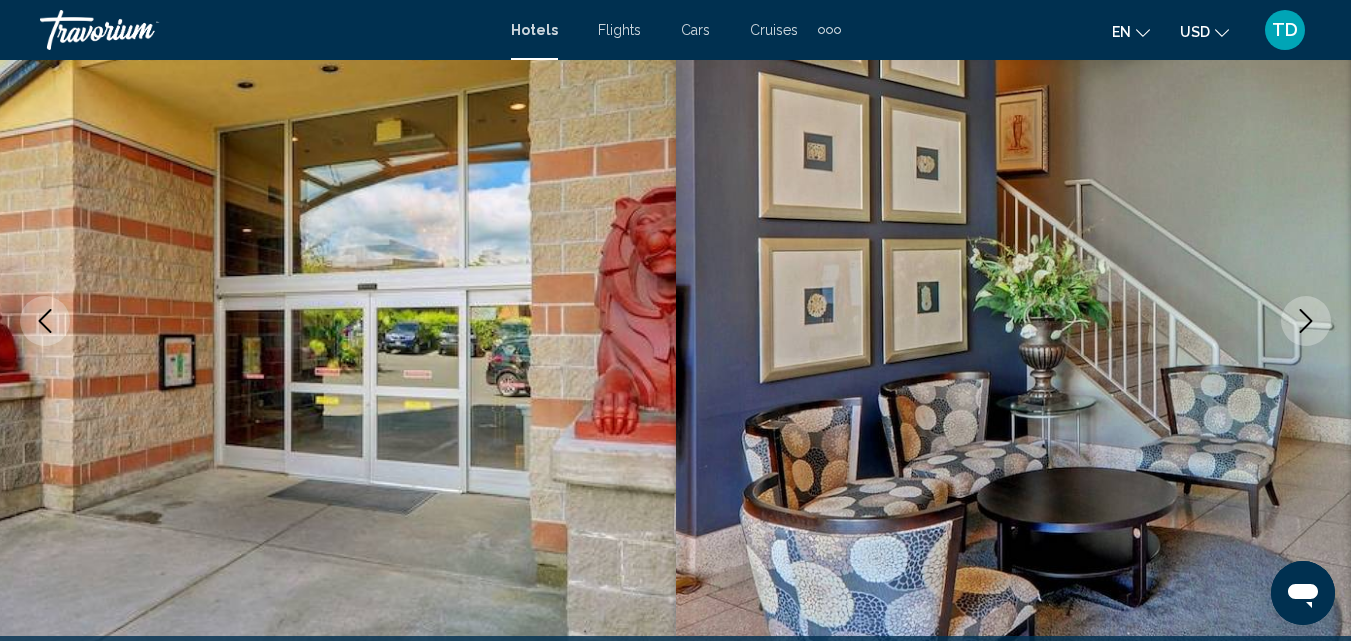 click at bounding box center (1306, 321) 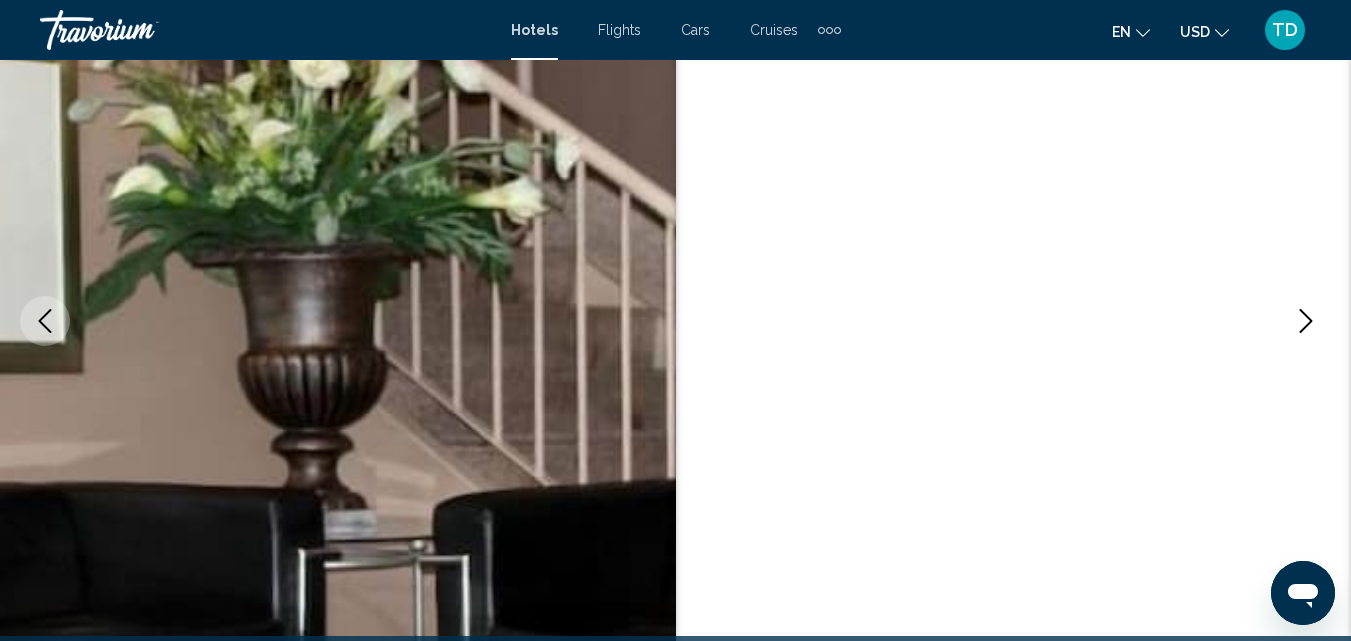 click at bounding box center [1306, 321] 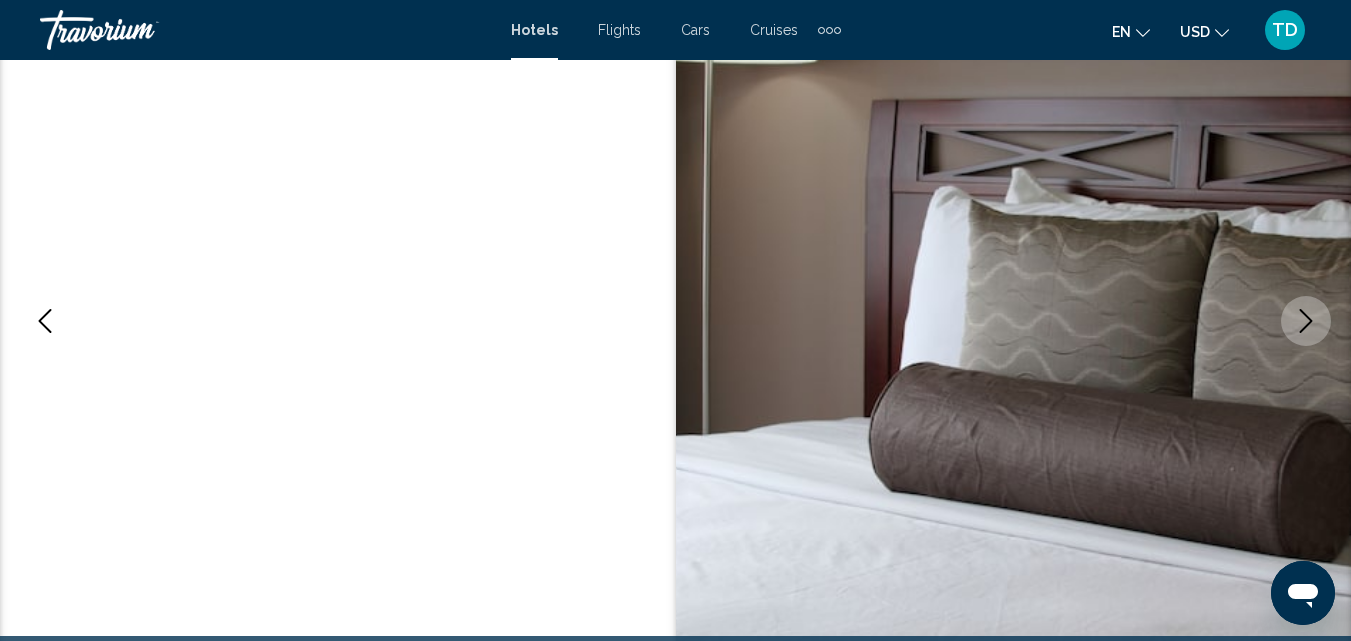 click at bounding box center [1306, 321] 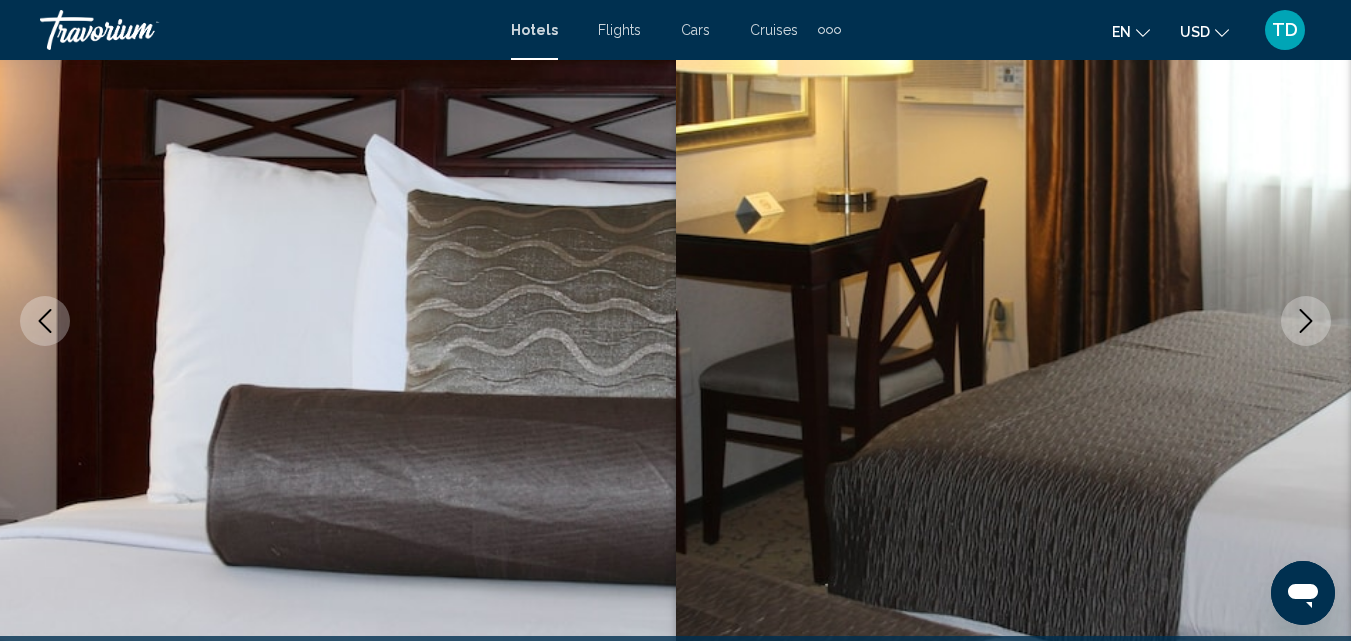 click at bounding box center [1306, 321] 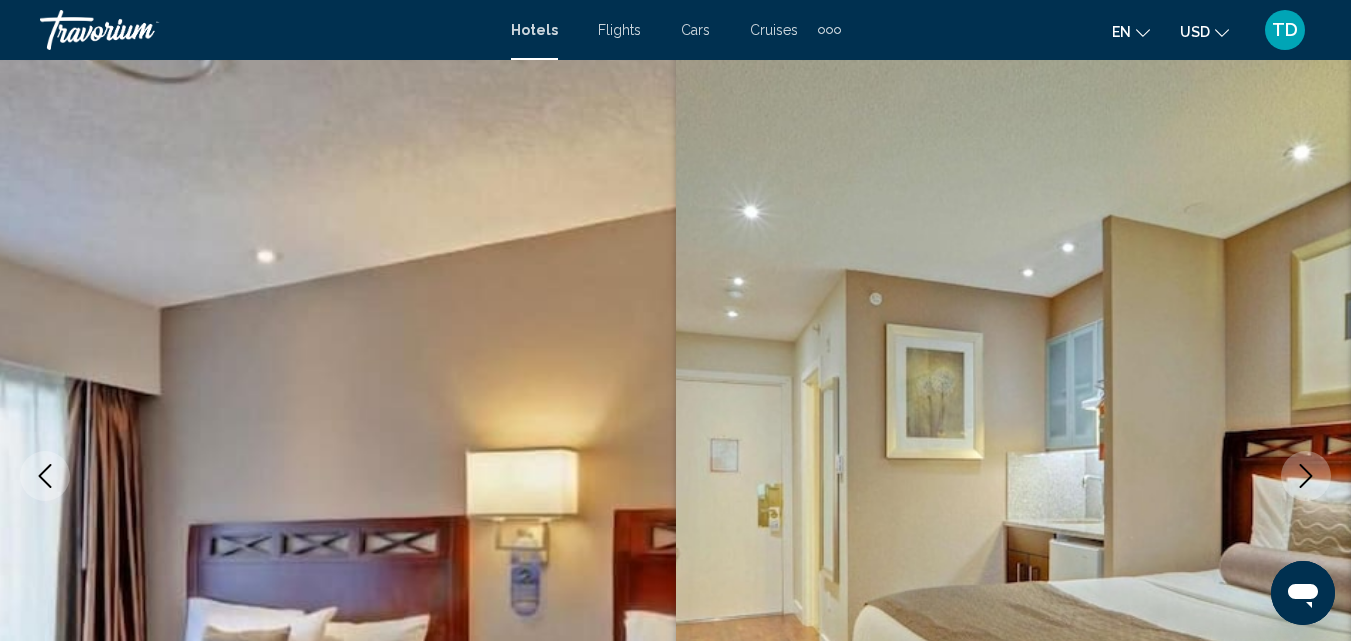 scroll, scrollTop: 14, scrollLeft: 0, axis: vertical 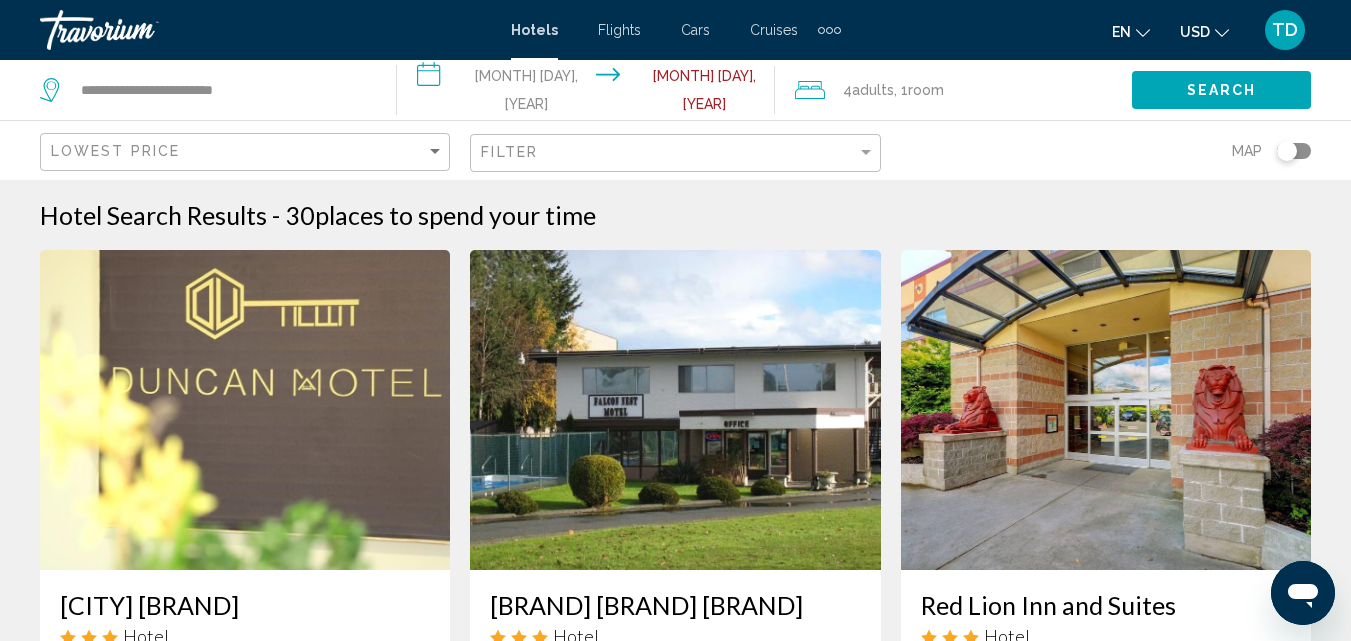 click at bounding box center (1222, 33) 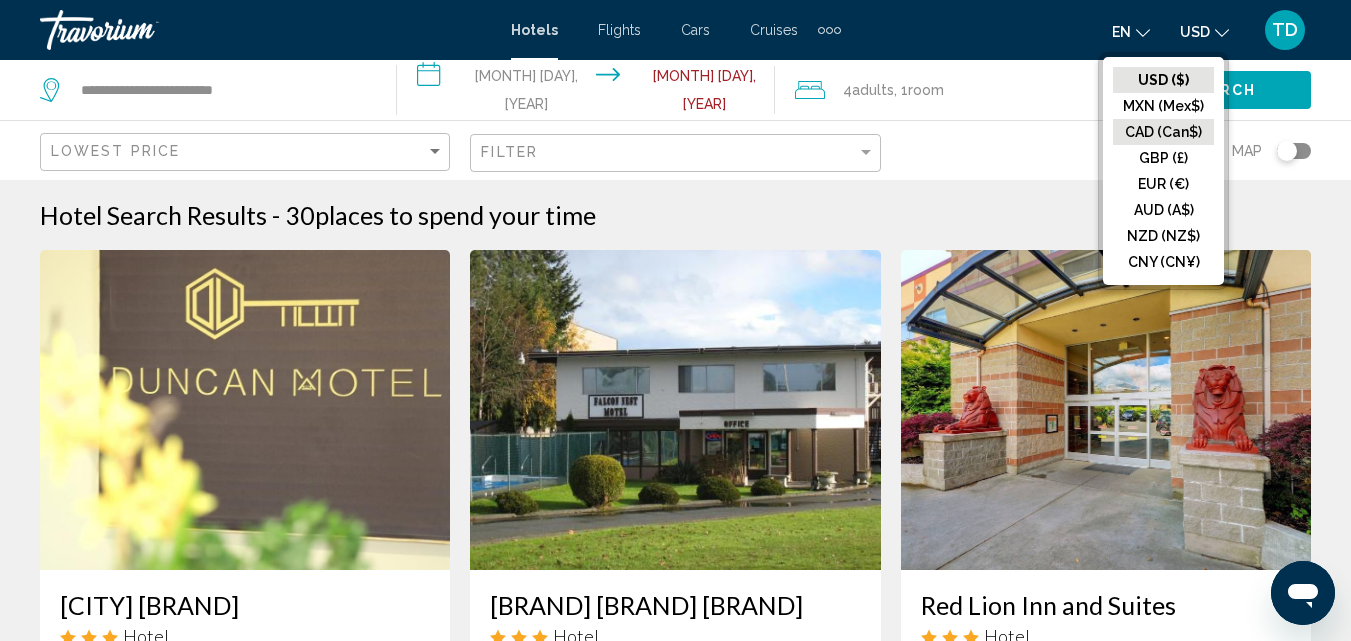 click on "CAD (Can$)" at bounding box center [1163, 80] 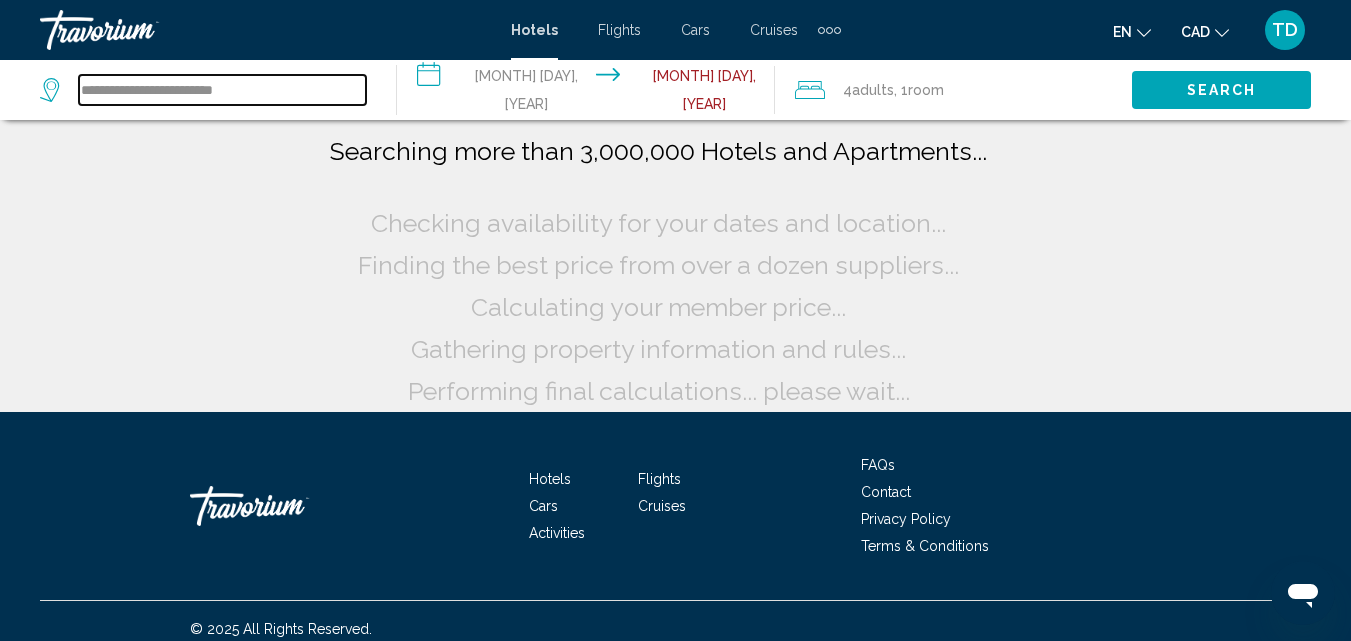 click on "**********" at bounding box center (222, 90) 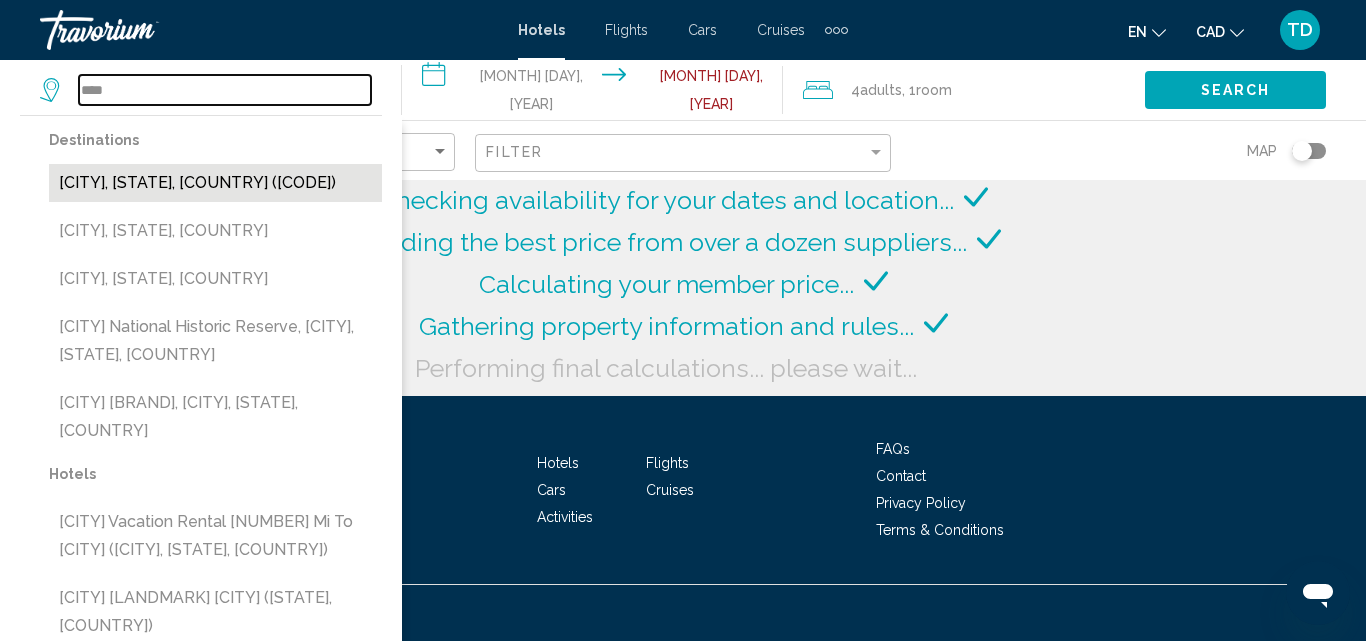 type on "****" 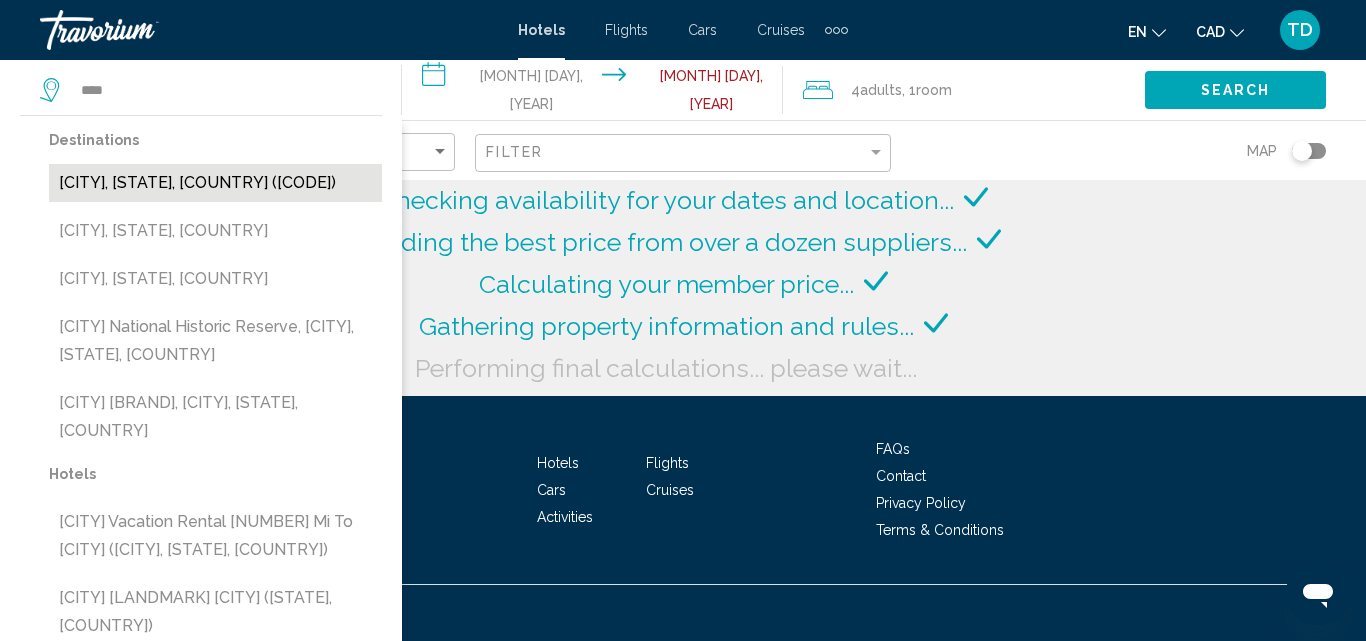 click on "Vancouver, BC, Canada (YVR)" at bounding box center (215, 183) 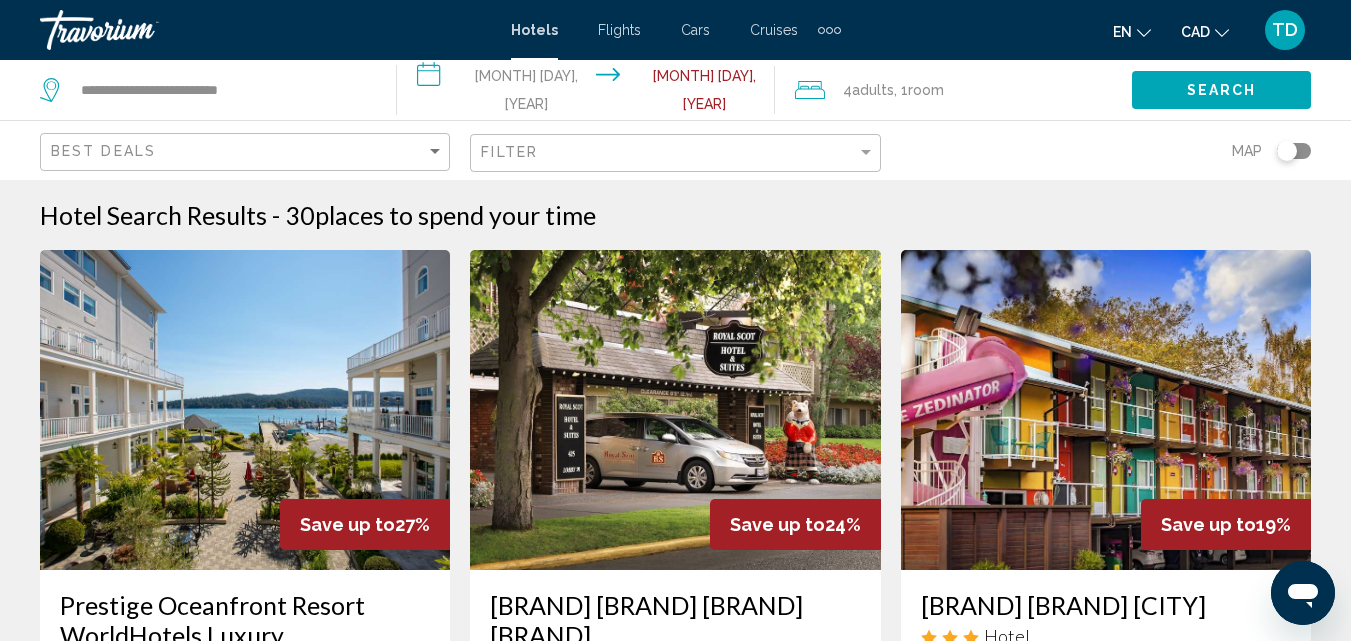 click on "**********" at bounding box center (589, 93) 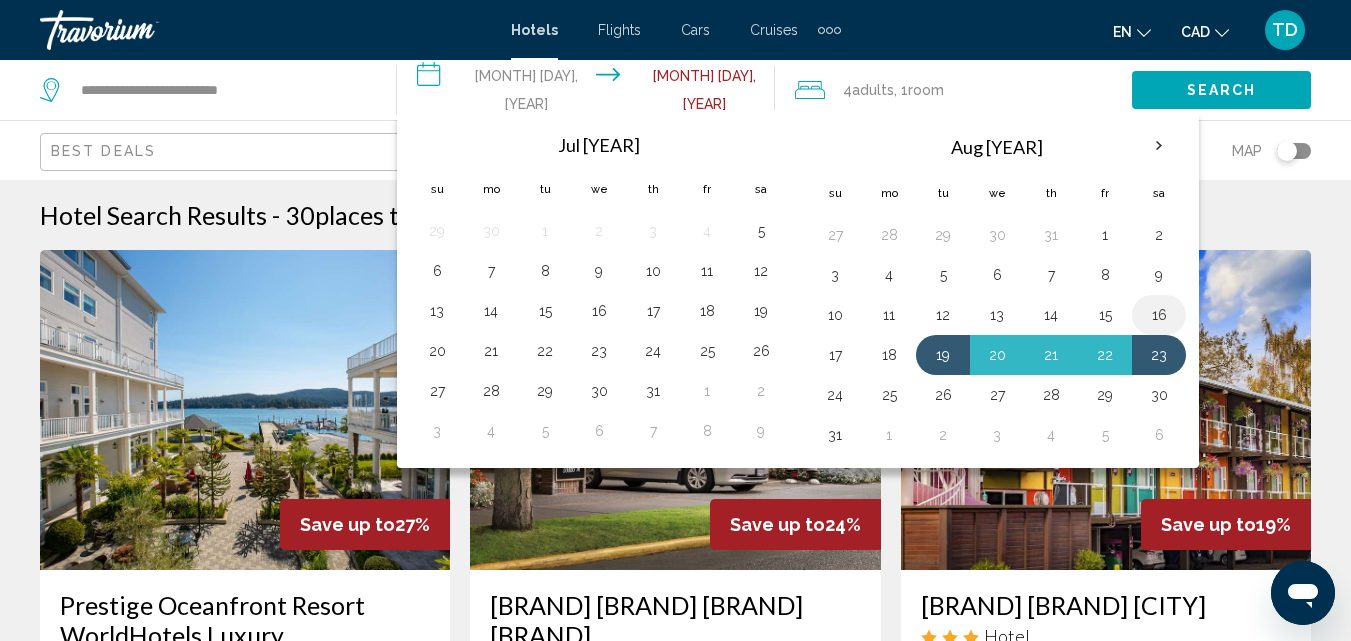 click on "16" at bounding box center (1159, 315) 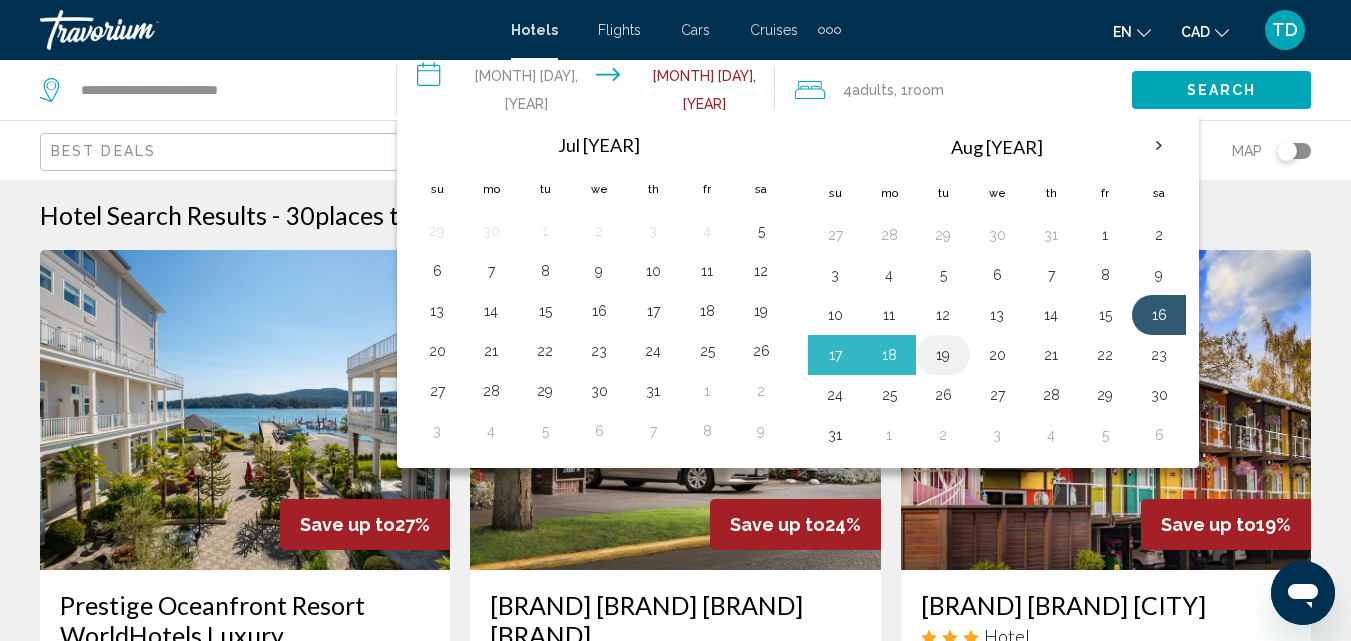 click on "19" at bounding box center (943, 355) 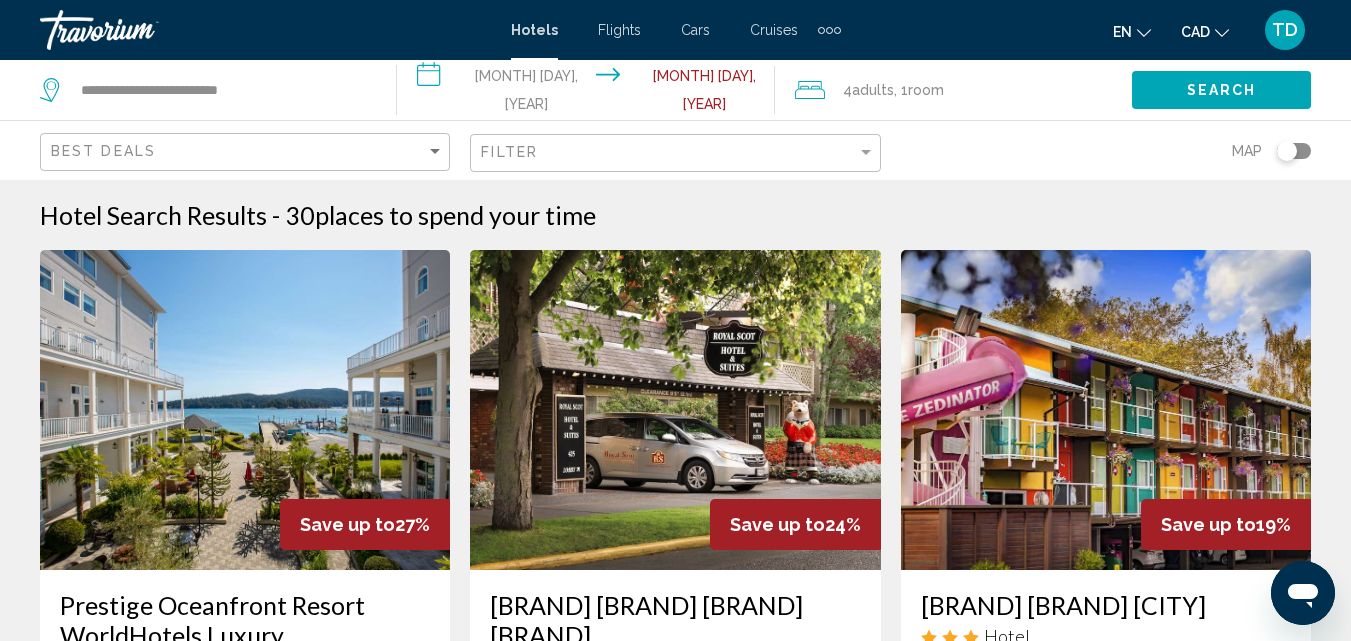 click on "Search" at bounding box center [1222, 91] 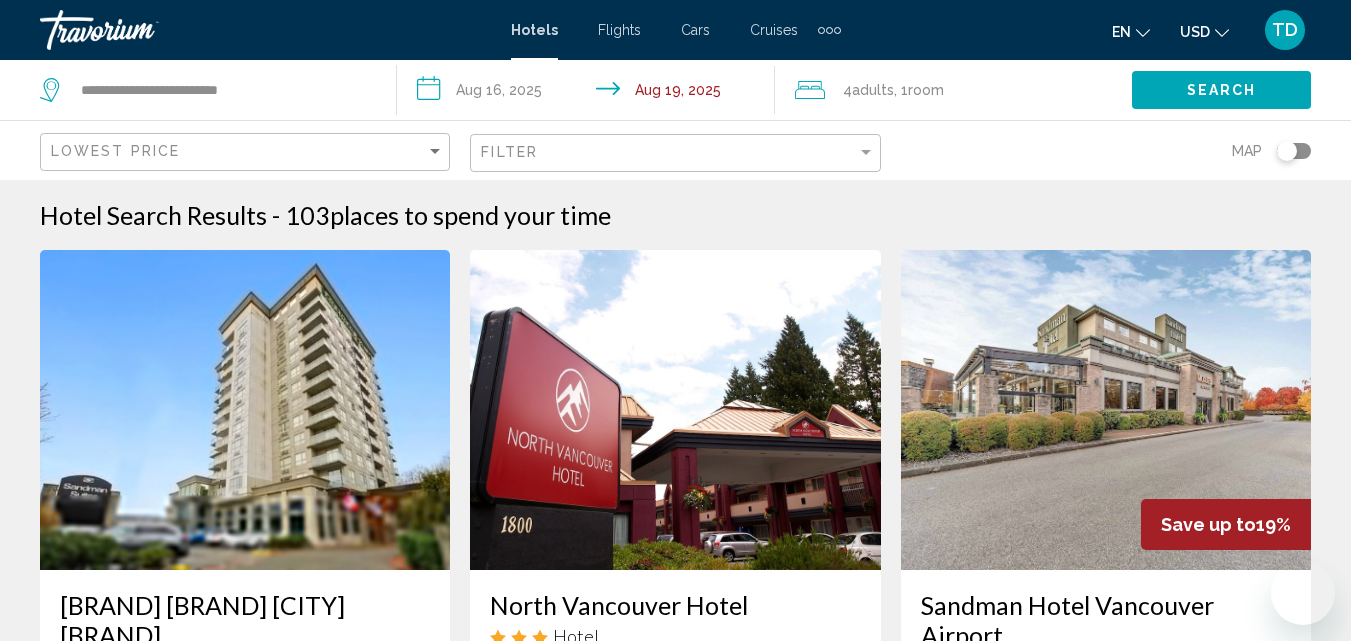 scroll, scrollTop: 1800, scrollLeft: 0, axis: vertical 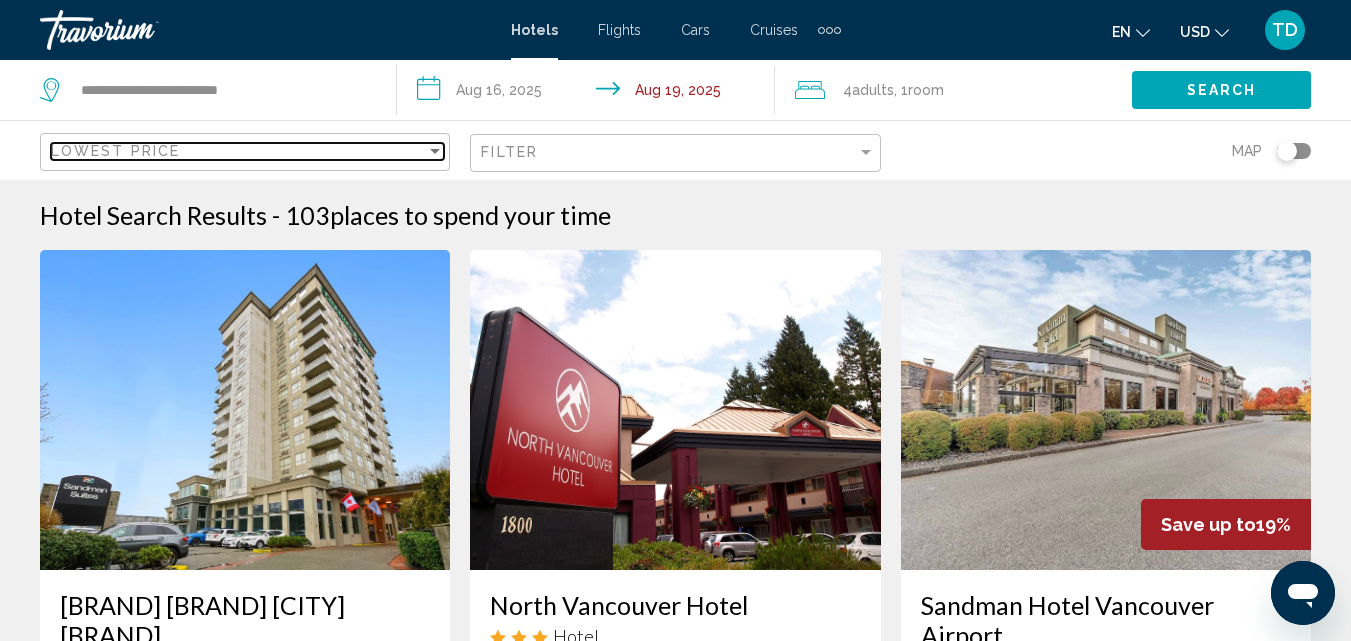click at bounding box center [435, 151] 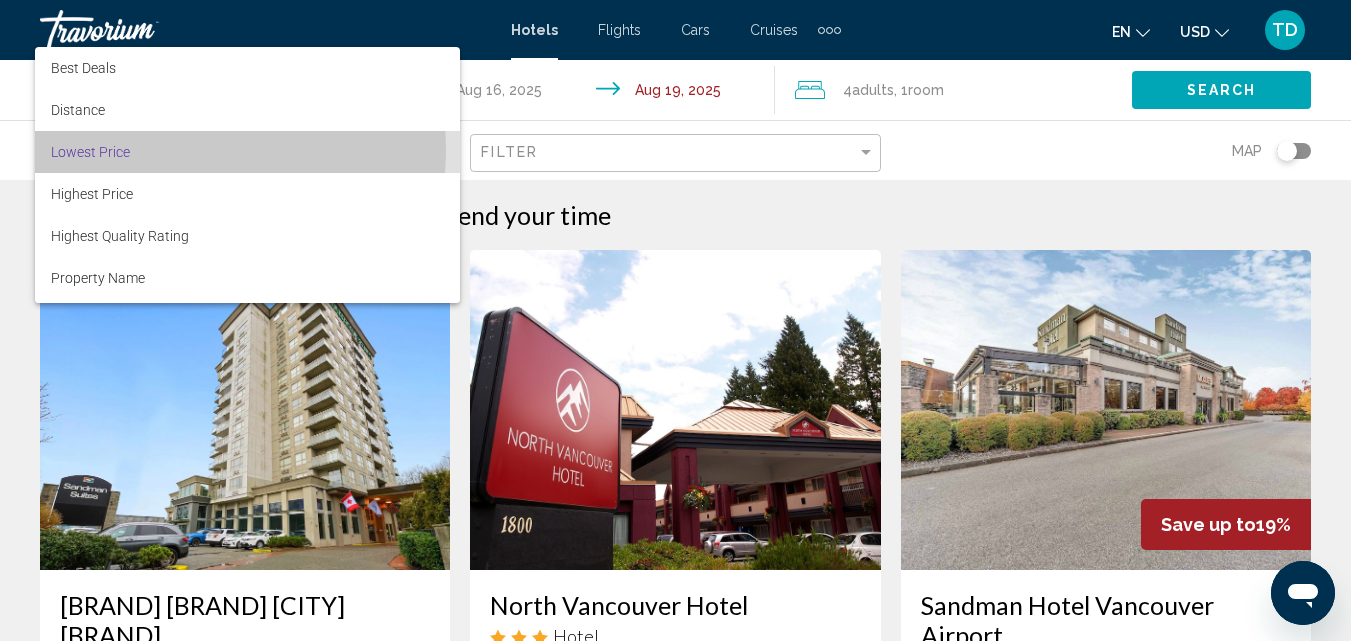 click on "Lowest Price" at bounding box center [247, 152] 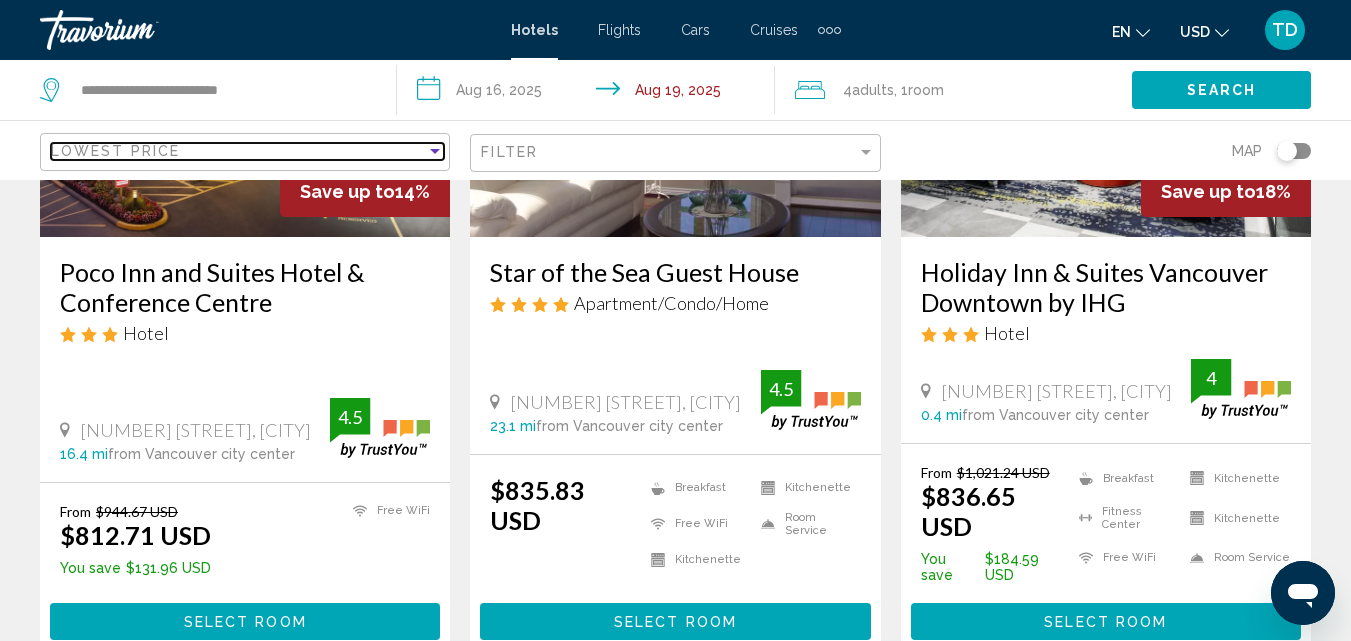 scroll, scrollTop: 1800, scrollLeft: 0, axis: vertical 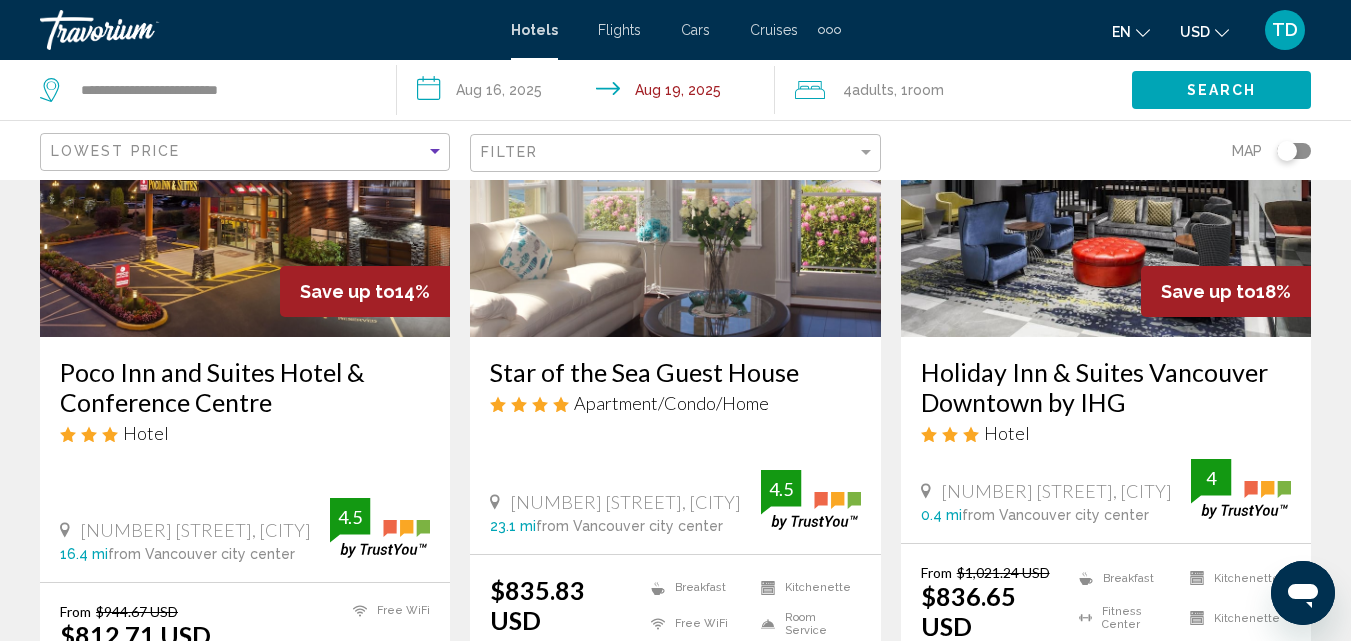 click at bounding box center (1222, 33) 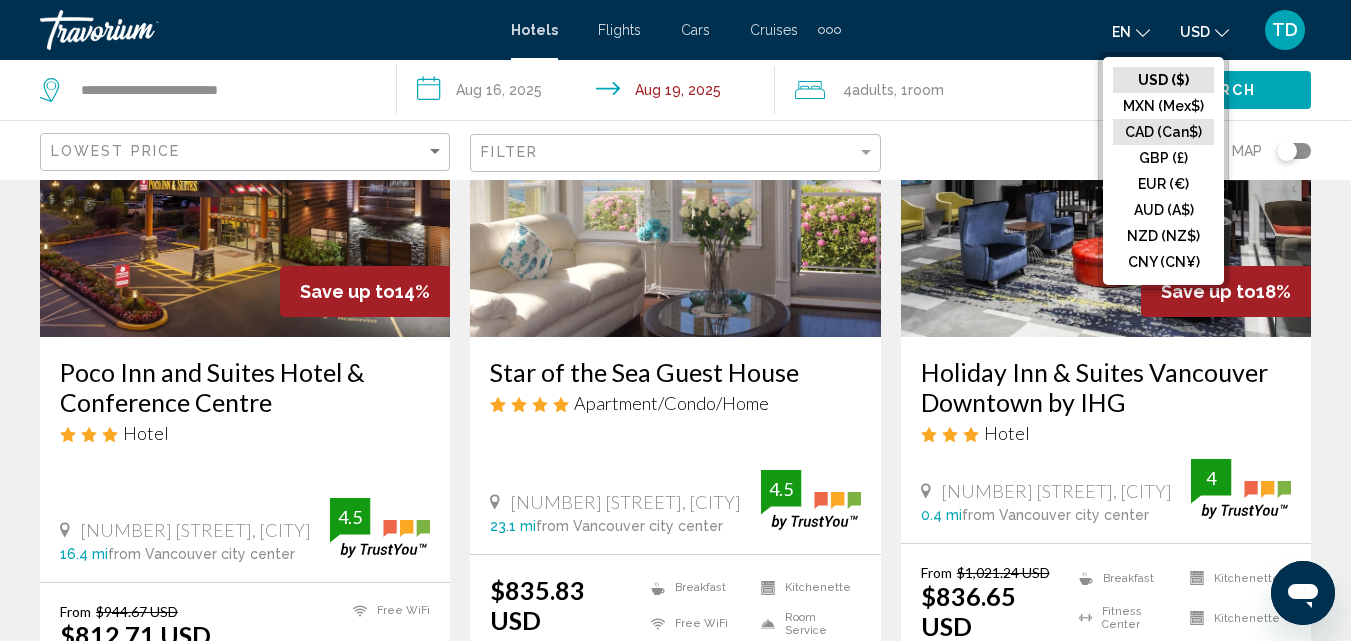 click on "CAD (Can$)" at bounding box center (1163, 80) 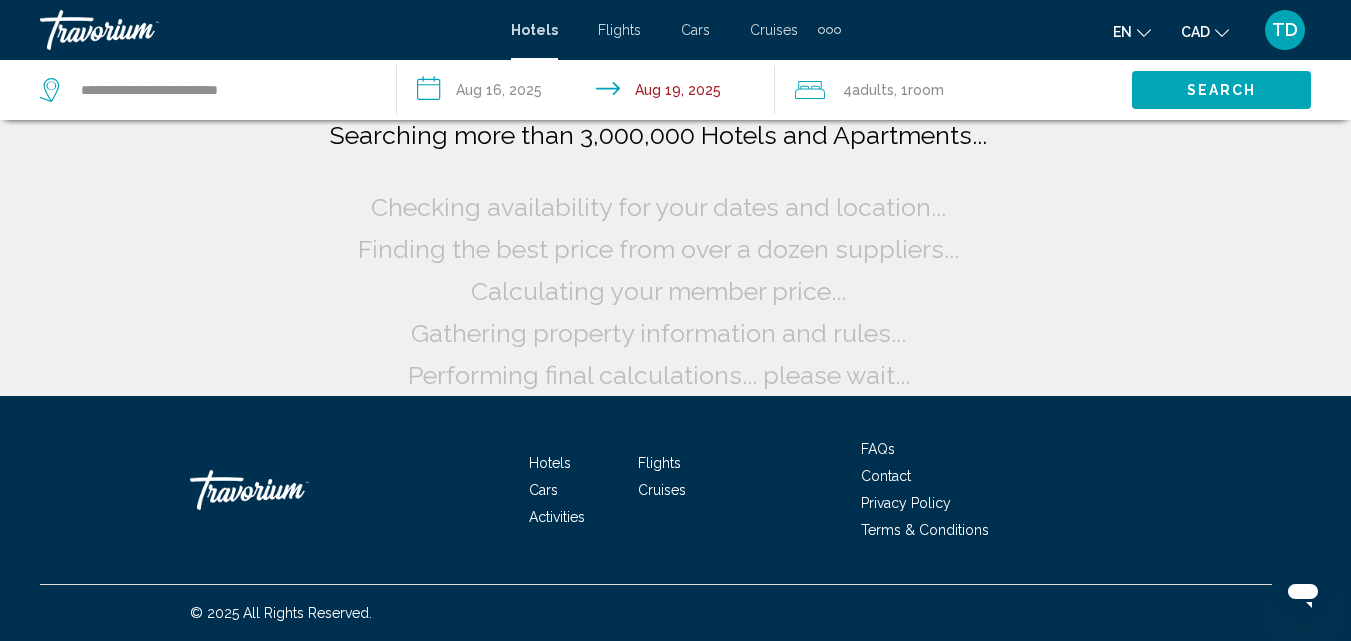 scroll, scrollTop: 16, scrollLeft: 0, axis: vertical 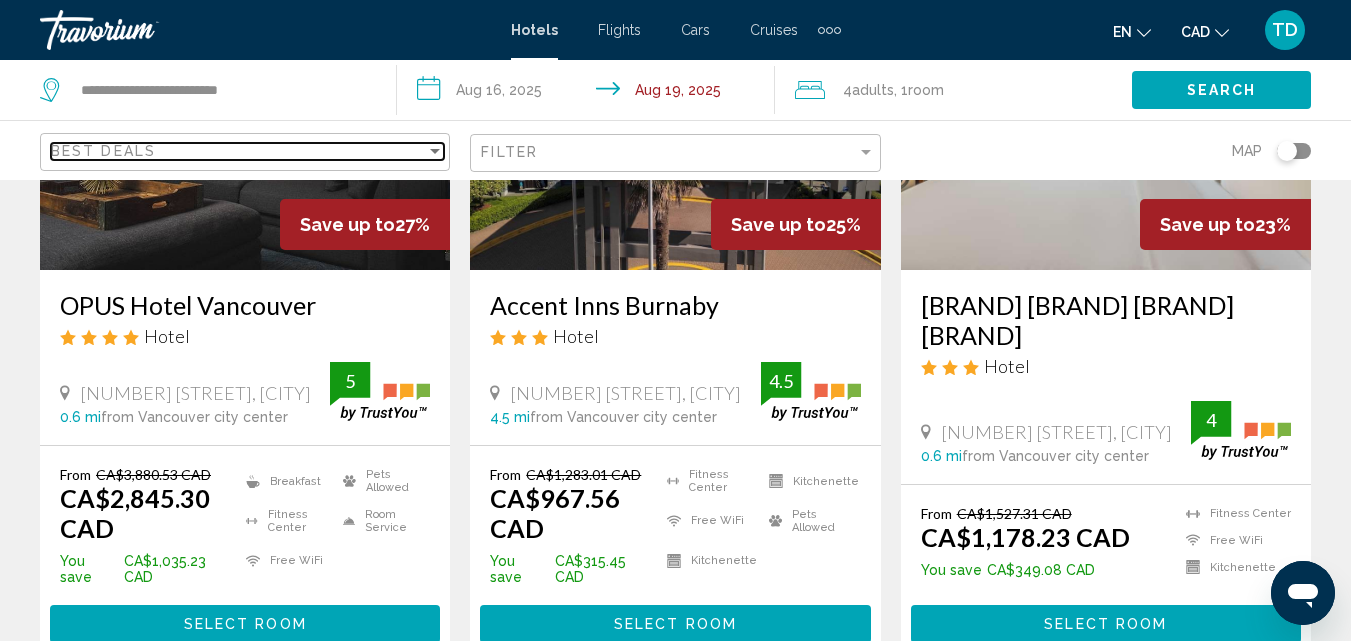 click at bounding box center [435, 151] 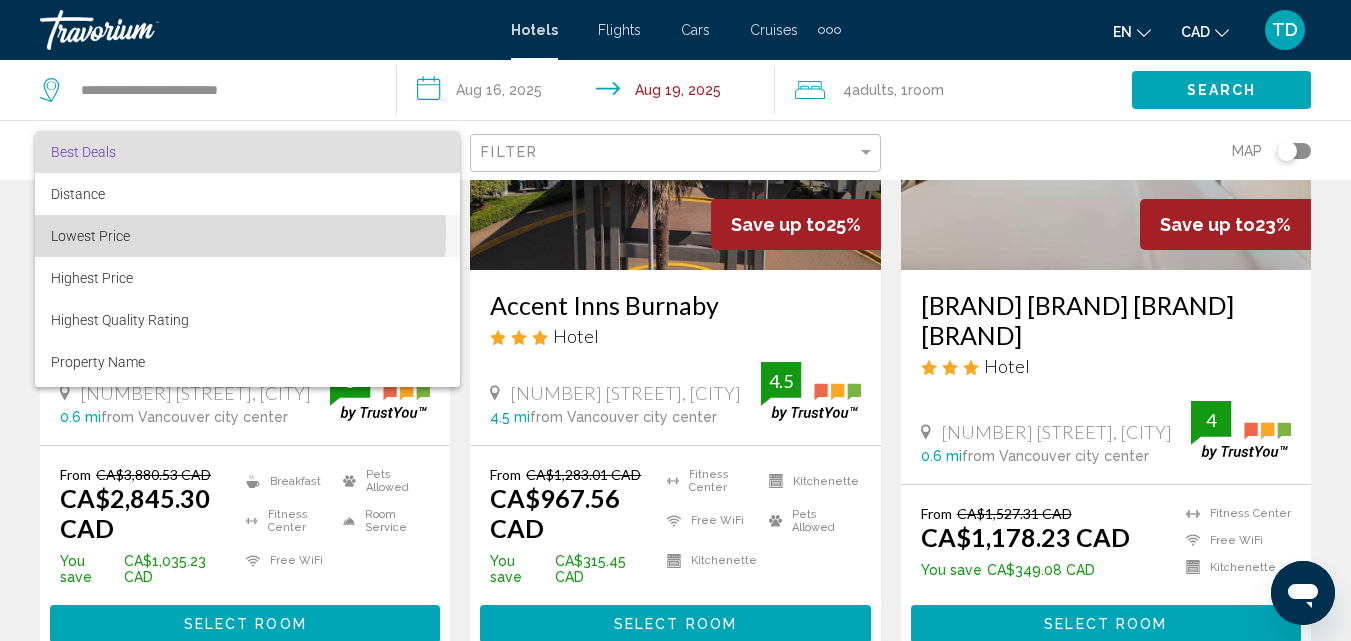 click on "Lowest Price" at bounding box center (90, 236) 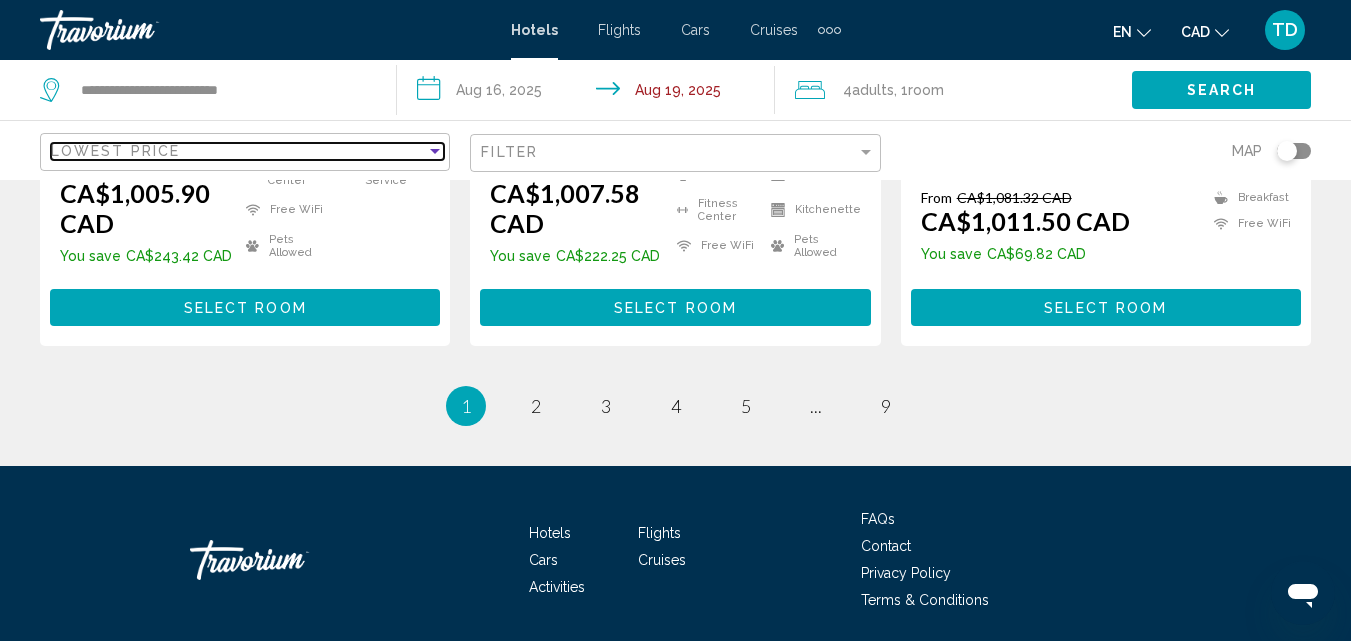 scroll, scrollTop: 3053, scrollLeft: 0, axis: vertical 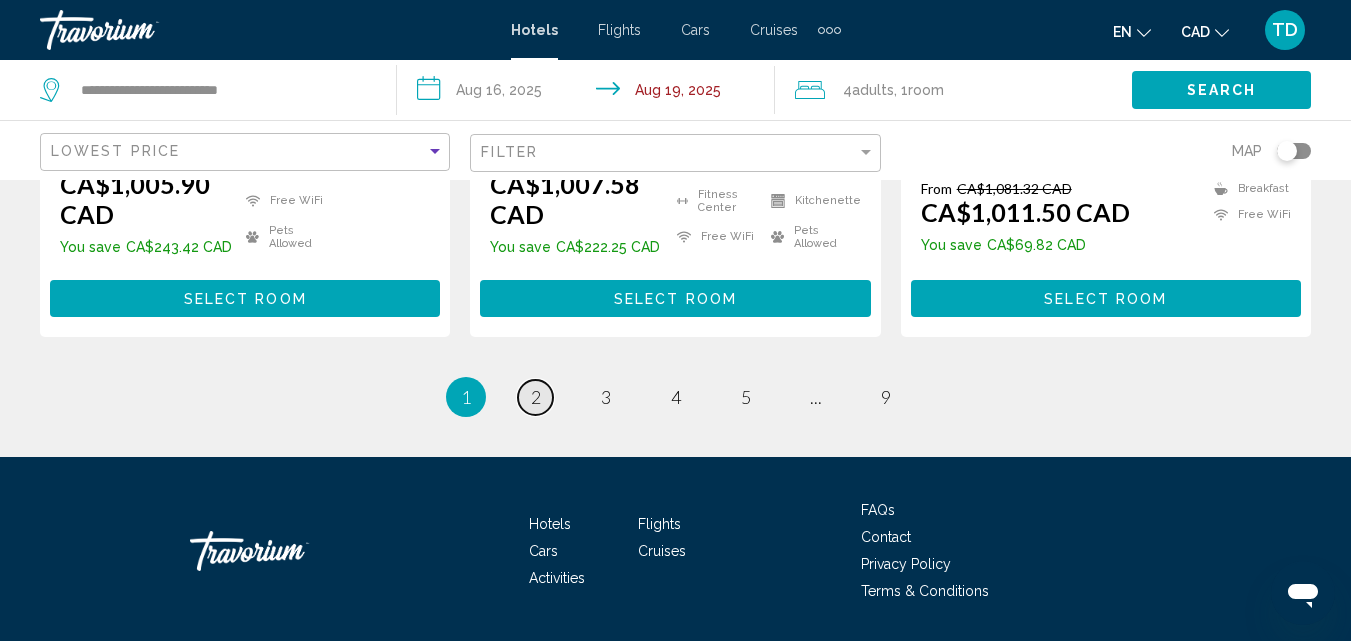 click on "2" at bounding box center (536, 397) 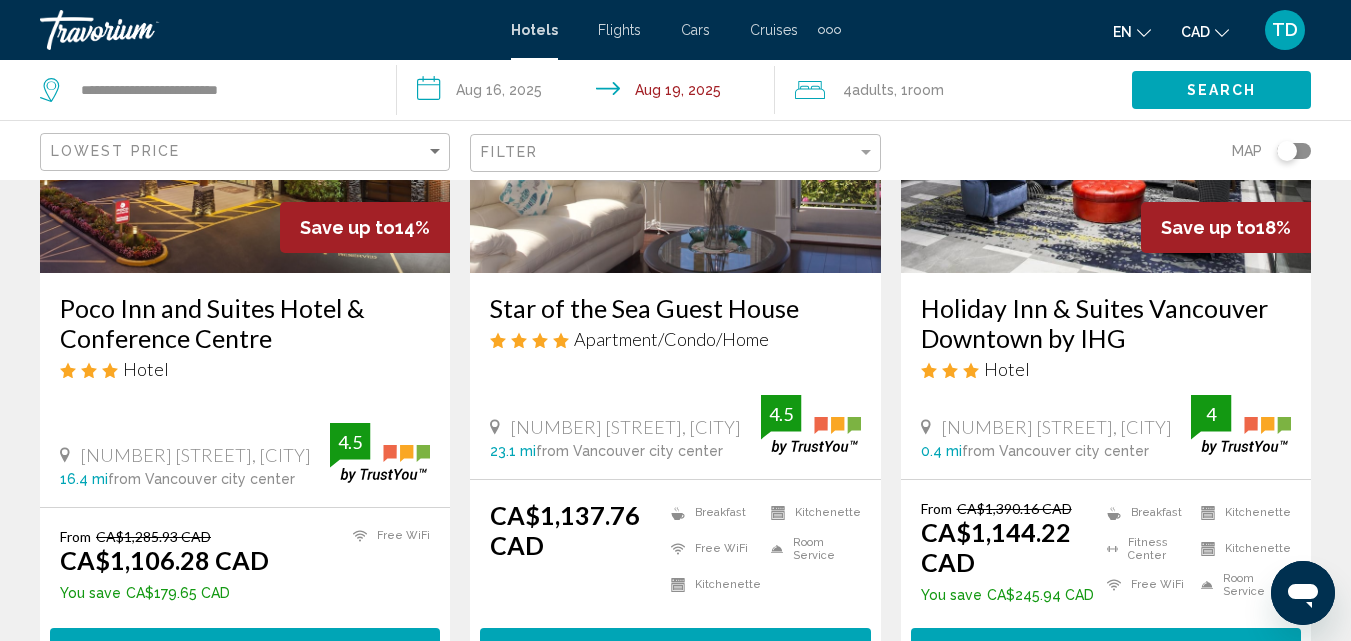scroll, scrollTop: 1900, scrollLeft: 0, axis: vertical 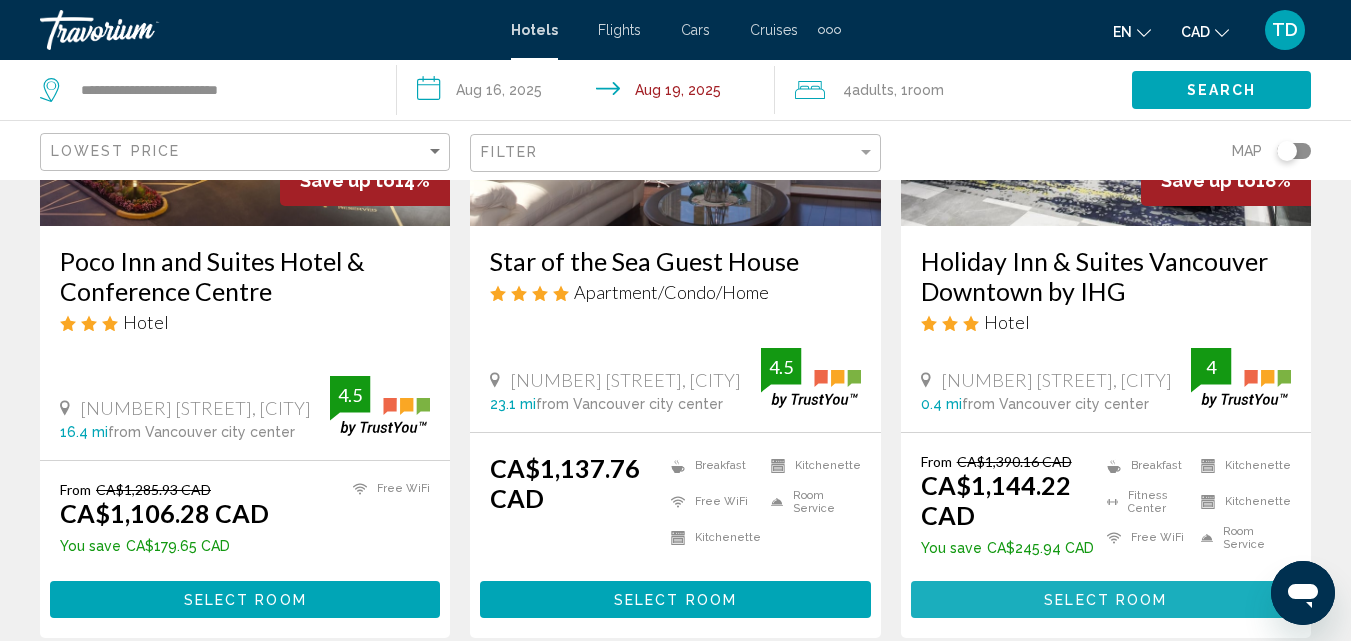 click on "Select Room" at bounding box center [1105, 600] 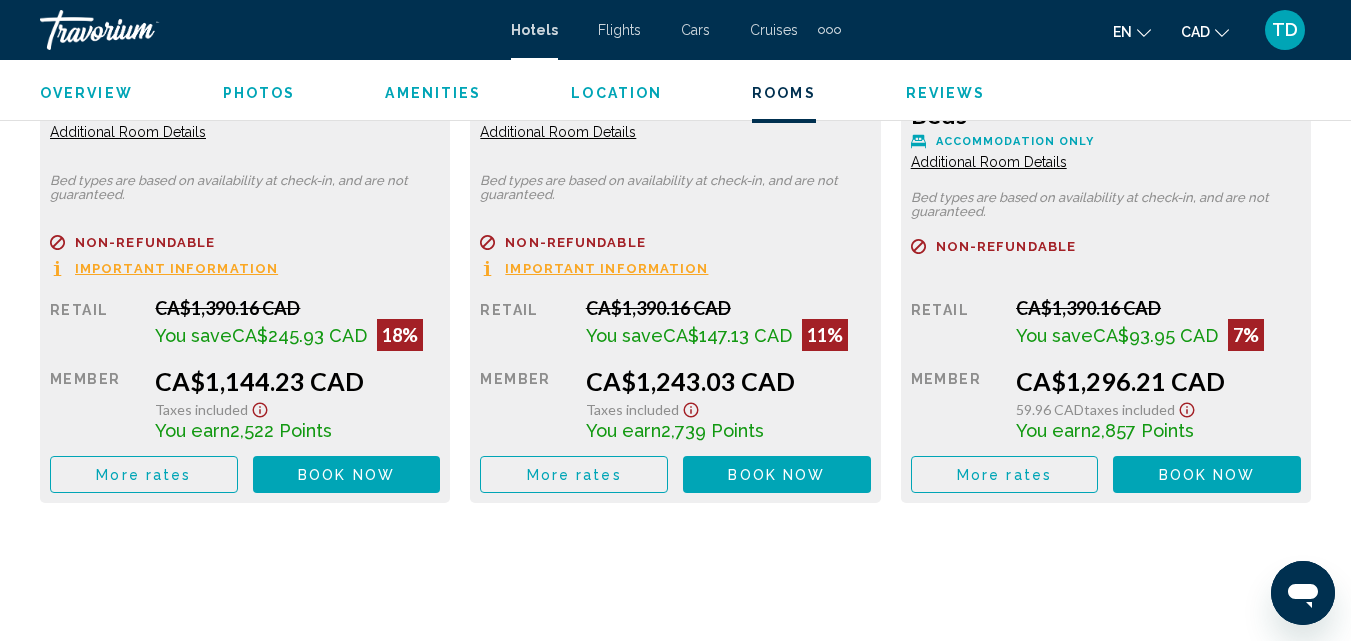 scroll, scrollTop: 3314, scrollLeft: 0, axis: vertical 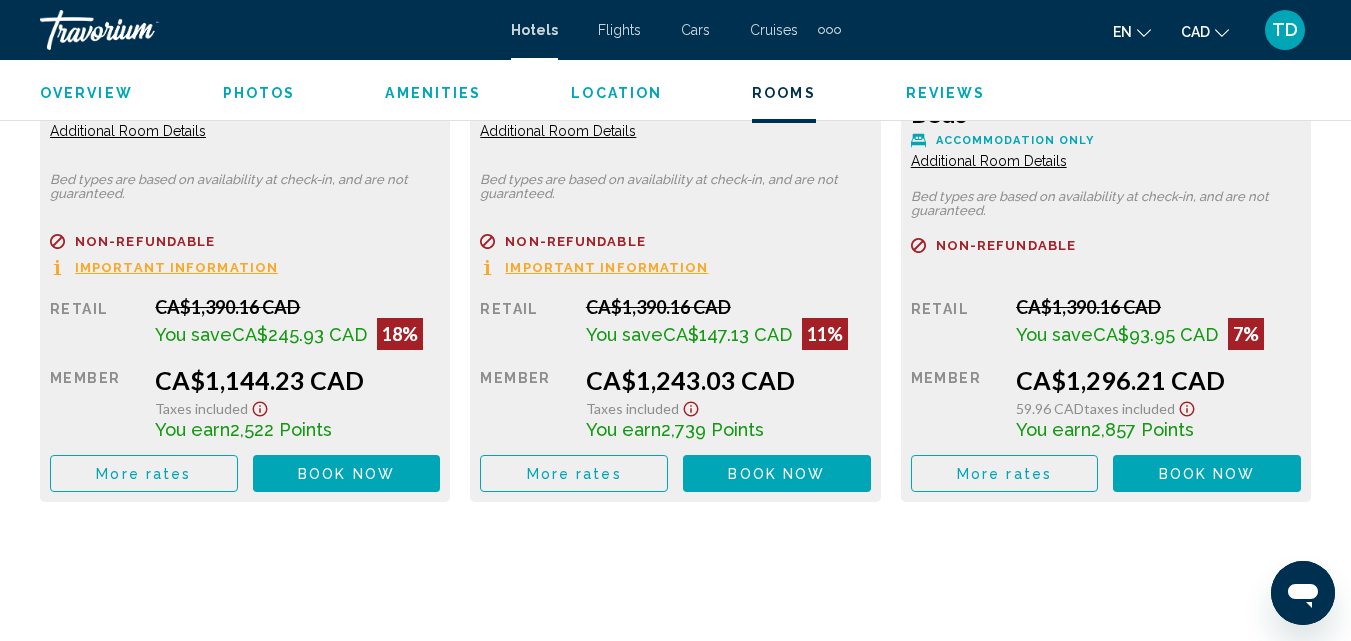 click on "Book now" at bounding box center [346, 474] 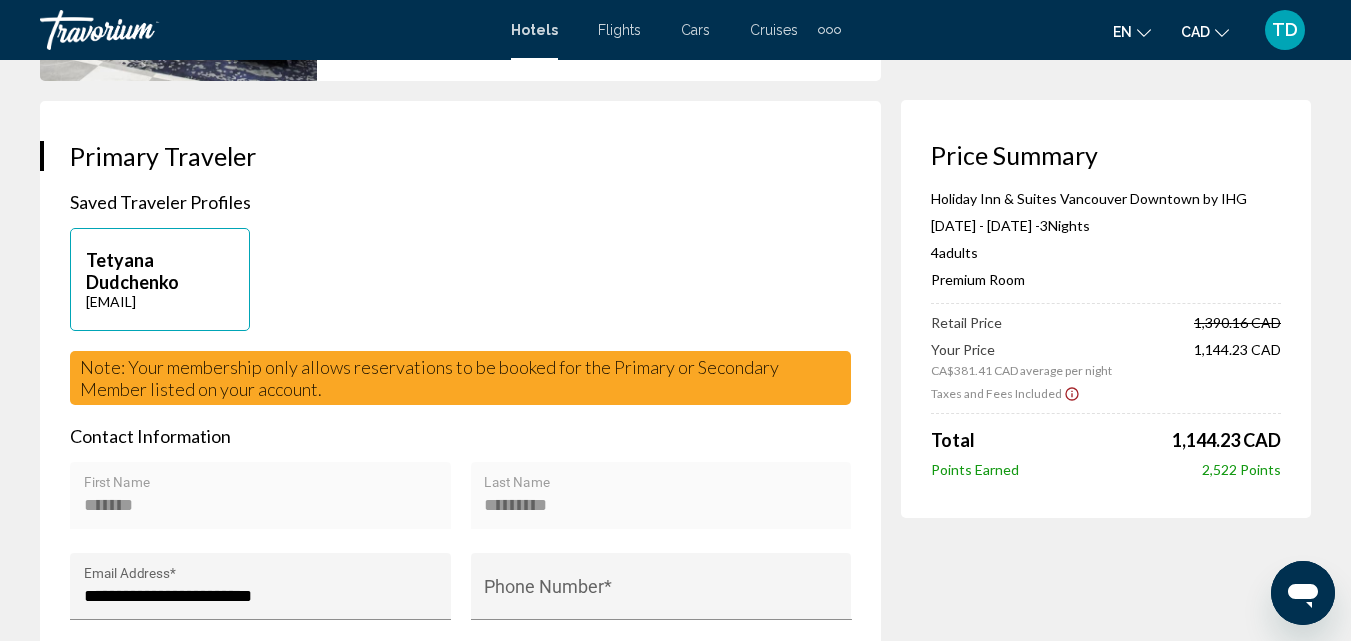 scroll, scrollTop: 0, scrollLeft: 0, axis: both 